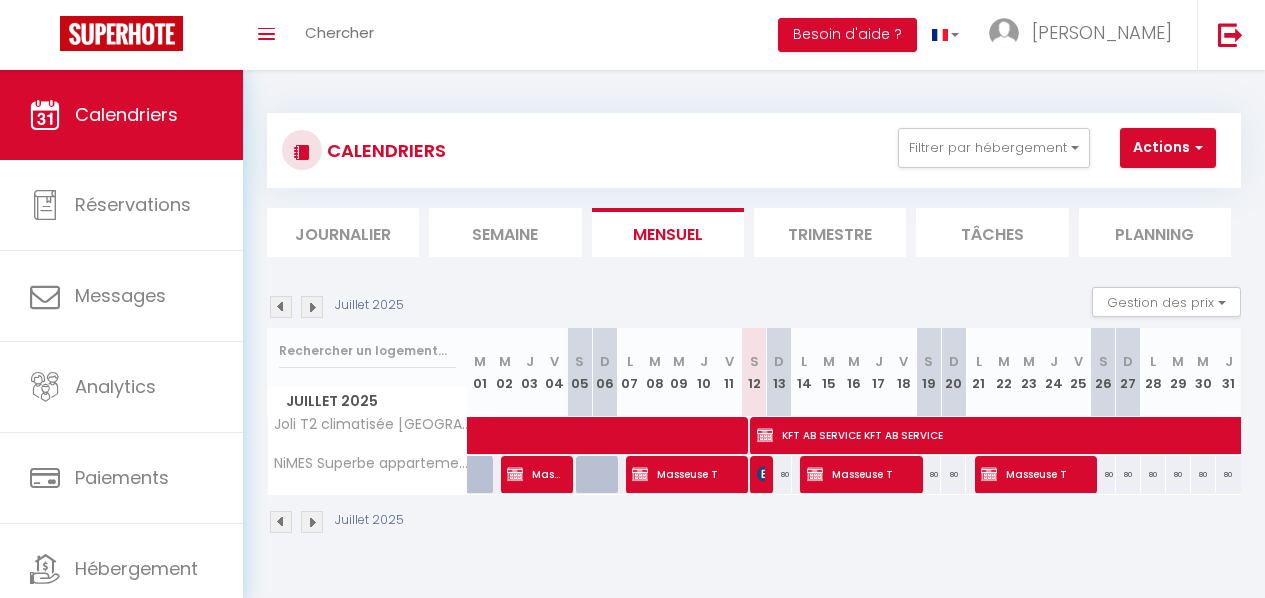 scroll, scrollTop: 0, scrollLeft: 0, axis: both 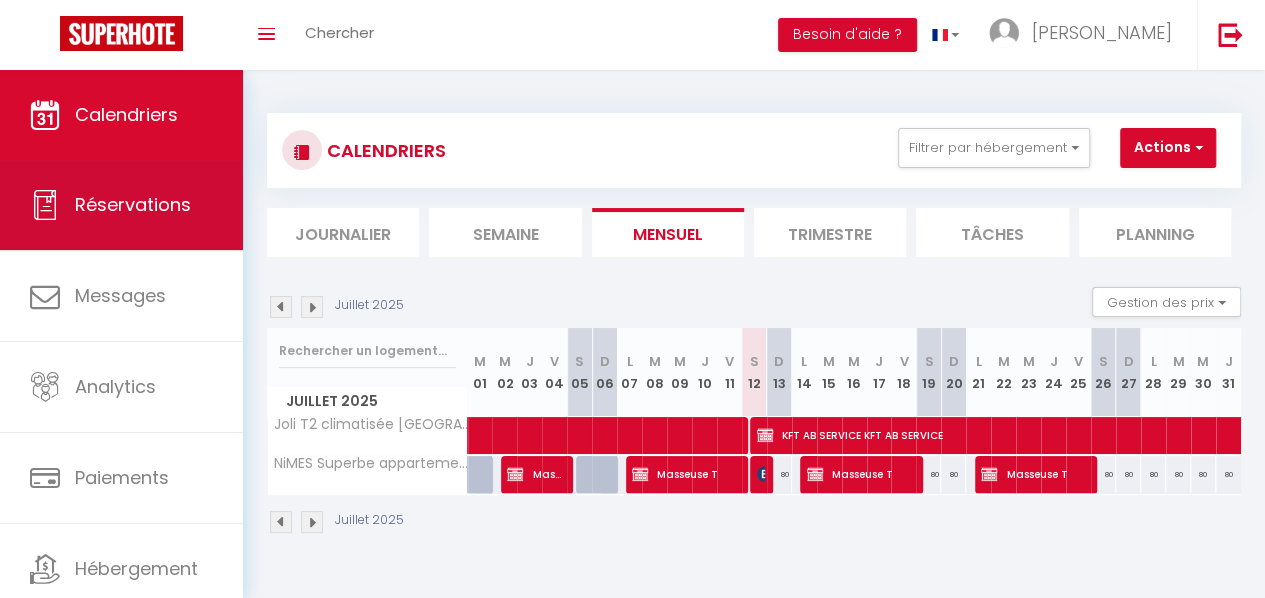 click on "Réservations" at bounding box center (133, 204) 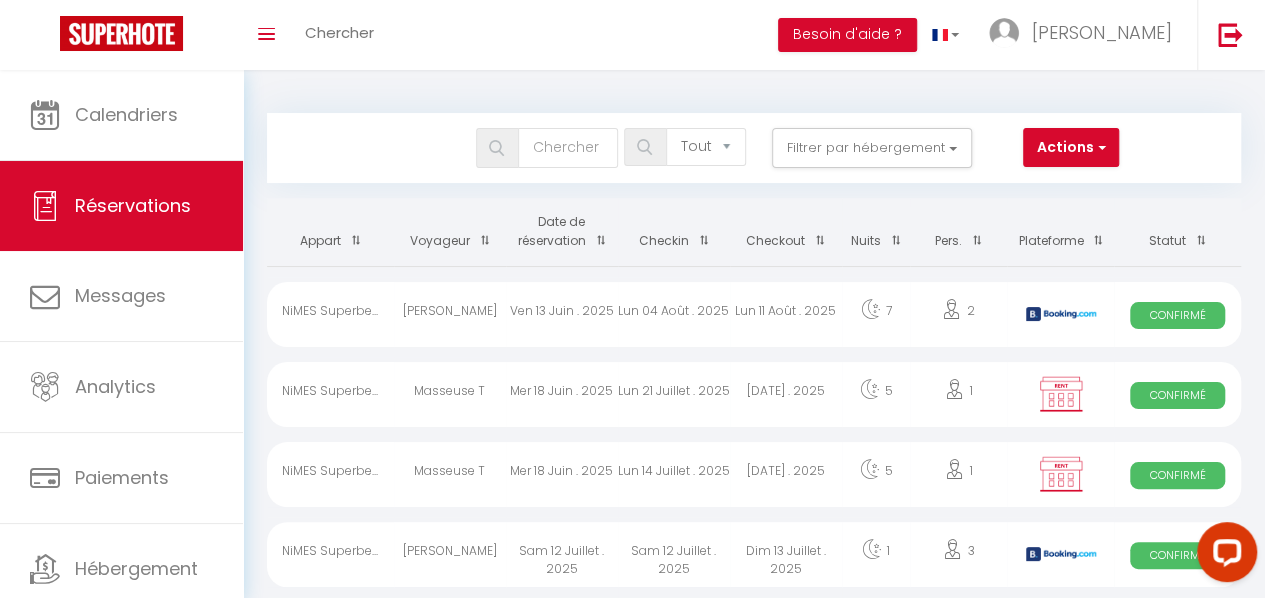scroll, scrollTop: 0, scrollLeft: 0, axis: both 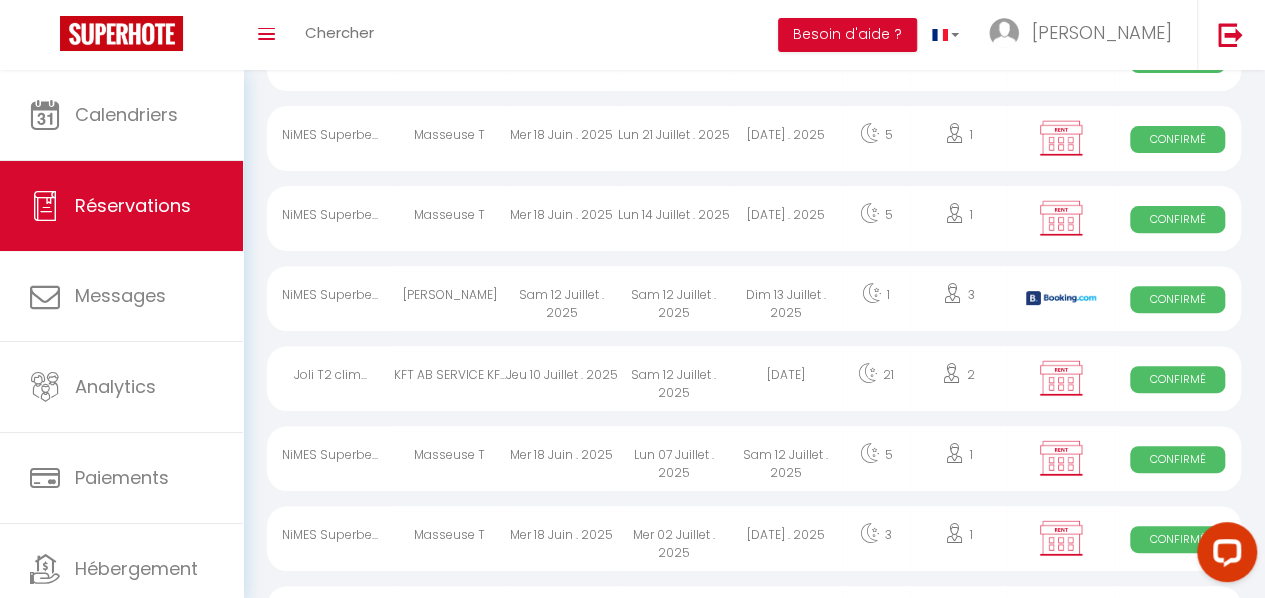 click on "NiMES Superbe..." at bounding box center (330, 298) 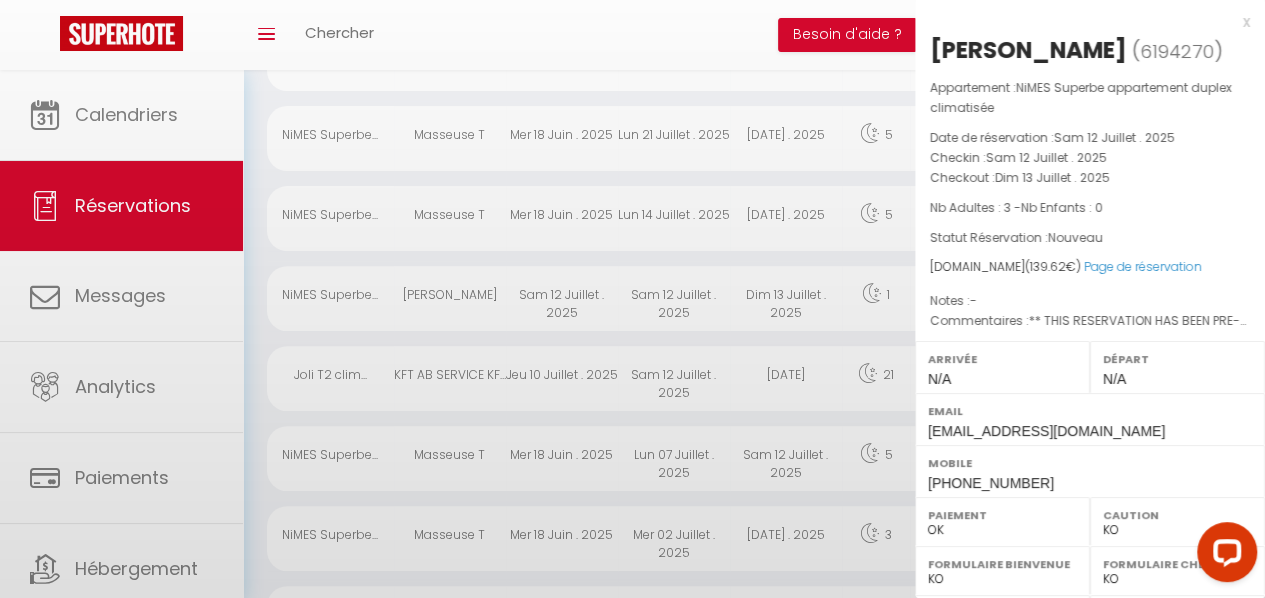 select on "29805" 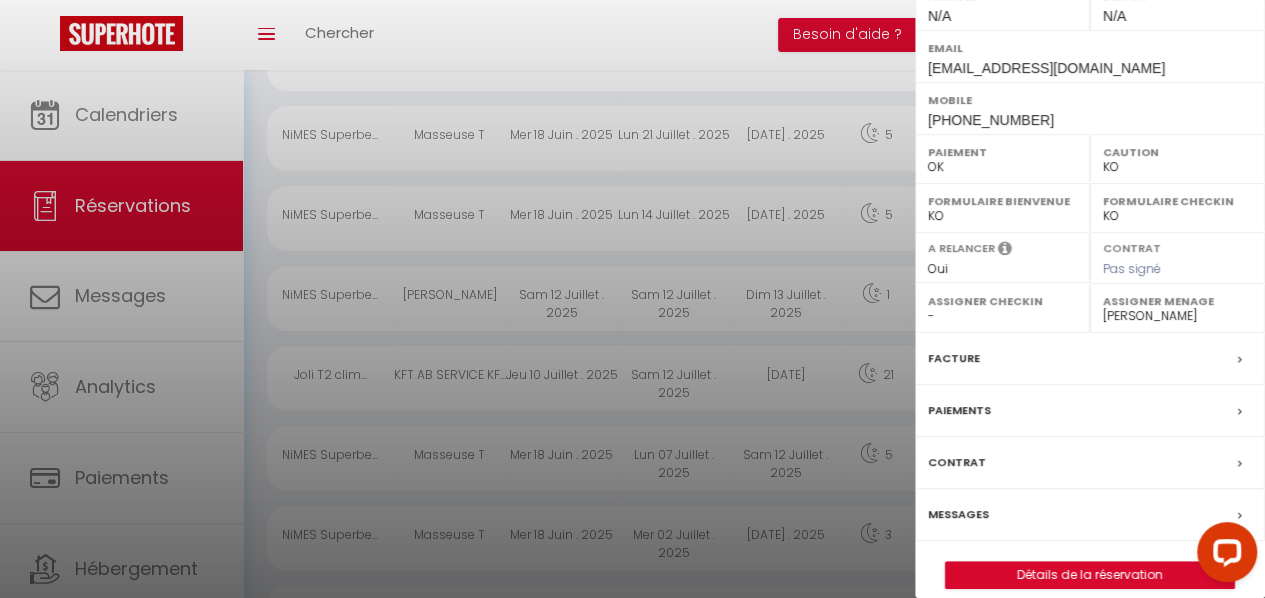 scroll, scrollTop: 379, scrollLeft: 0, axis: vertical 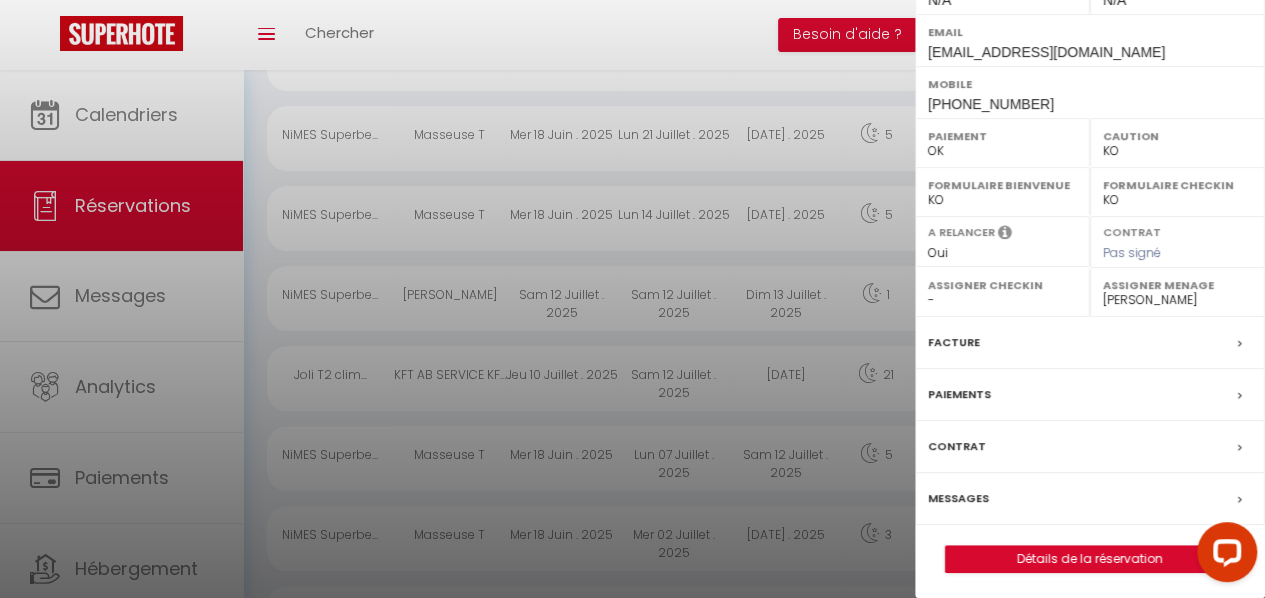click on "Facture" at bounding box center (1090, 343) 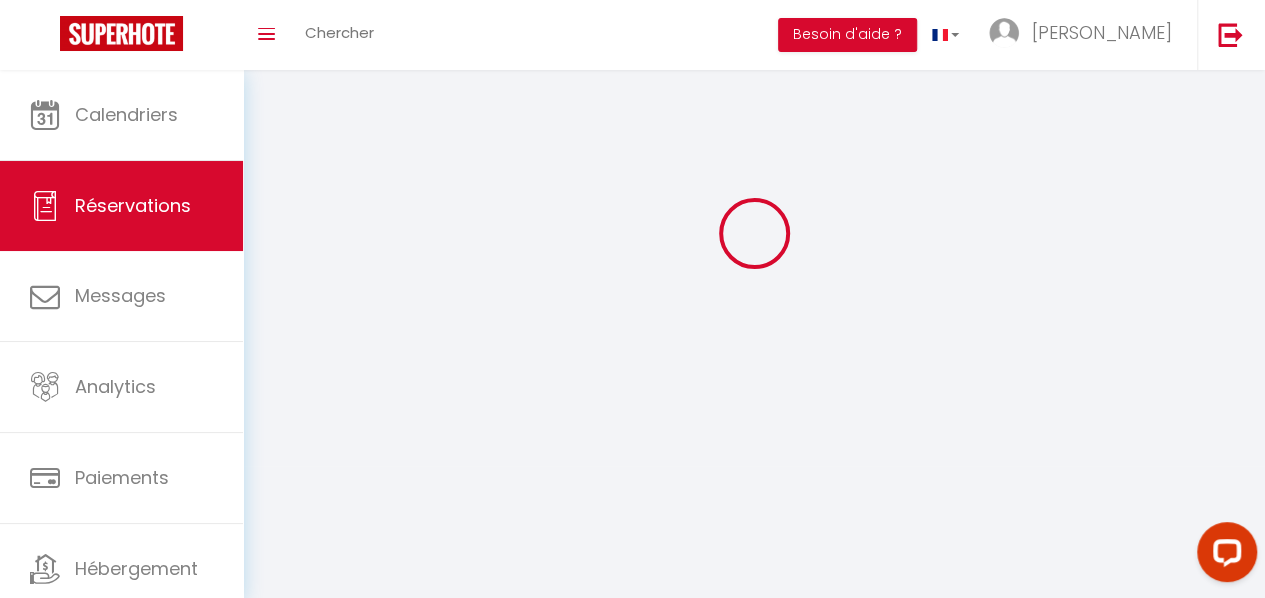 scroll, scrollTop: 0, scrollLeft: 0, axis: both 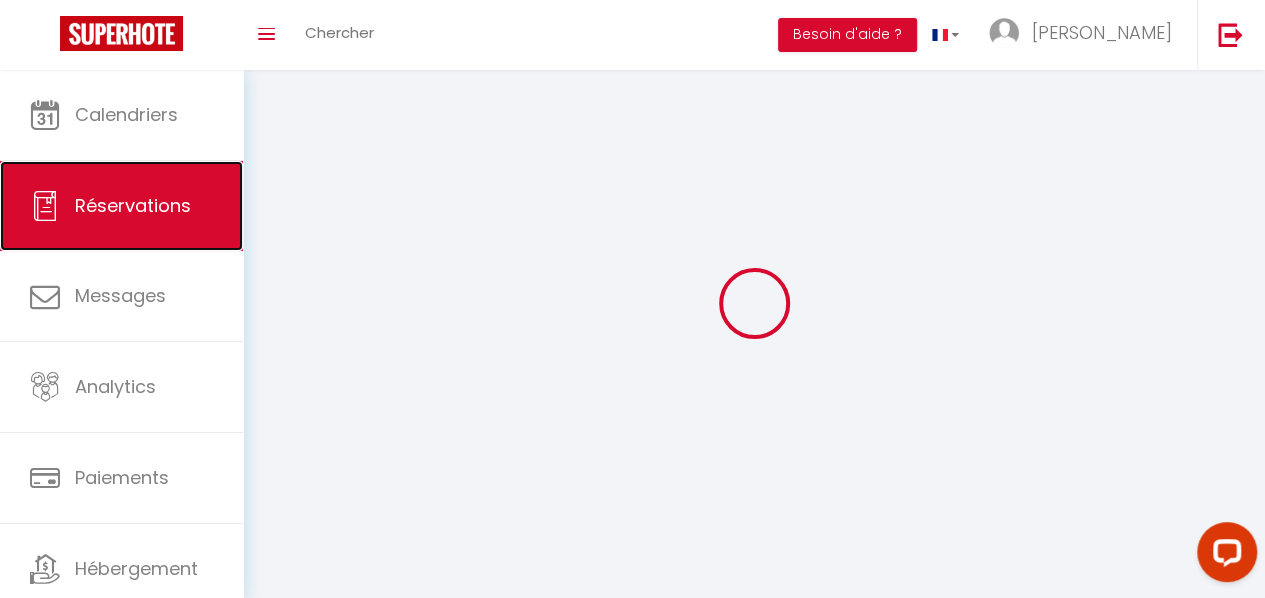 click on "Réservations" at bounding box center (133, 205) 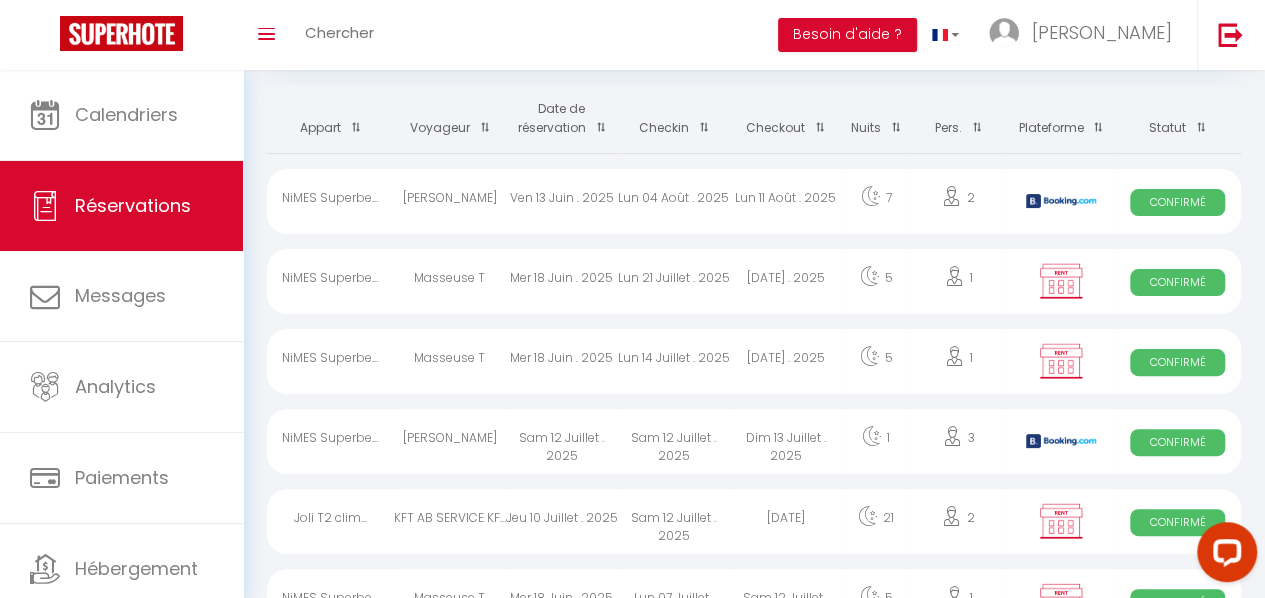 scroll, scrollTop: 194, scrollLeft: 0, axis: vertical 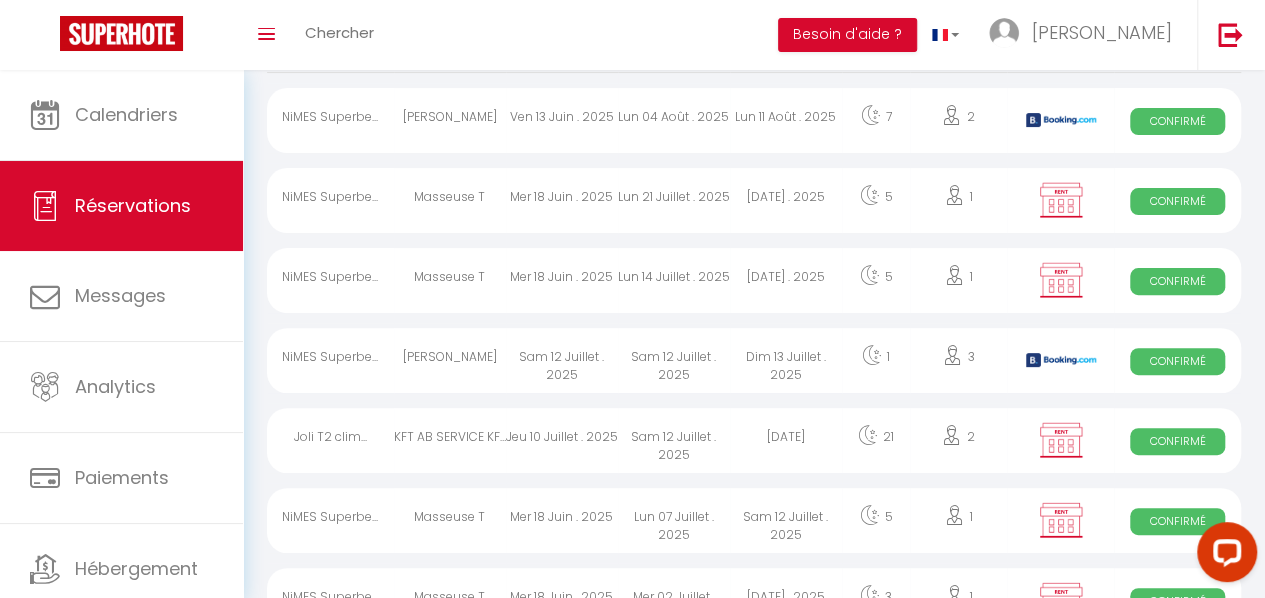 click on "KFT AB SERVICE KFT AB SERVICE" at bounding box center (450, 440) 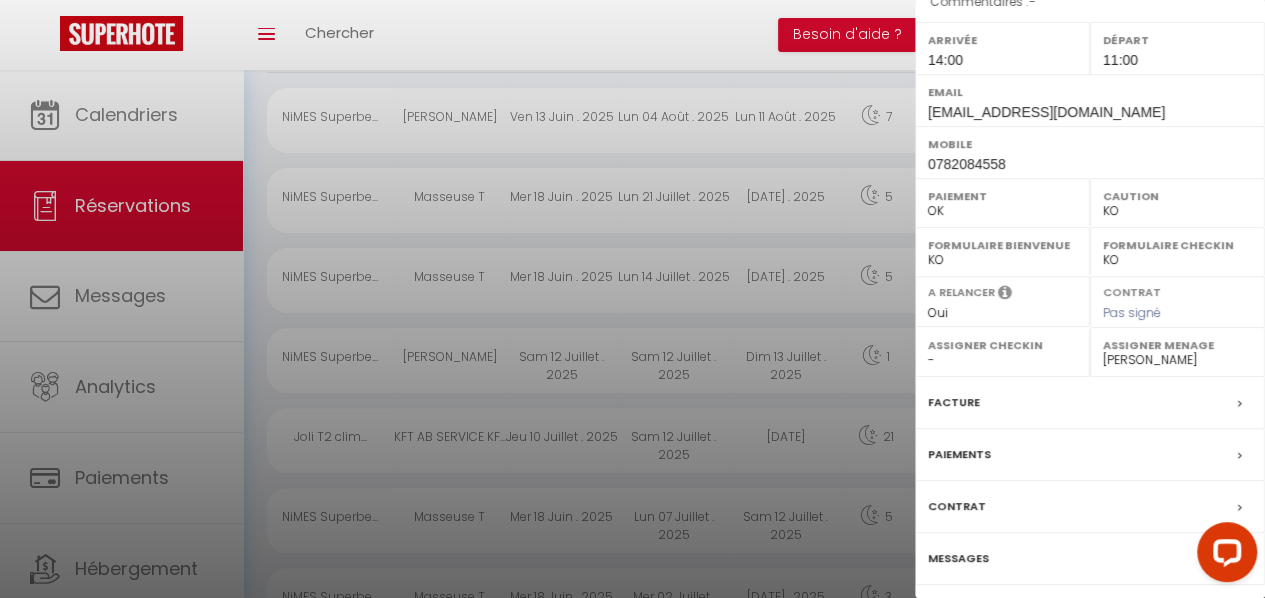 scroll, scrollTop: 0, scrollLeft: 0, axis: both 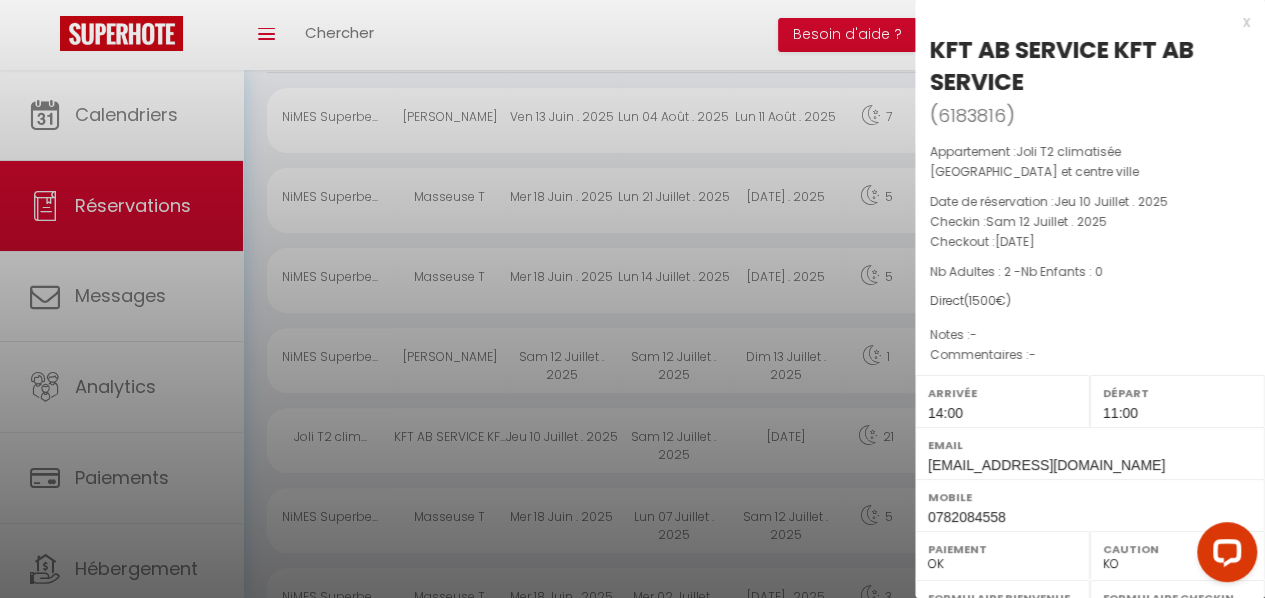 click at bounding box center (632, 299) 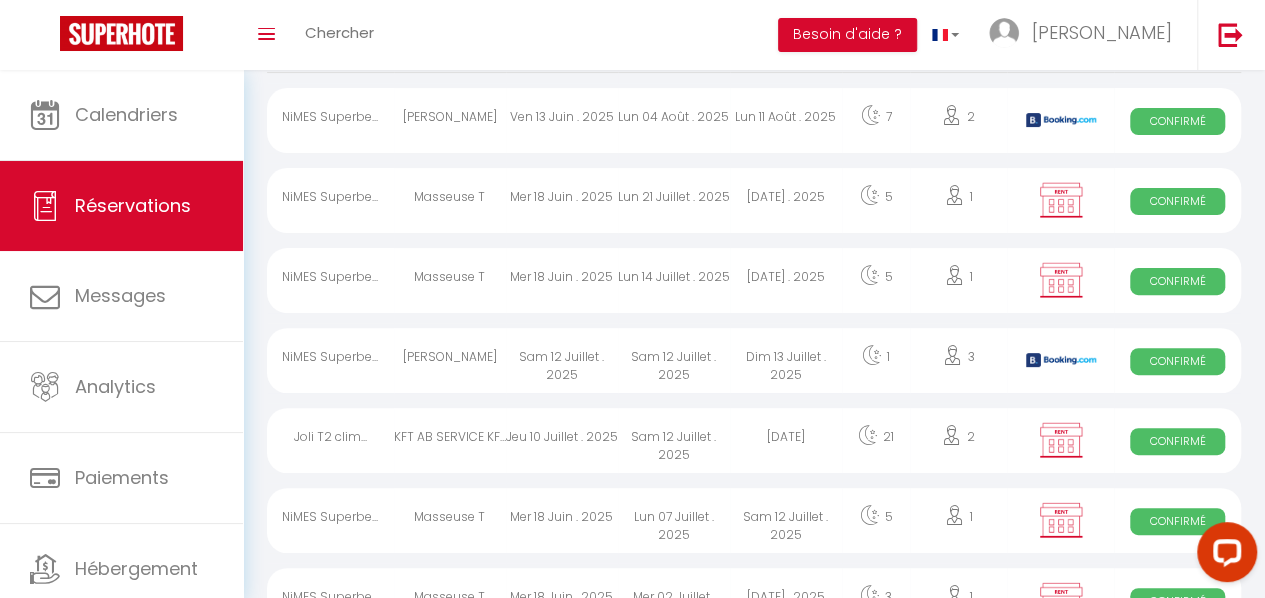 click on "NiMES Superbe..." at bounding box center (330, 360) 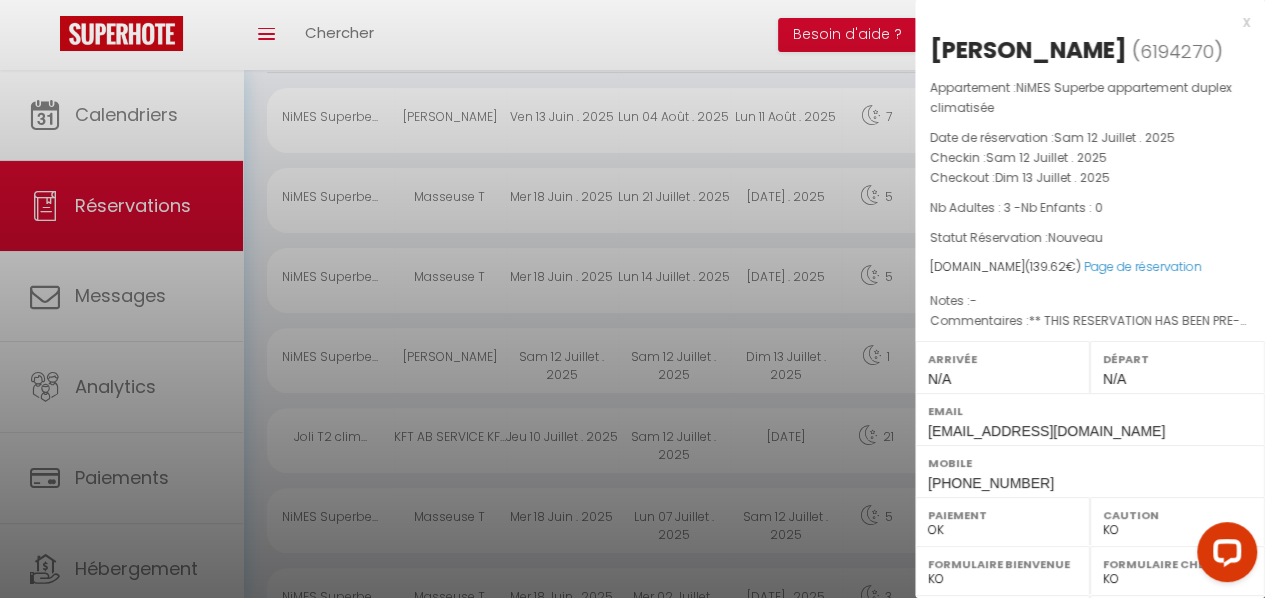 click at bounding box center [632, 299] 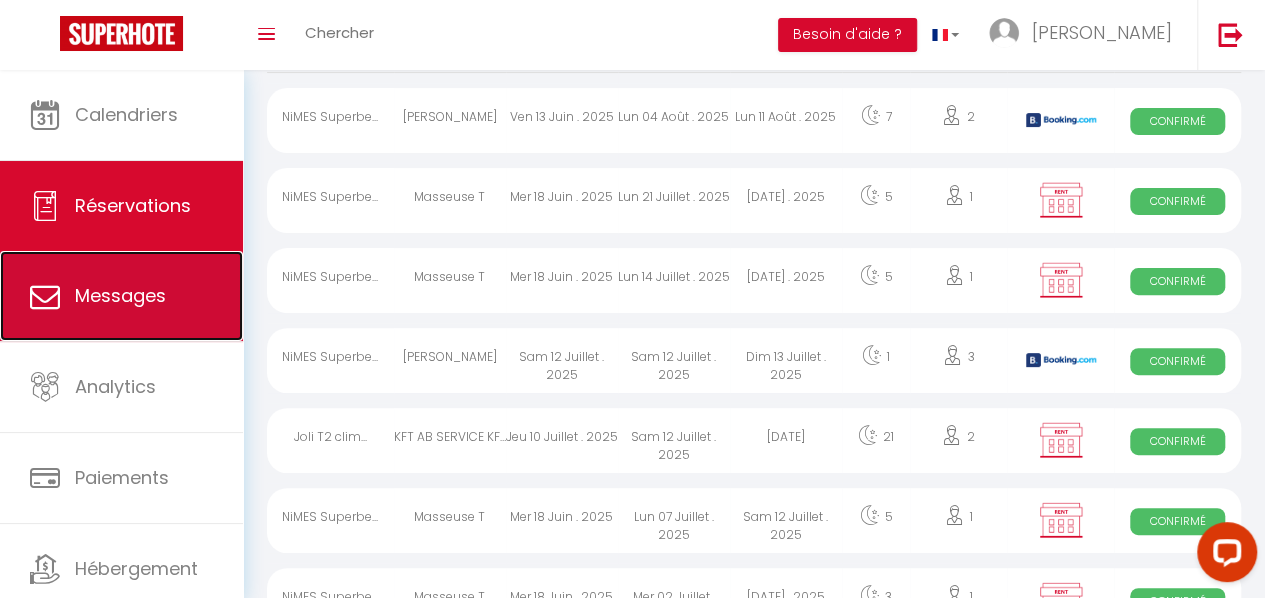 click on "Messages" at bounding box center [120, 295] 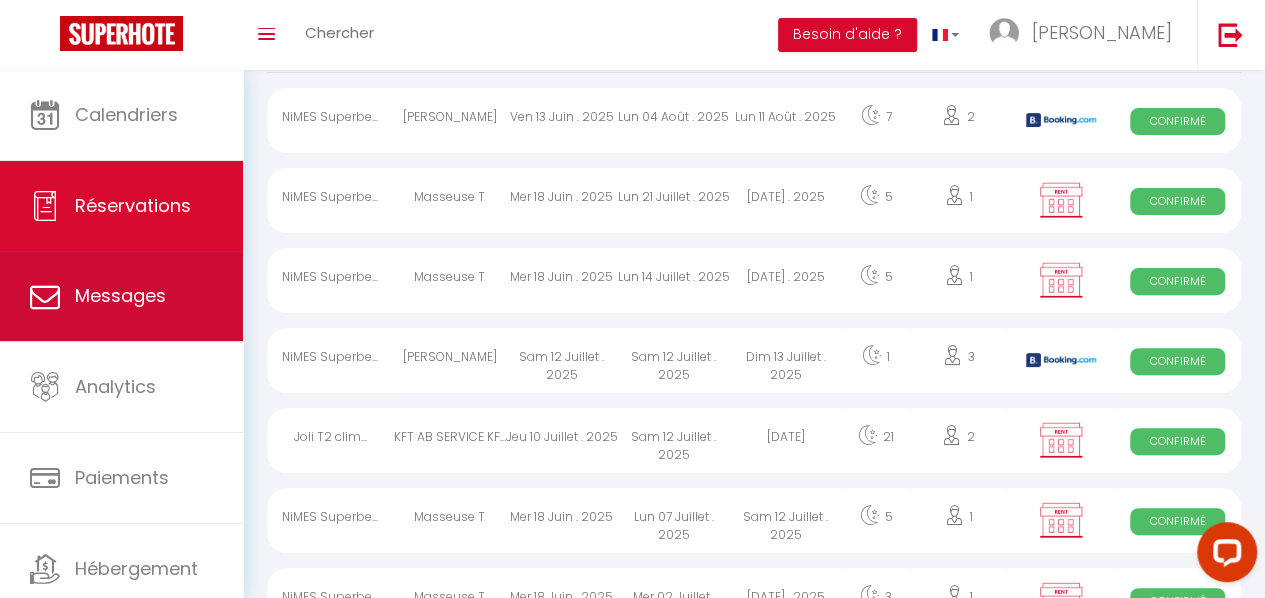 select on "message" 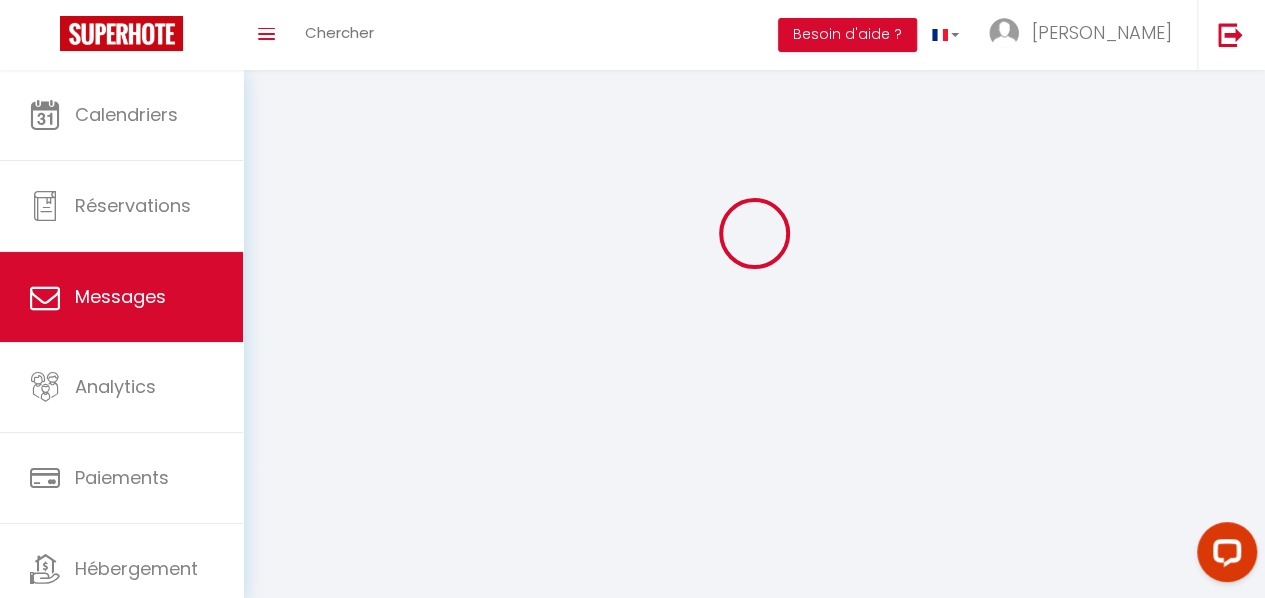 scroll, scrollTop: 0, scrollLeft: 0, axis: both 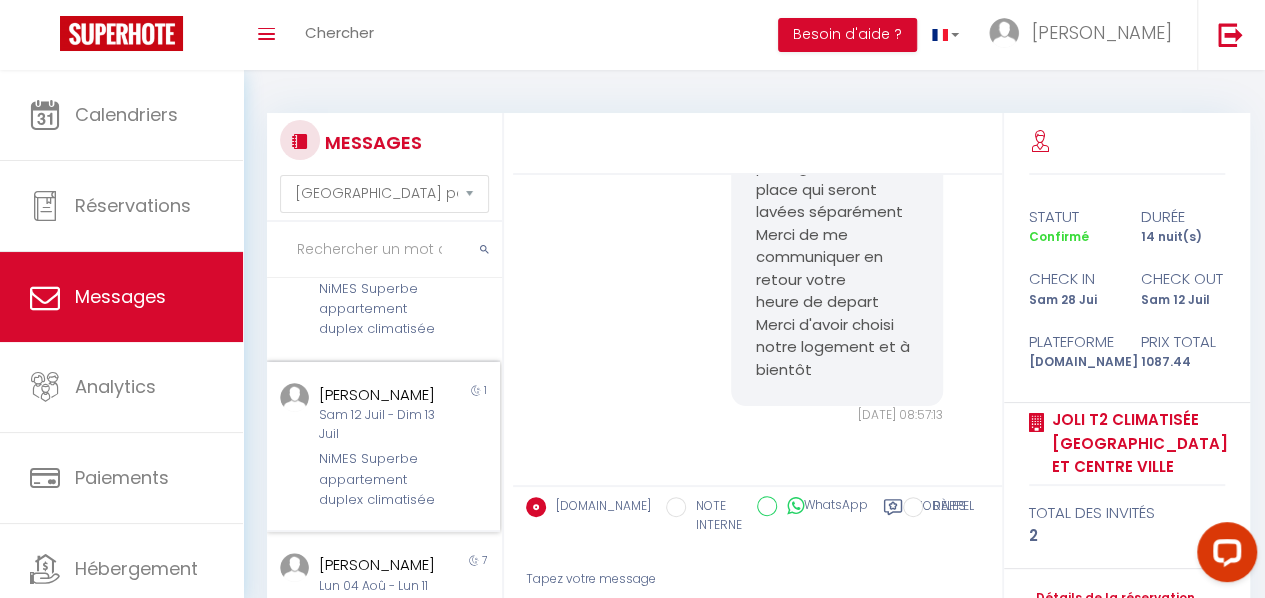 click on "Sam 12 Juil - Dim 13 Juil" at bounding box center [380, 425] 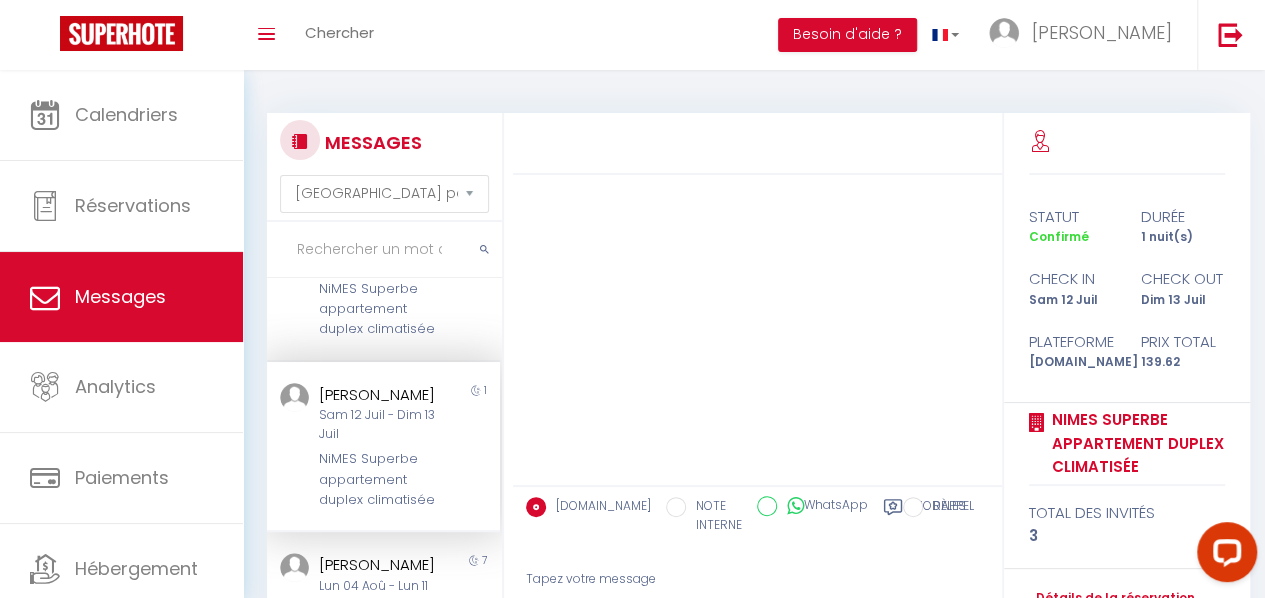 scroll, scrollTop: 0, scrollLeft: 0, axis: both 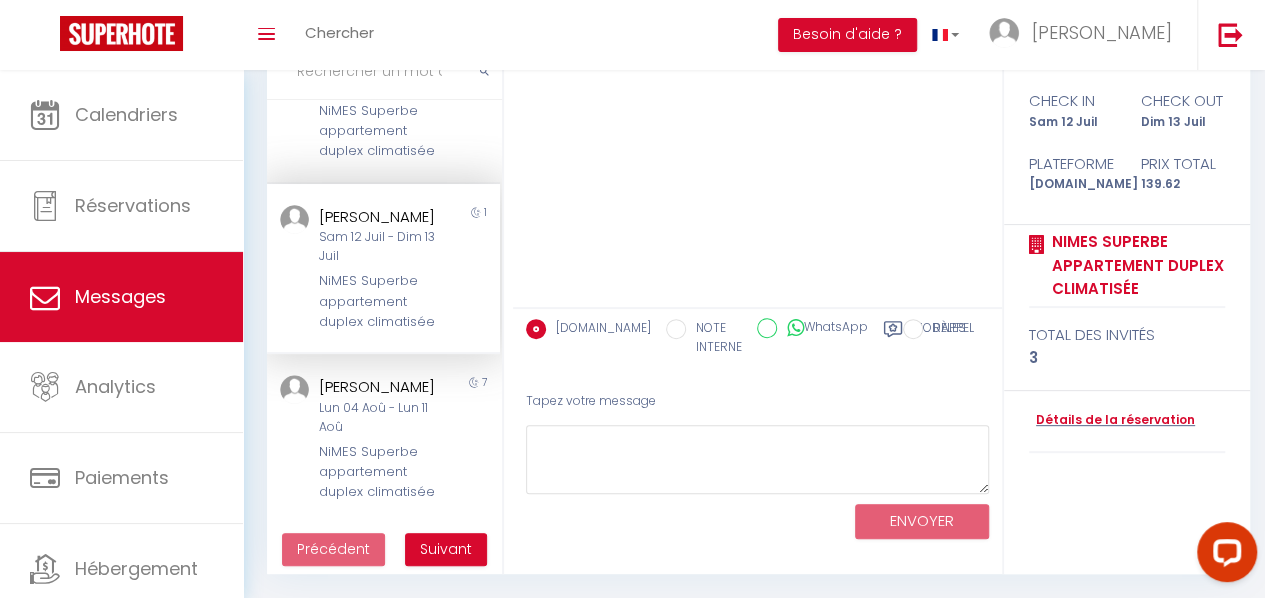 click on "Sam 12 Juil - Dim 13 Juil" at bounding box center [380, 247] 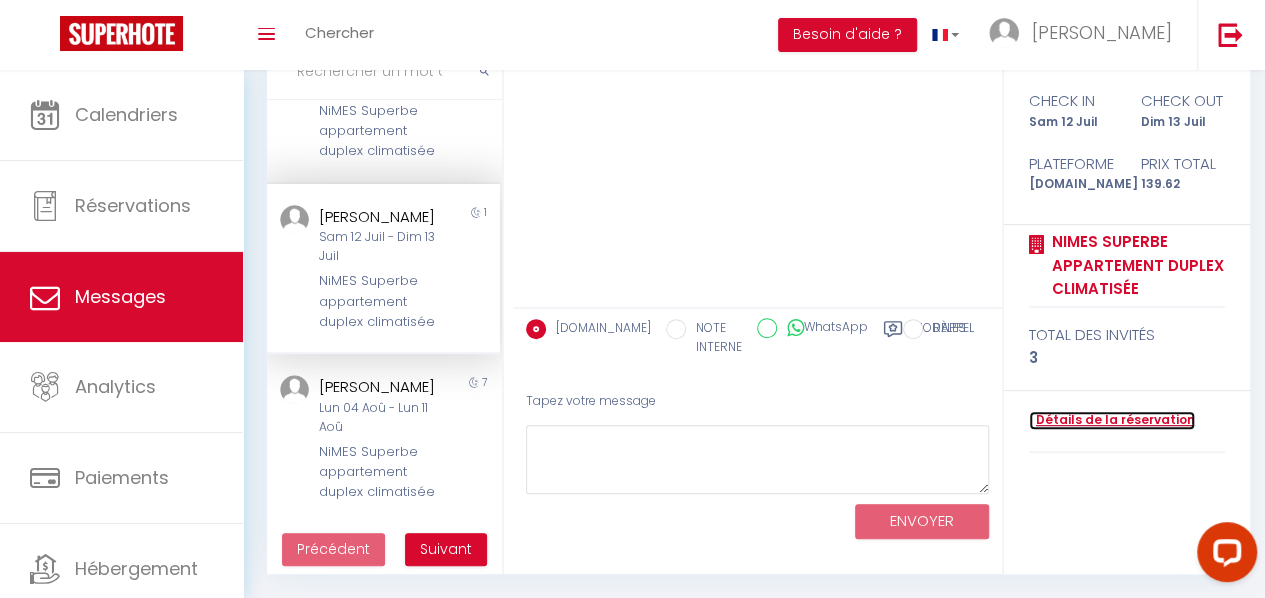 click on "Détails de la réservation" at bounding box center (1112, 420) 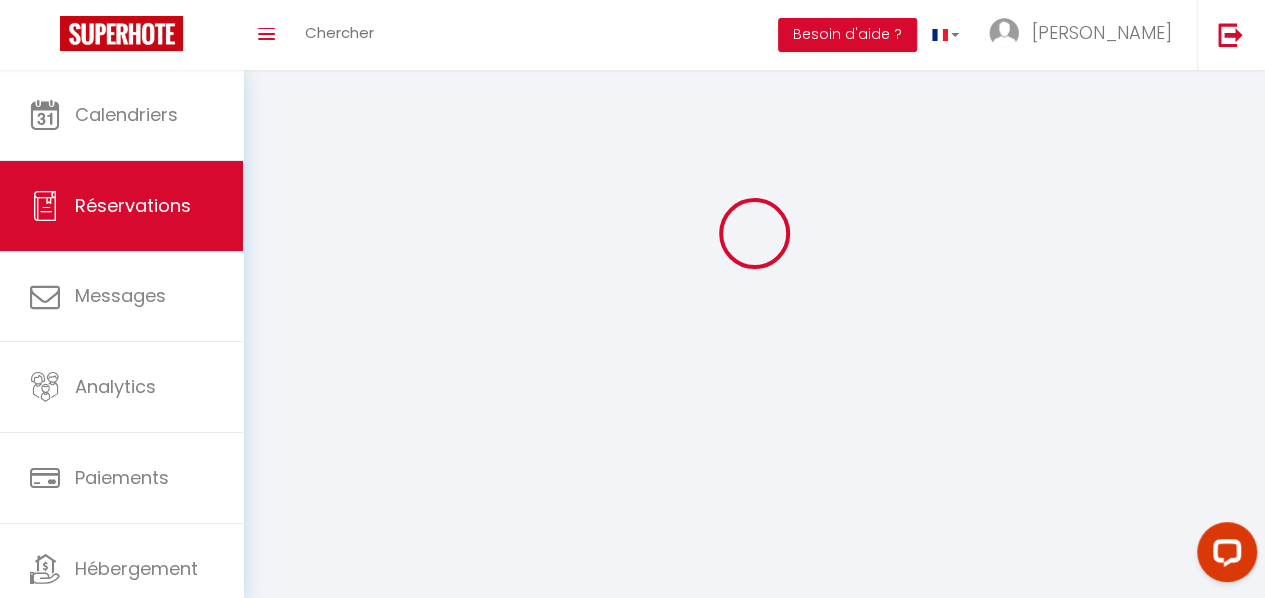 scroll, scrollTop: 0, scrollLeft: 0, axis: both 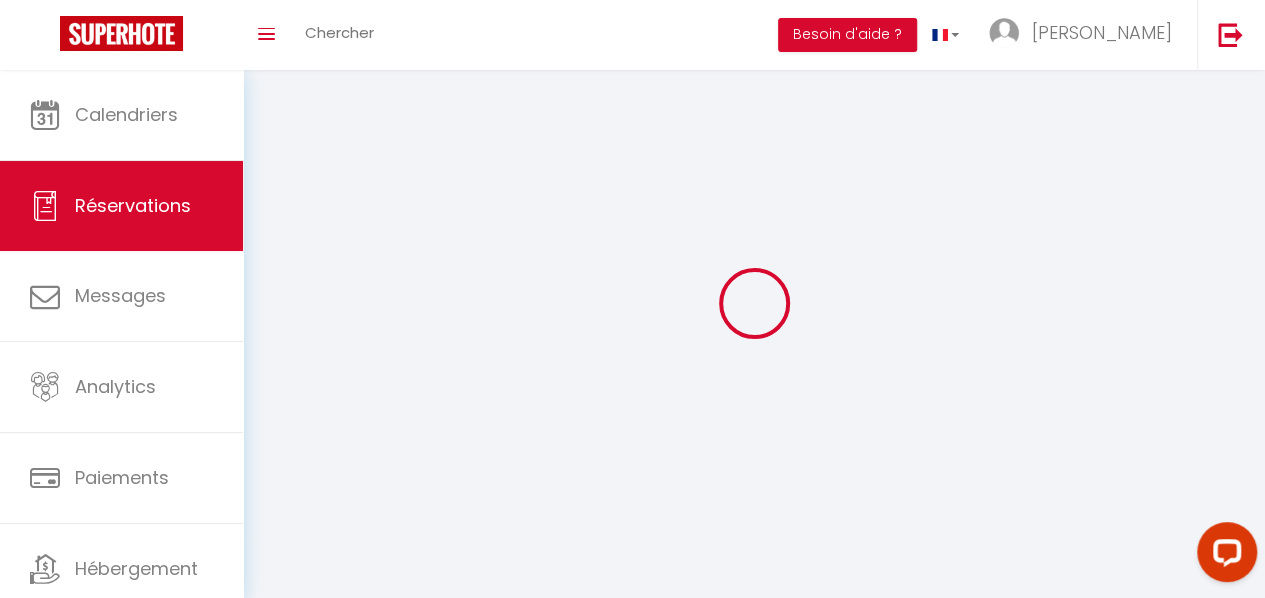 type on "Sherpa" 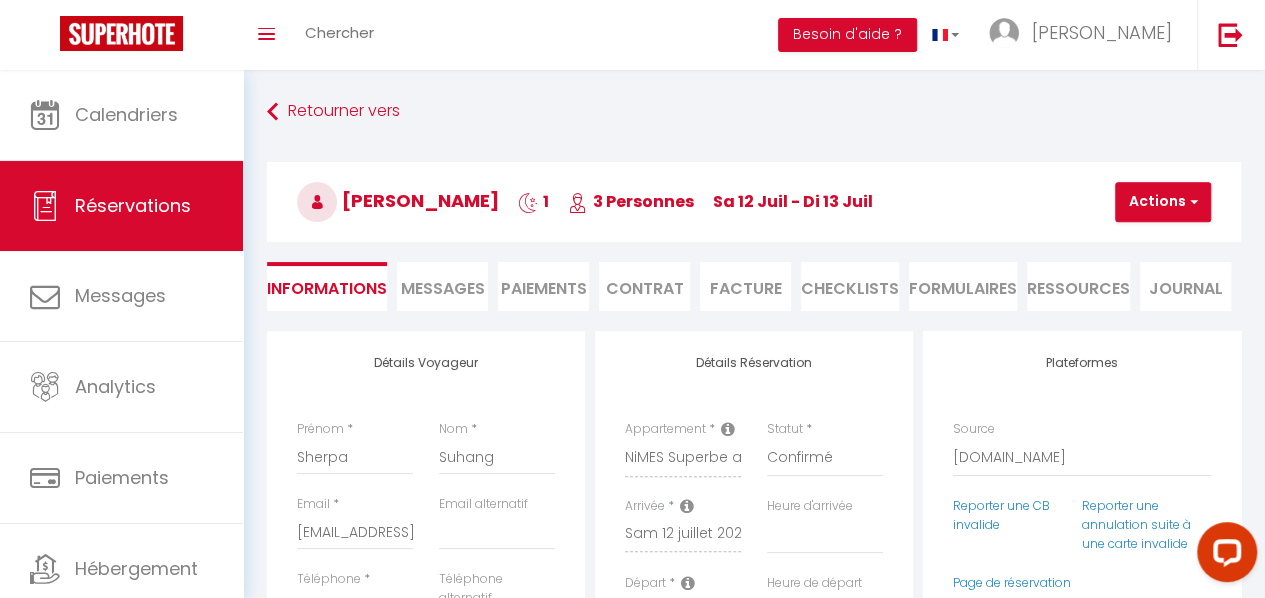 type on "40" 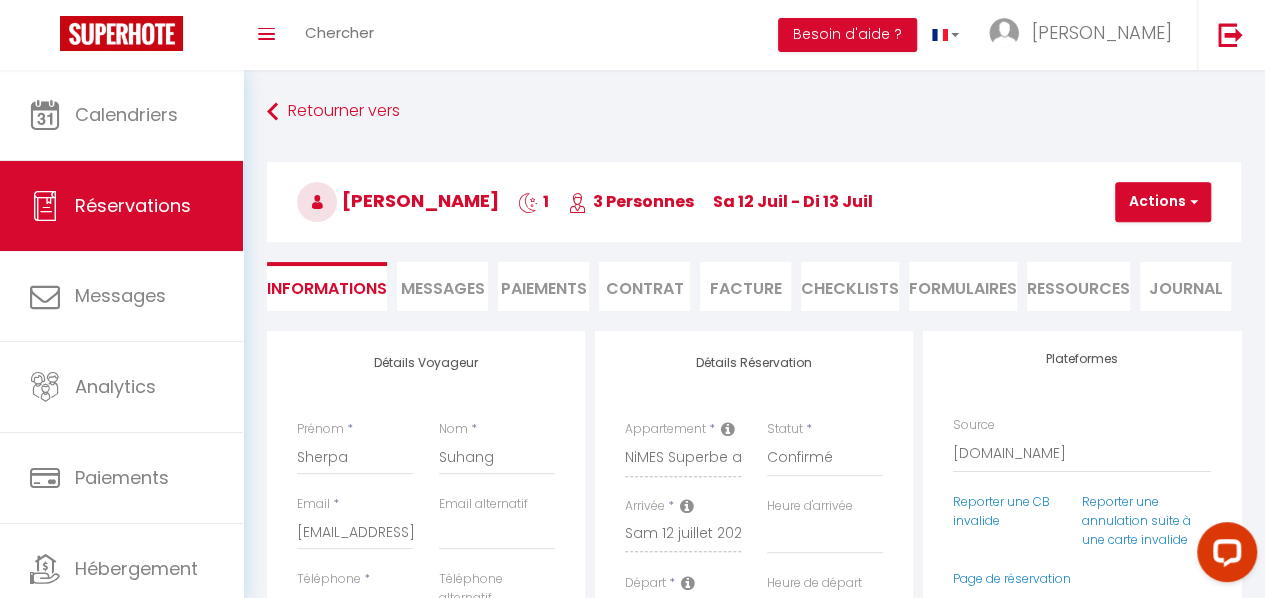 scroll, scrollTop: 0, scrollLeft: 0, axis: both 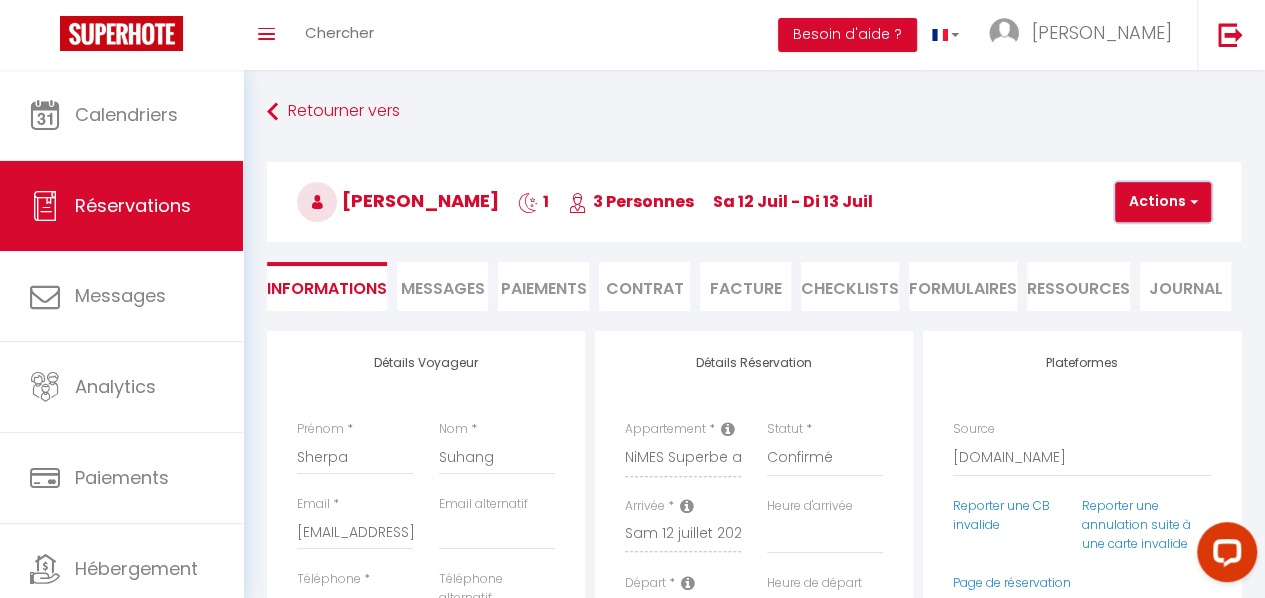 click at bounding box center (1191, 202) 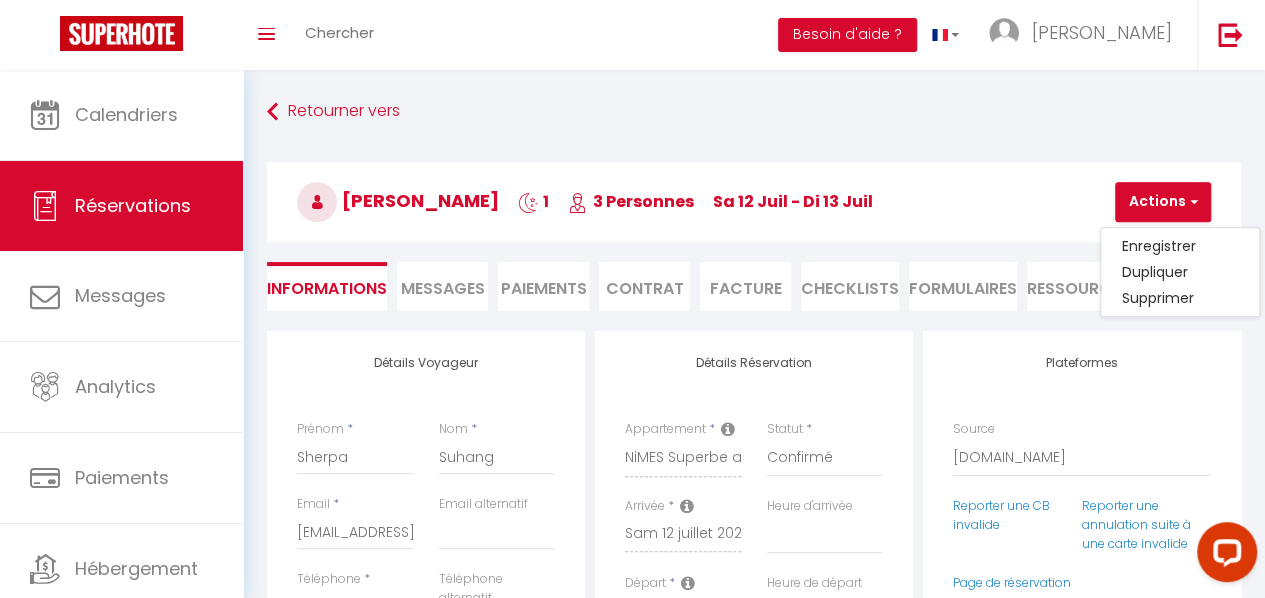 click on "Sherpa   Suhang   1    3 Personnes
sa 12 Juil - di 13 Juil" at bounding box center (754, 202) 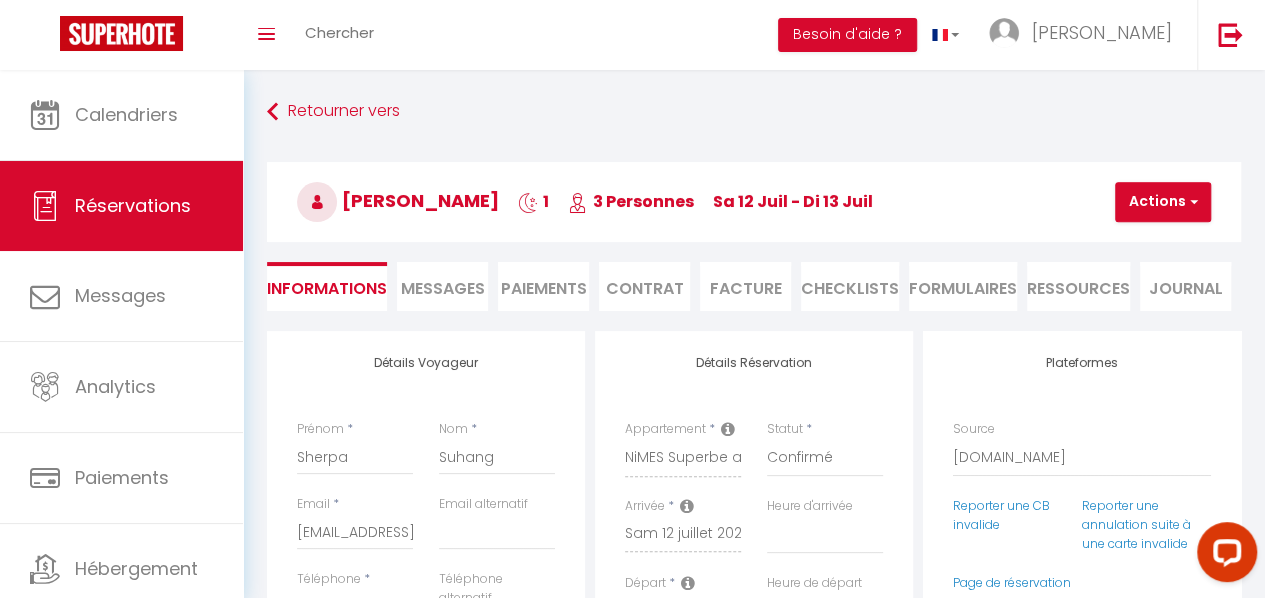 click on "Messages" at bounding box center [443, 288] 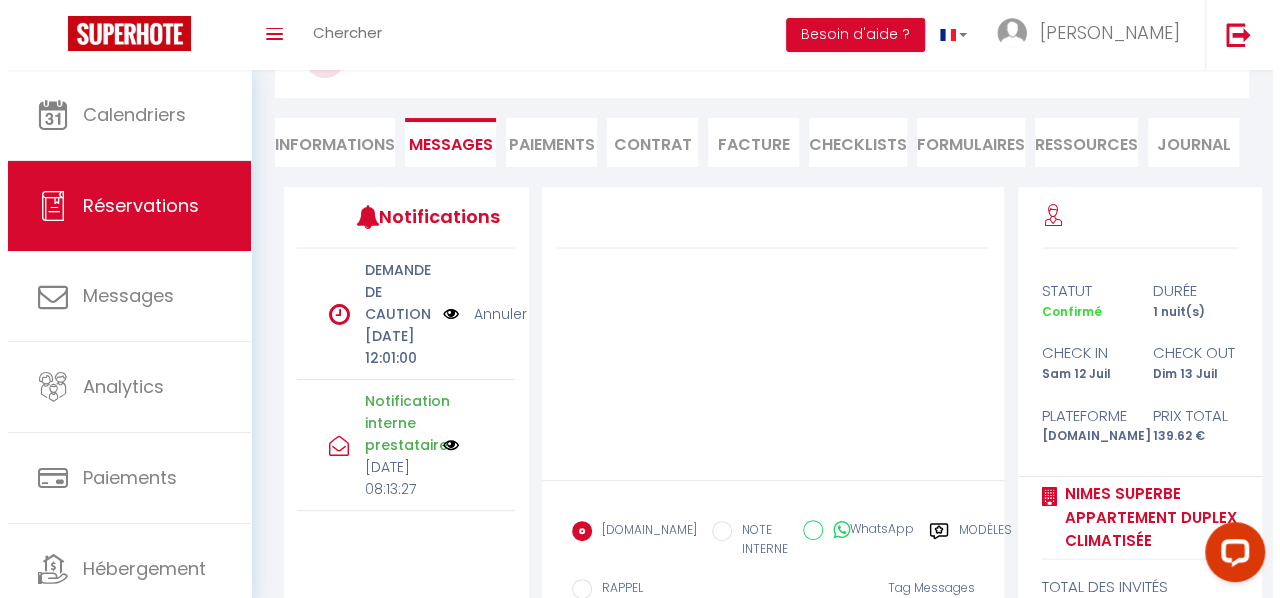 scroll, scrollTop: 148, scrollLeft: 0, axis: vertical 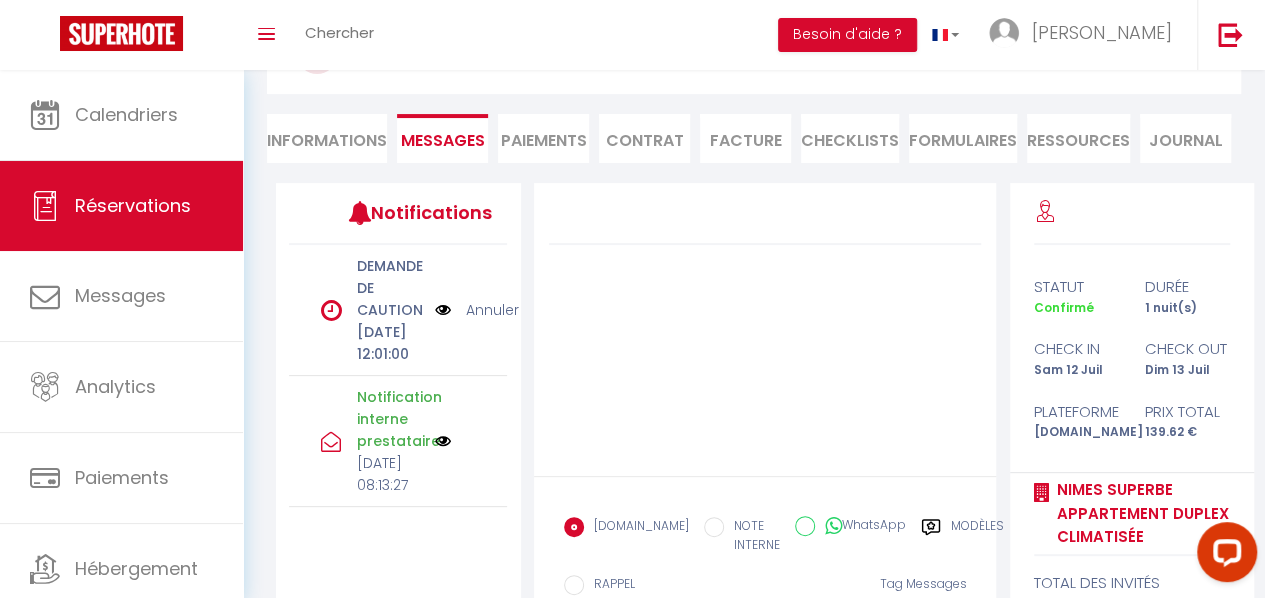 click at bounding box center (443, 310) 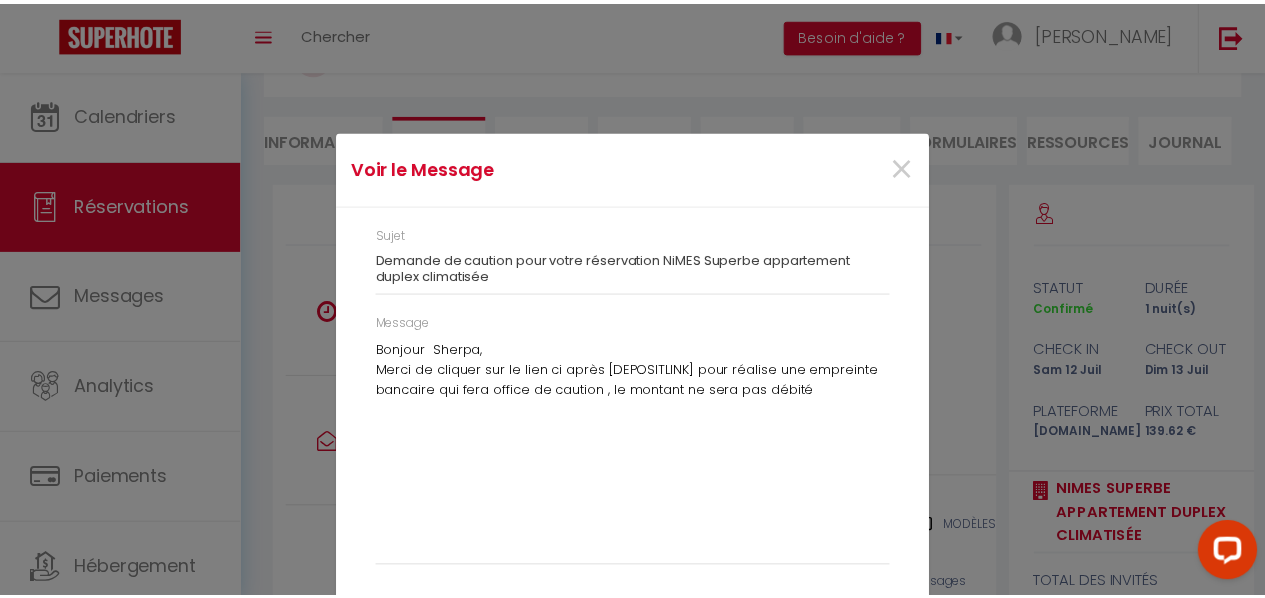 scroll, scrollTop: 8, scrollLeft: 0, axis: vertical 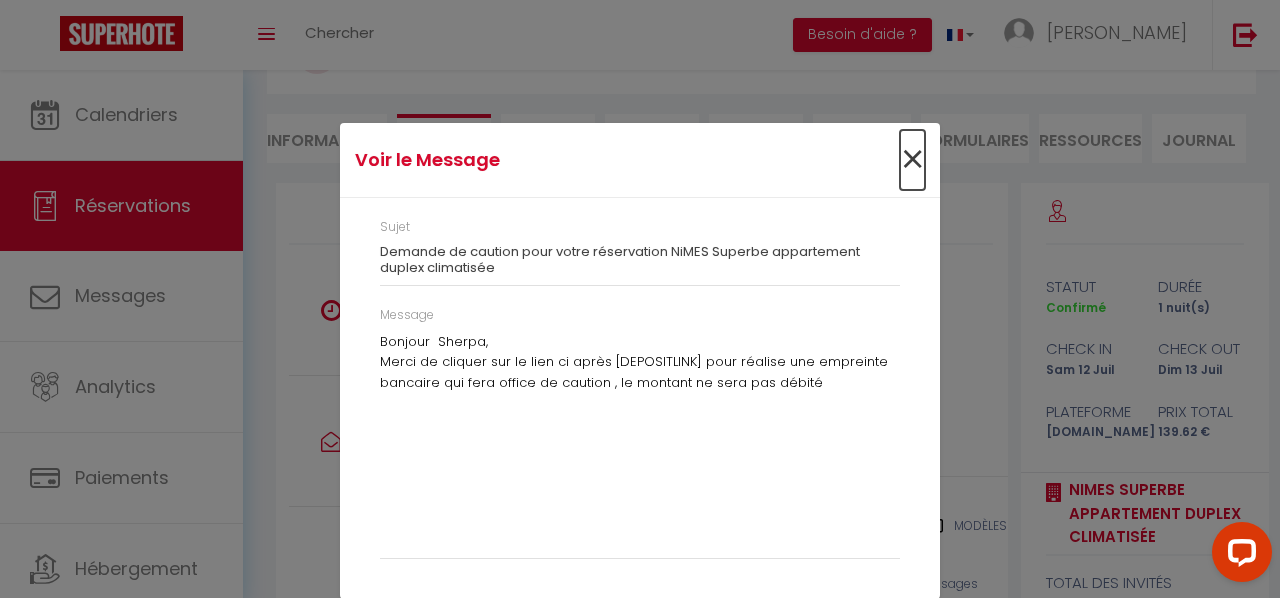 click on "×" at bounding box center (912, 160) 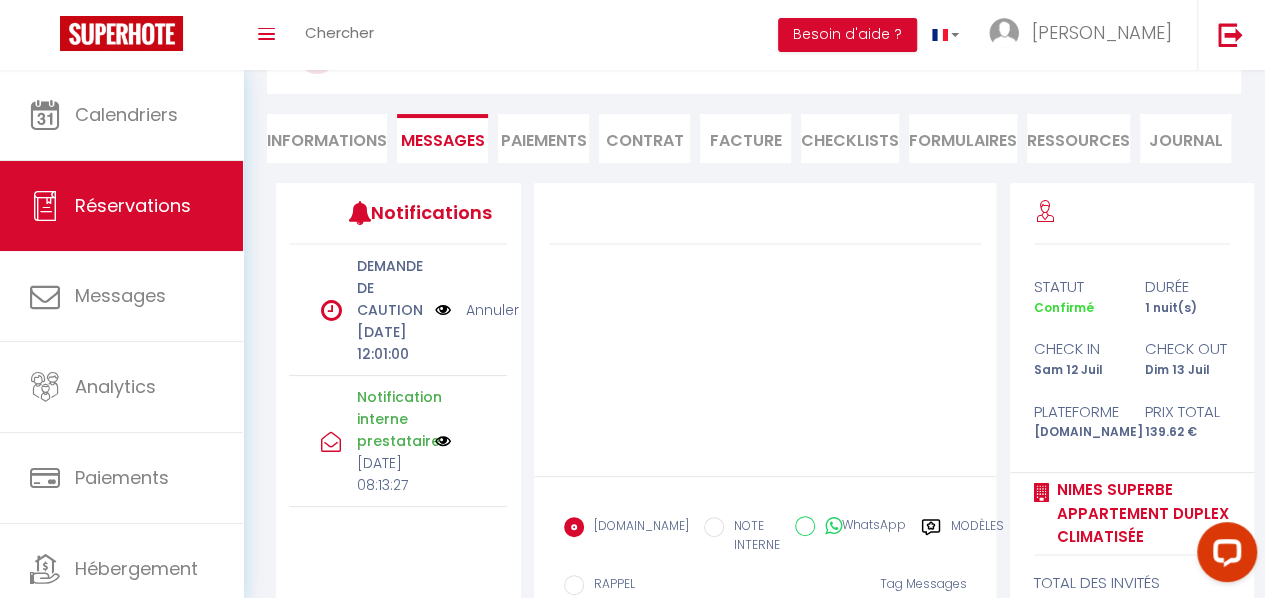 scroll, scrollTop: 71, scrollLeft: 0, axis: vertical 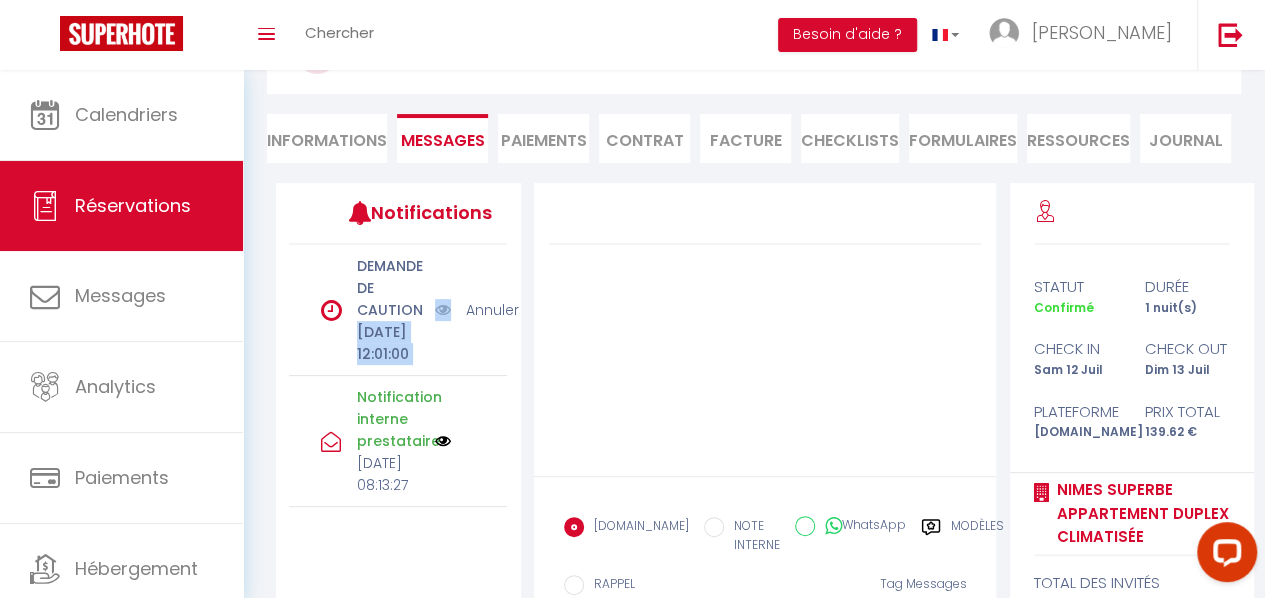 click on "Sam 12 Juillet 2025 12:01:00" at bounding box center (389, 343) 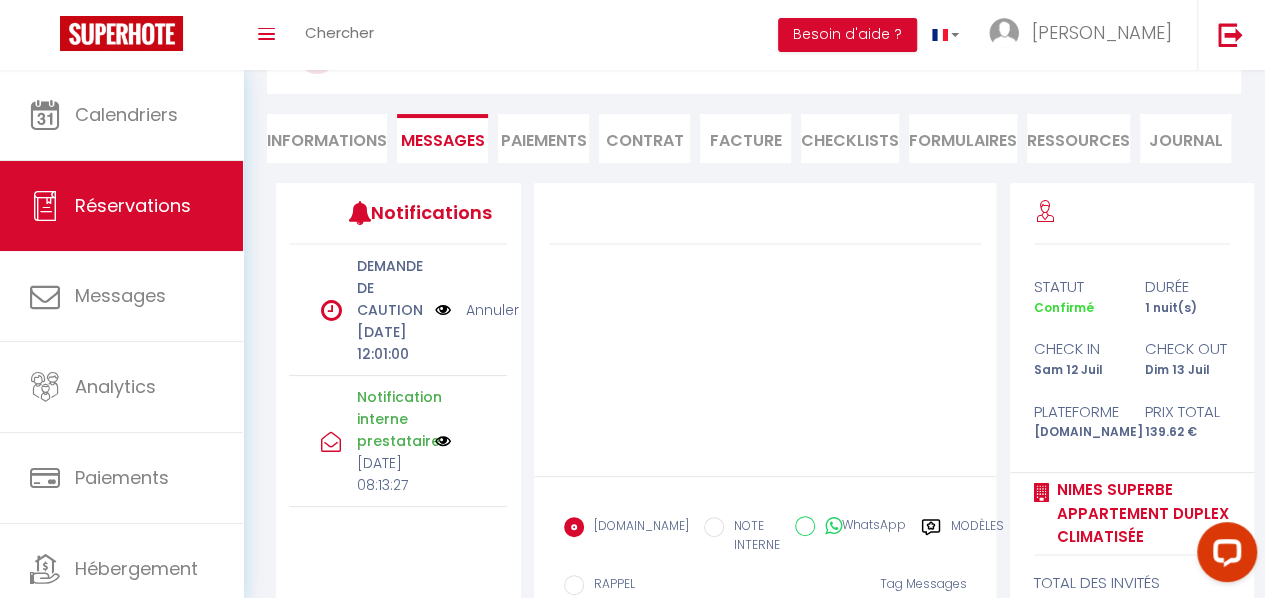 click on "DEMANDE DE CAUTION   Sam 12 Juillet 2025 12:01:00     Annuler" at bounding box center (398, 310) 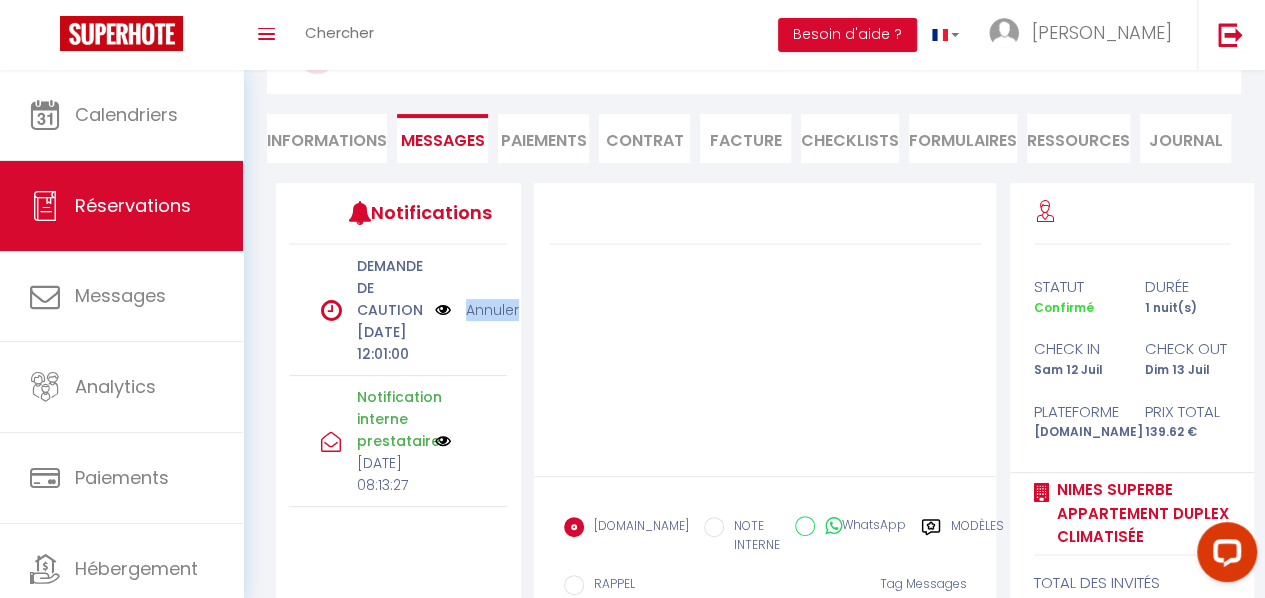 click on "DEMANDE DE CAUTION   Sam 12 Juillet 2025 12:01:00     Annuler" at bounding box center [398, 310] 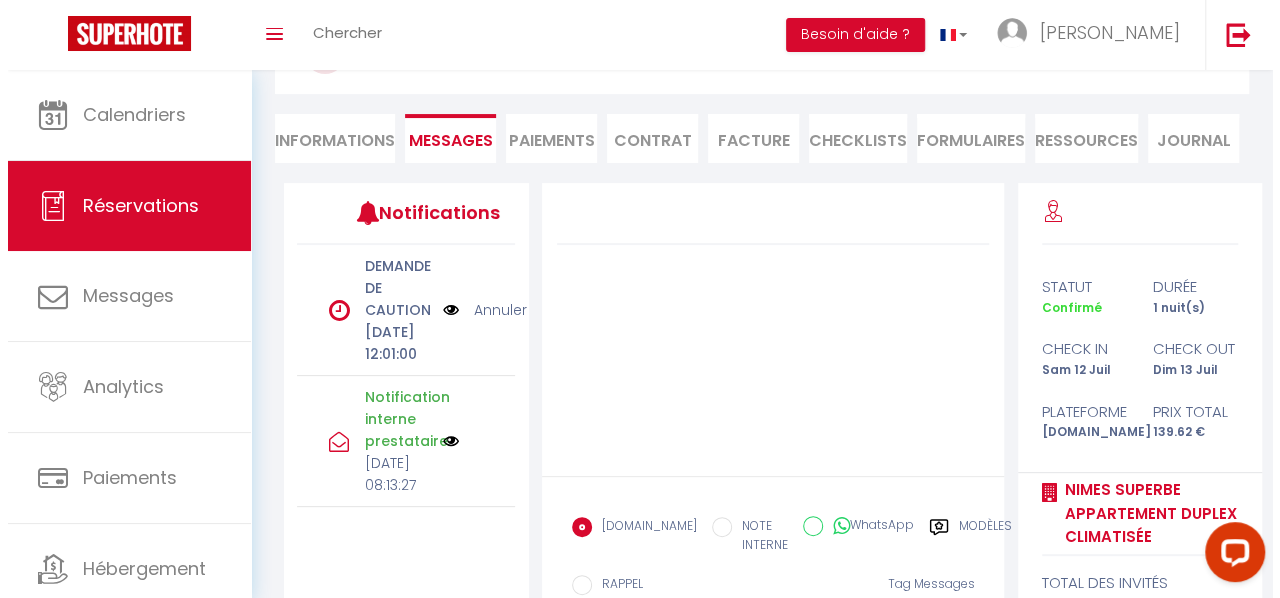 scroll, scrollTop: 0, scrollLeft: 0, axis: both 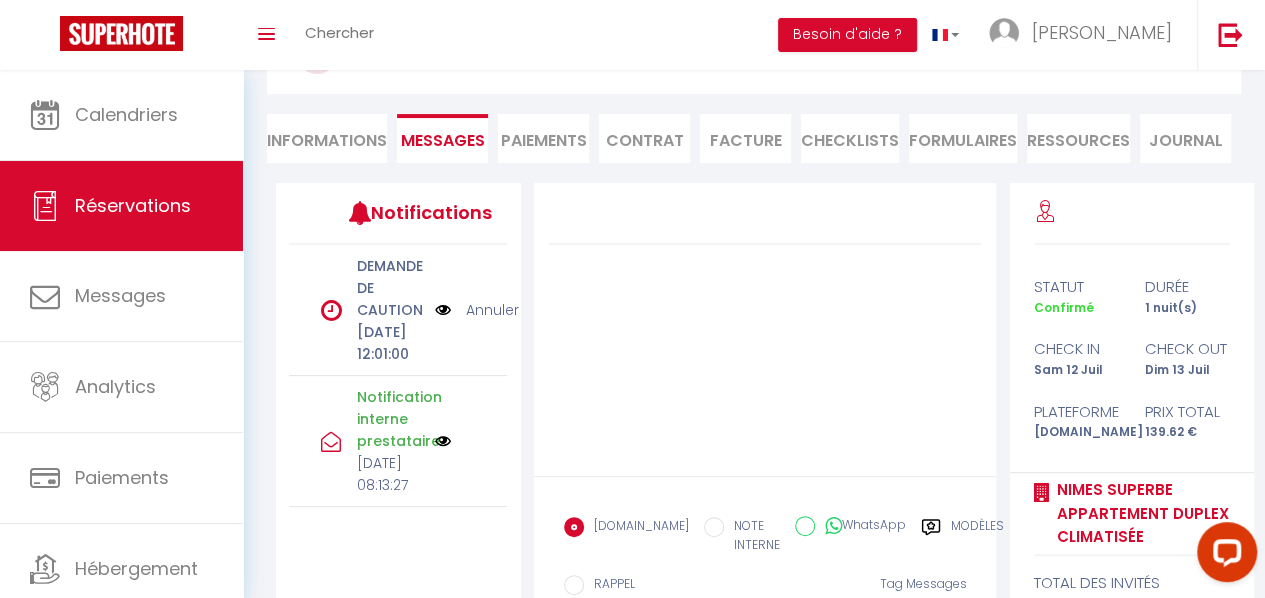 click on "Sam 12 Juillet 2025 12:01:00" at bounding box center [389, 343] 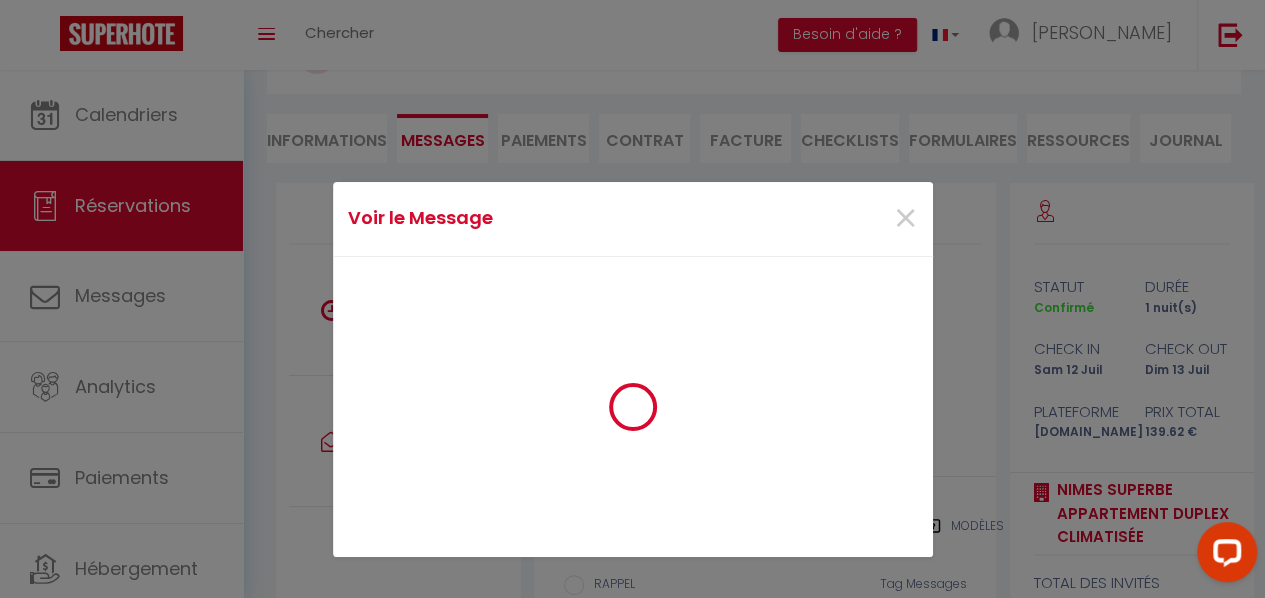 scroll, scrollTop: 0, scrollLeft: 0, axis: both 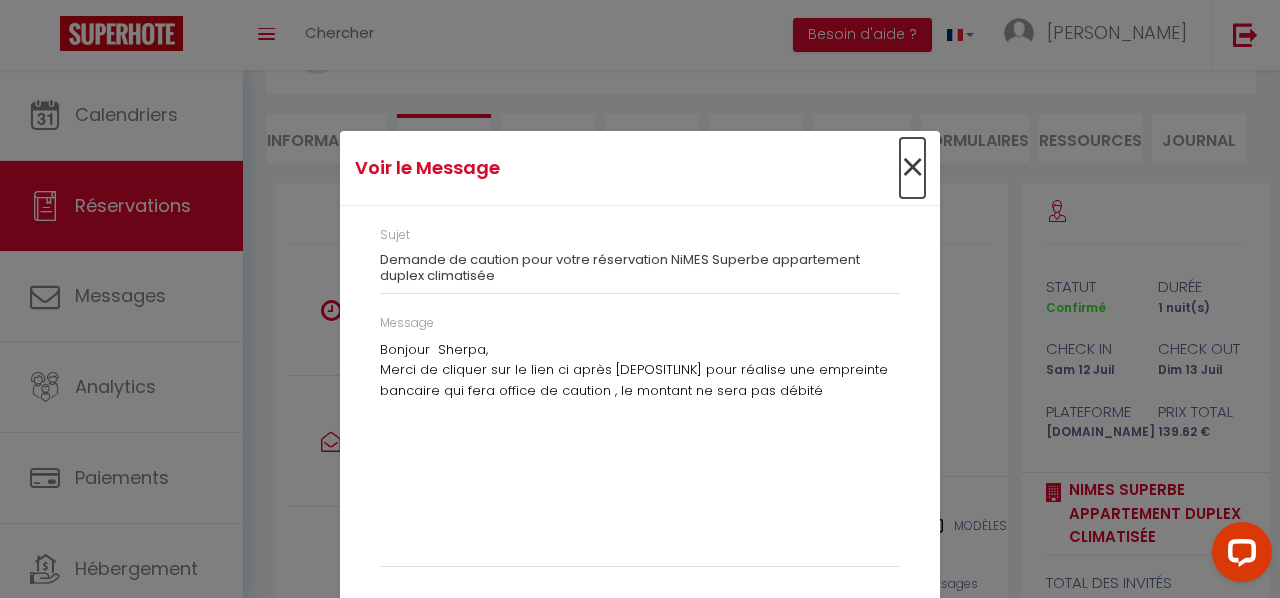 click on "×" at bounding box center (912, 168) 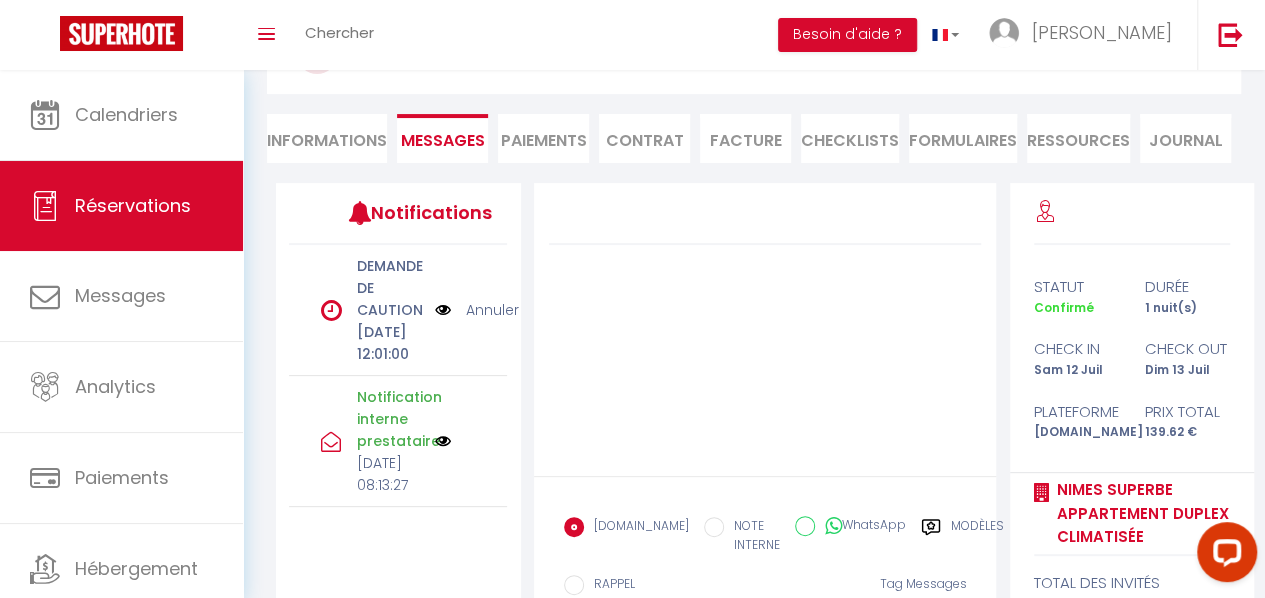 click on "Paiements" at bounding box center [543, 138] 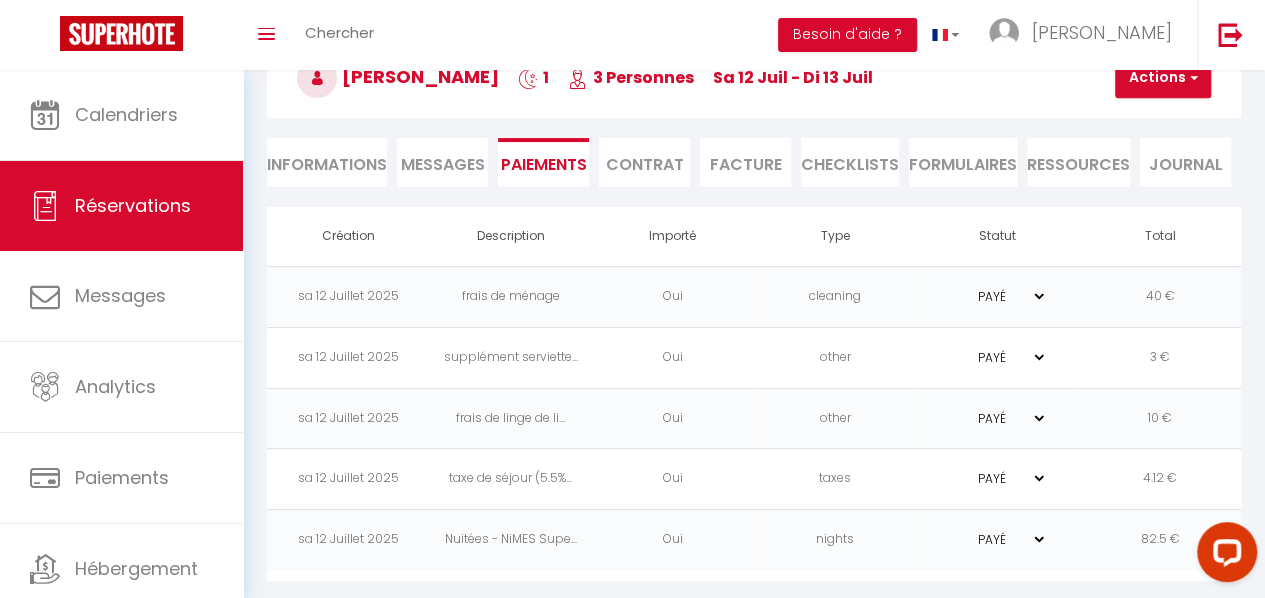 click on "Ressources" at bounding box center (1078, 162) 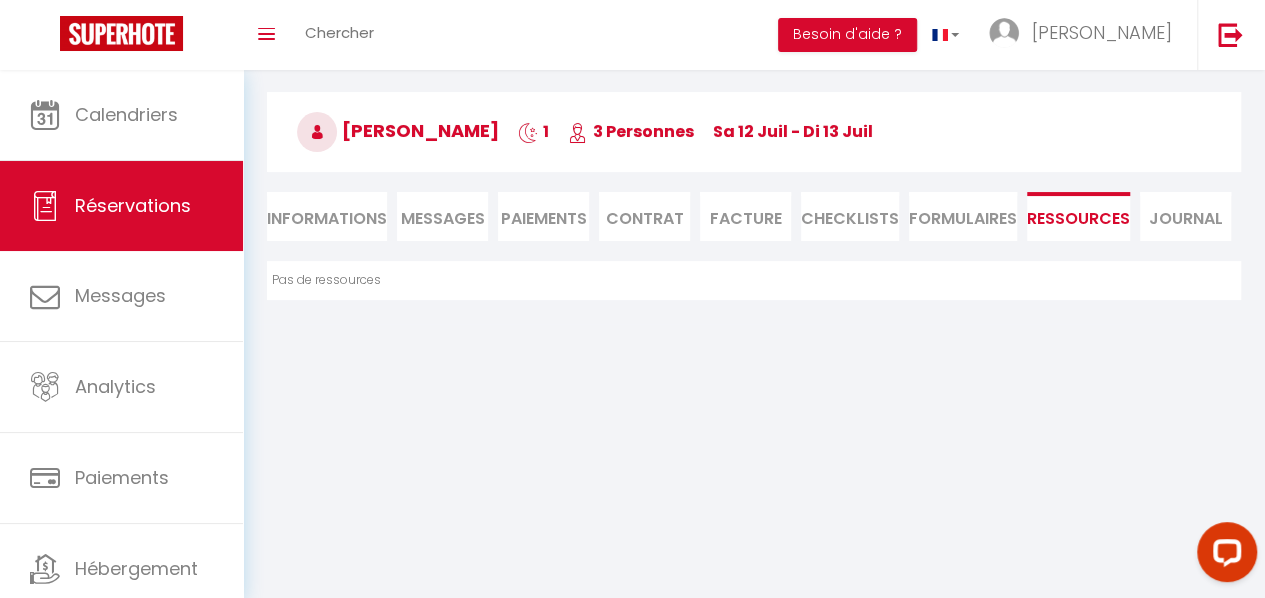 click on "Informations" at bounding box center [327, 216] 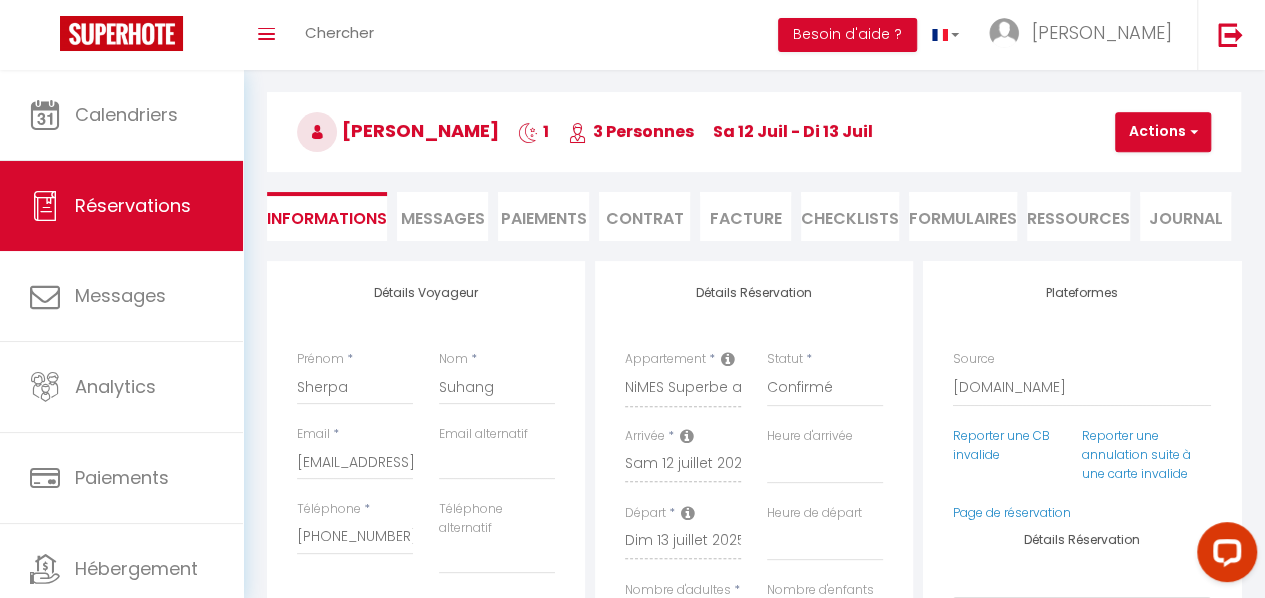 scroll, scrollTop: 148, scrollLeft: 0, axis: vertical 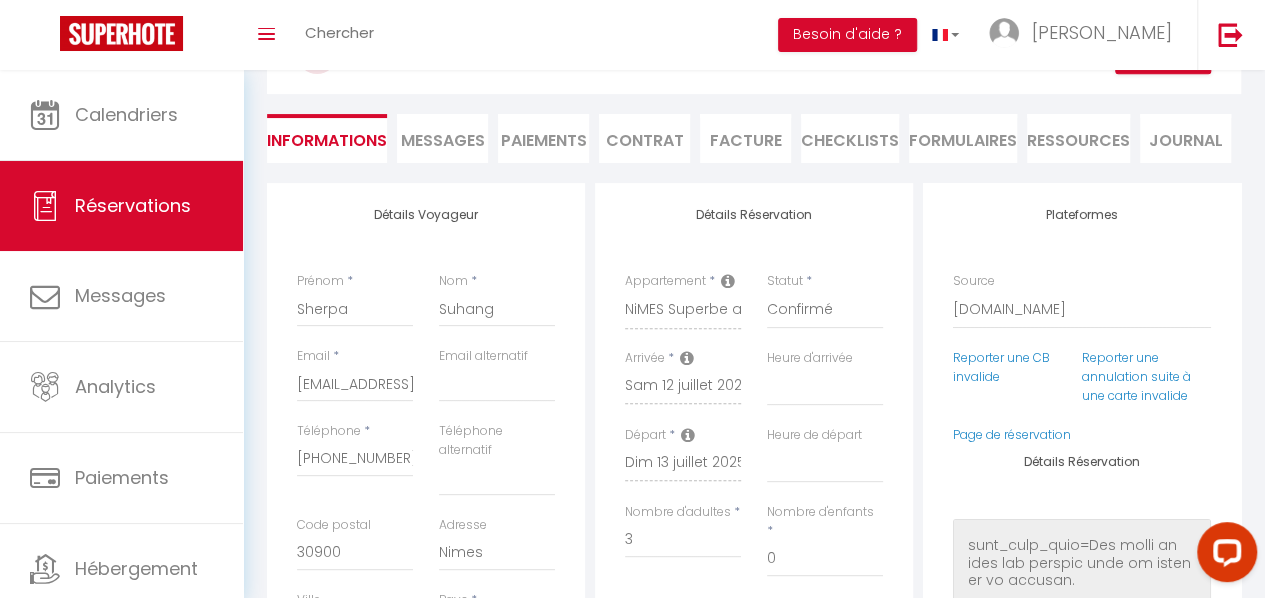 click on "Messages" at bounding box center (443, 140) 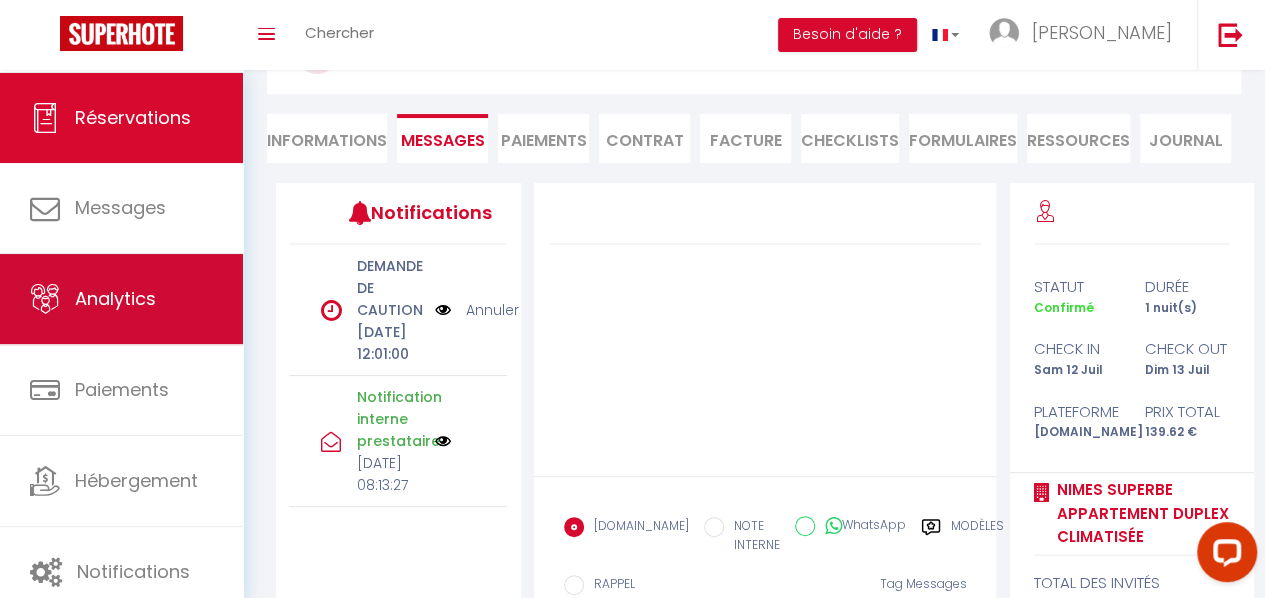scroll, scrollTop: 102, scrollLeft: 0, axis: vertical 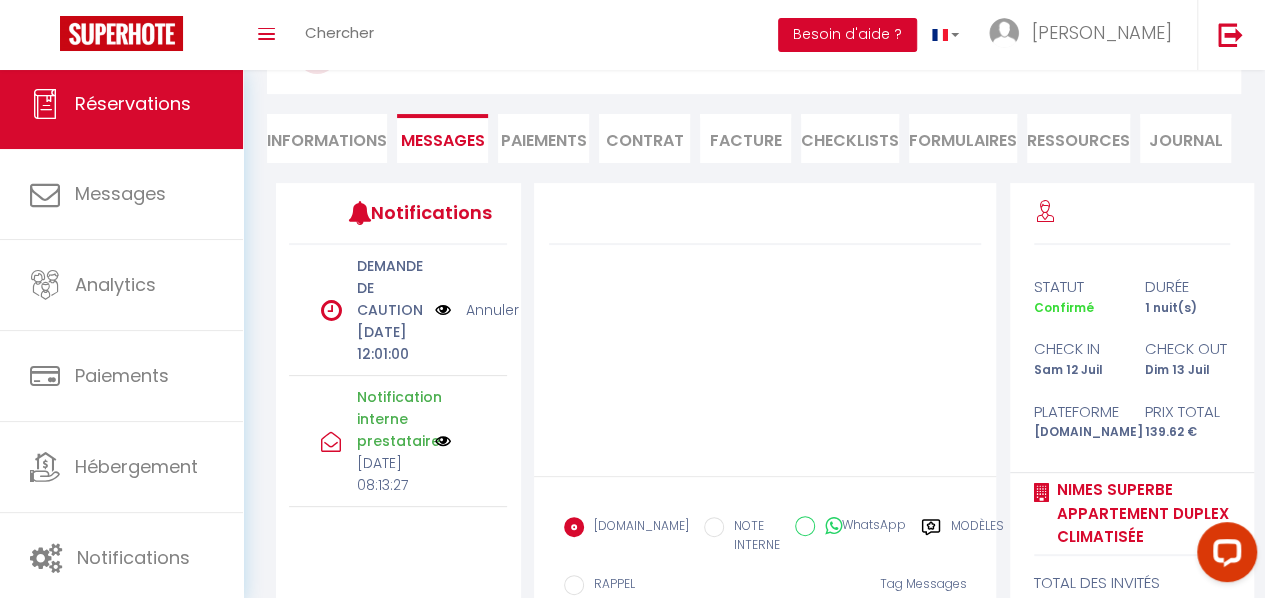 click on "Besoin d'aide ?" at bounding box center (847, 35) 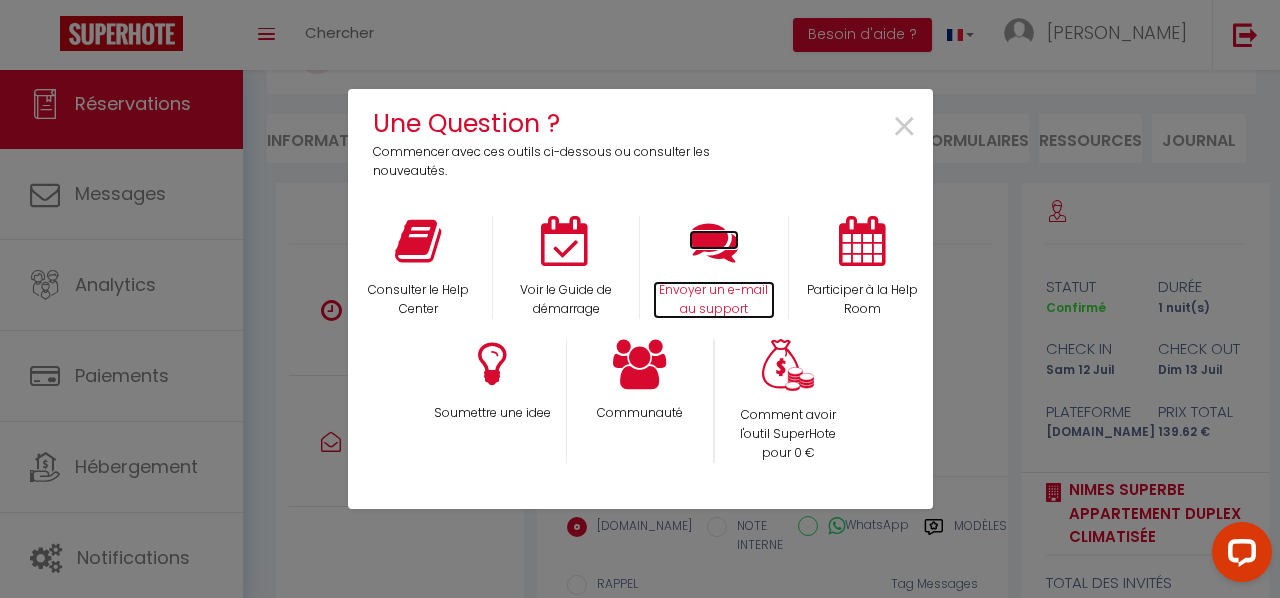 click at bounding box center [714, 241] 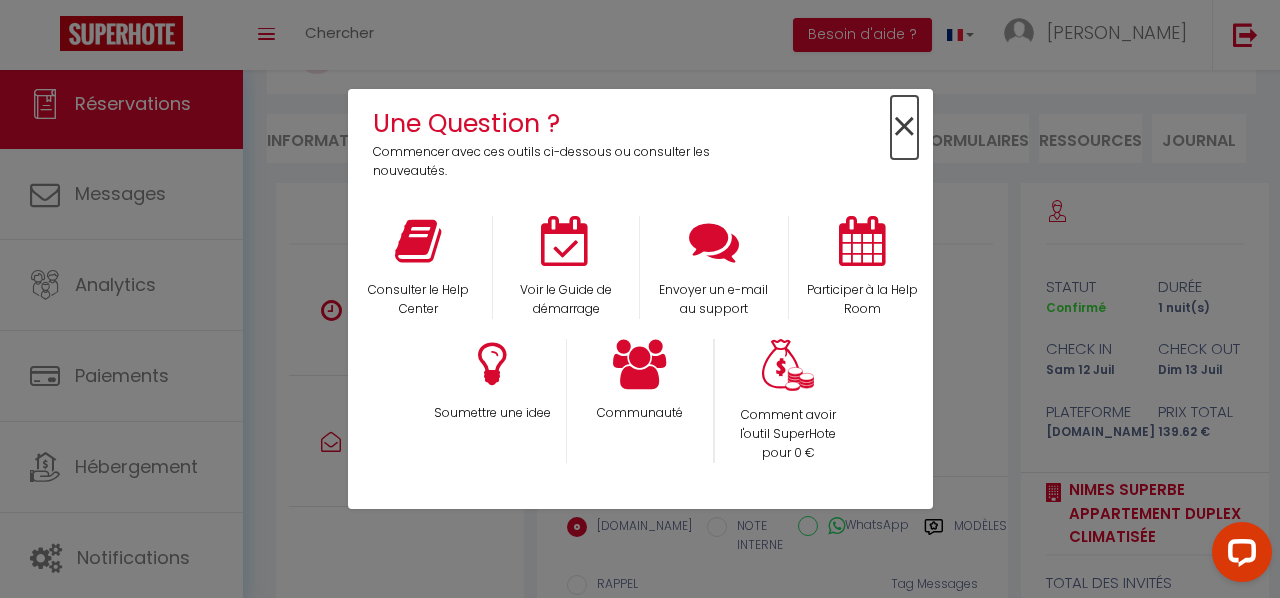 click on "×" at bounding box center [904, 127] 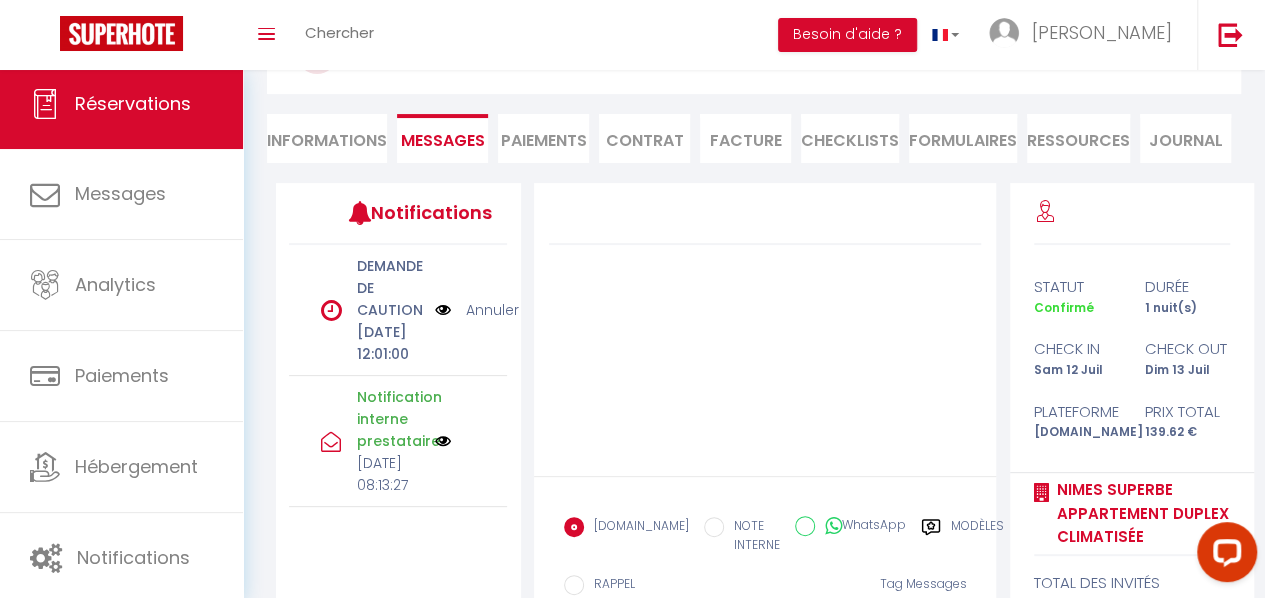 click at bounding box center (330, 310) 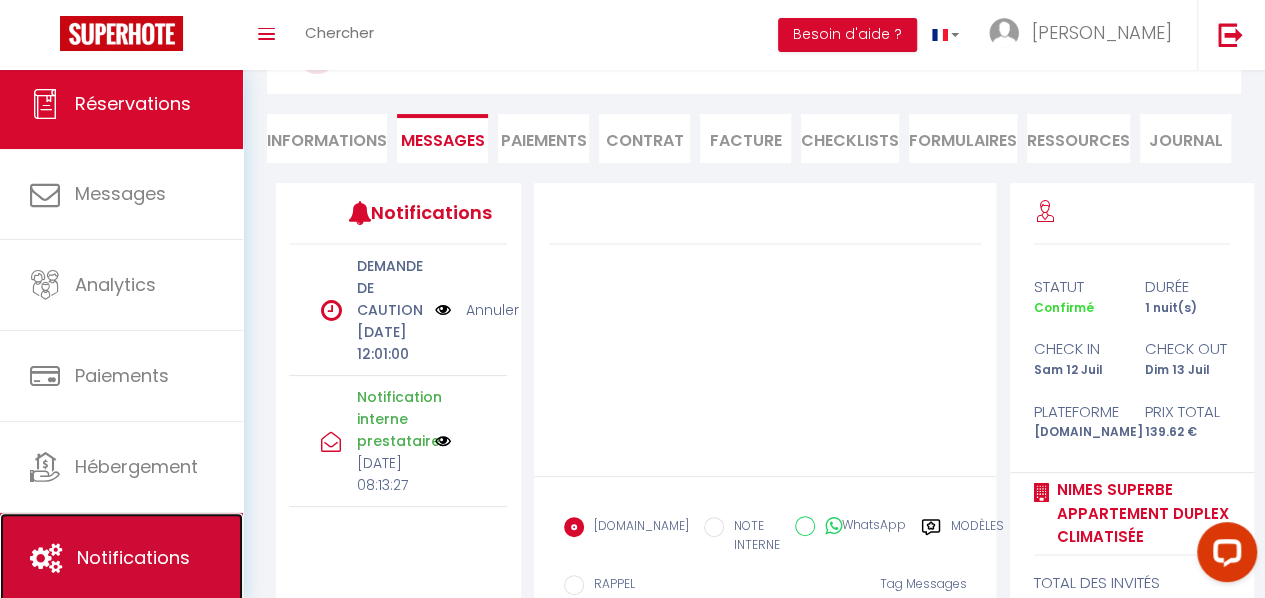 click on "Notifications" at bounding box center (133, 557) 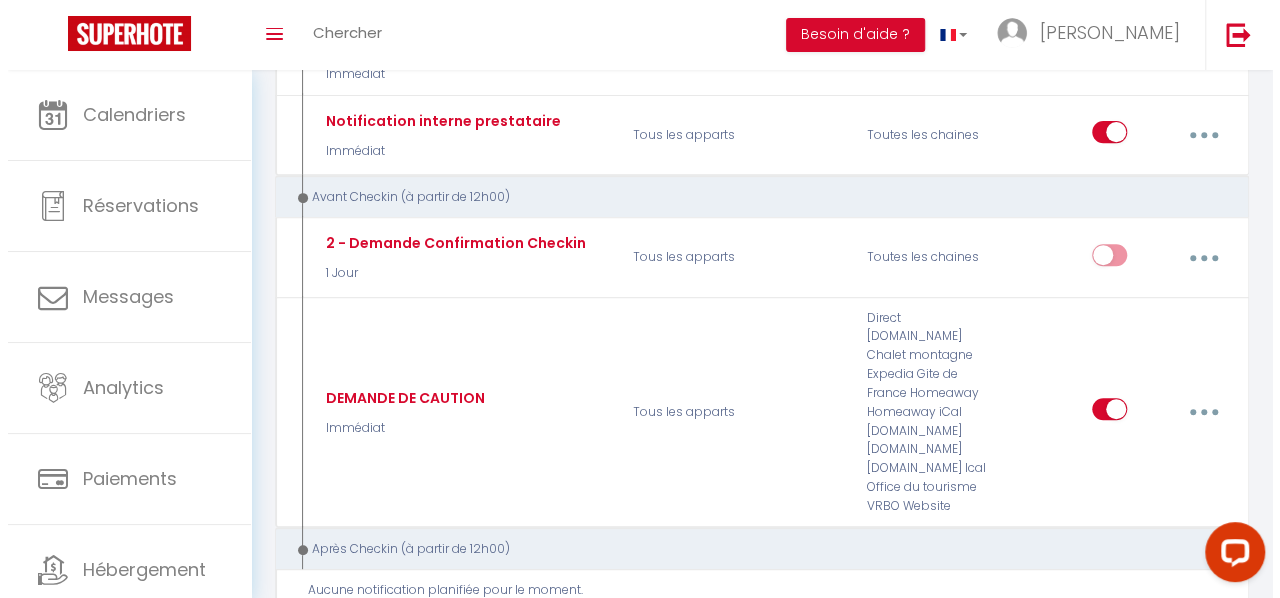 scroll, scrollTop: 354, scrollLeft: 0, axis: vertical 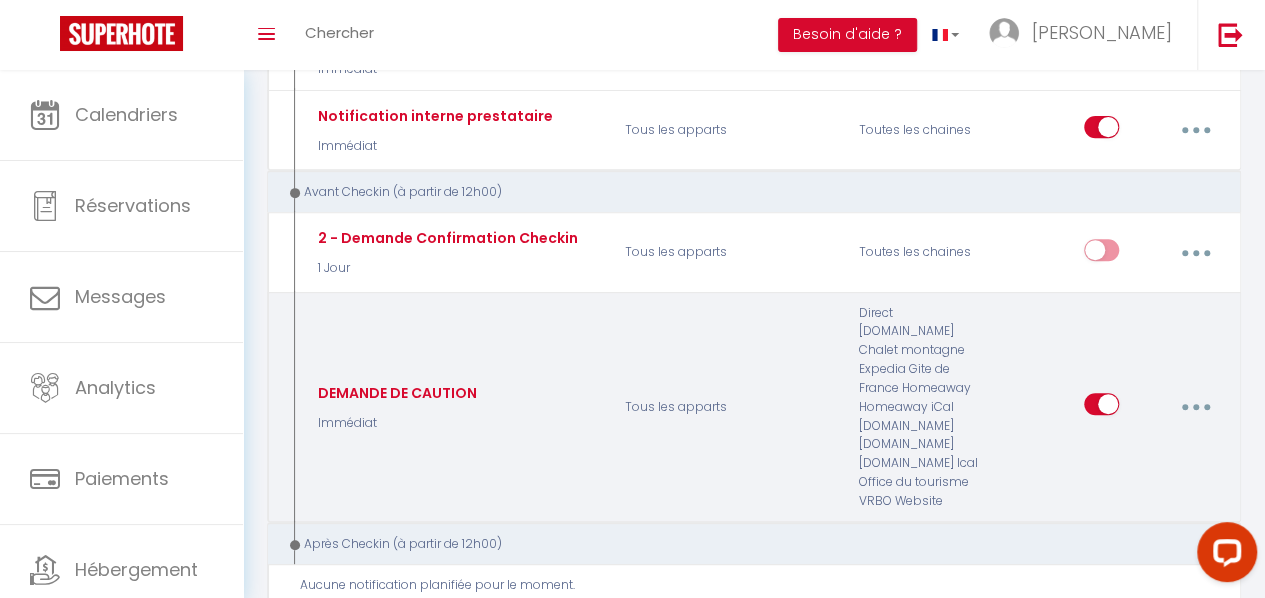 click at bounding box center (1195, 407) 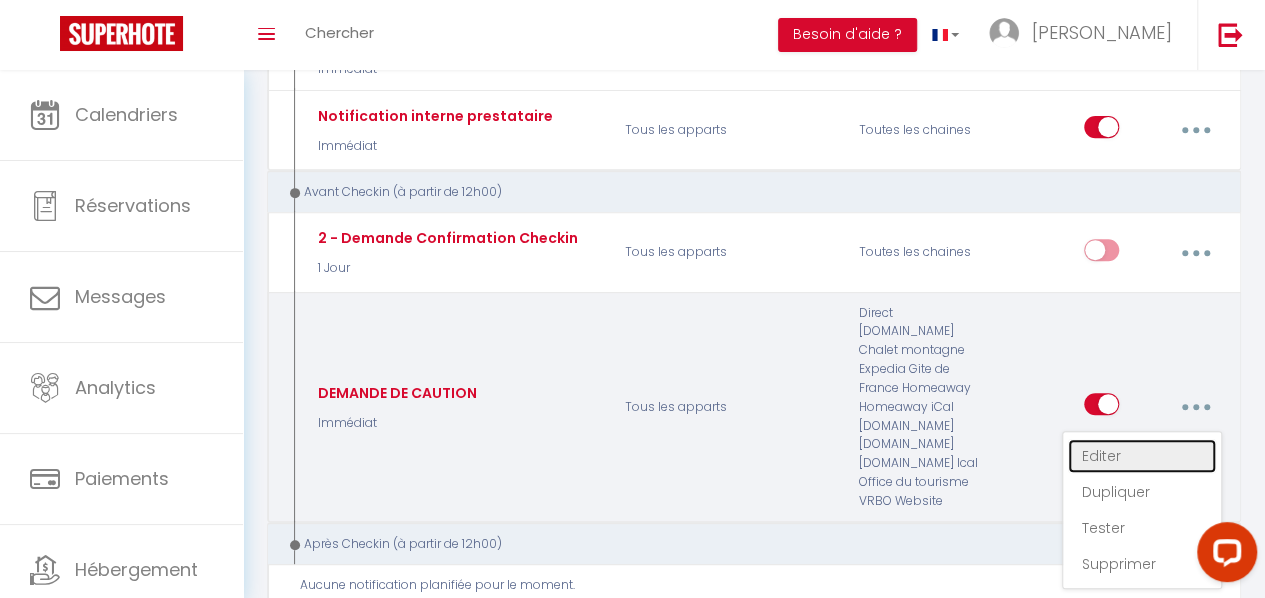 click on "Editer" at bounding box center [1142, 456] 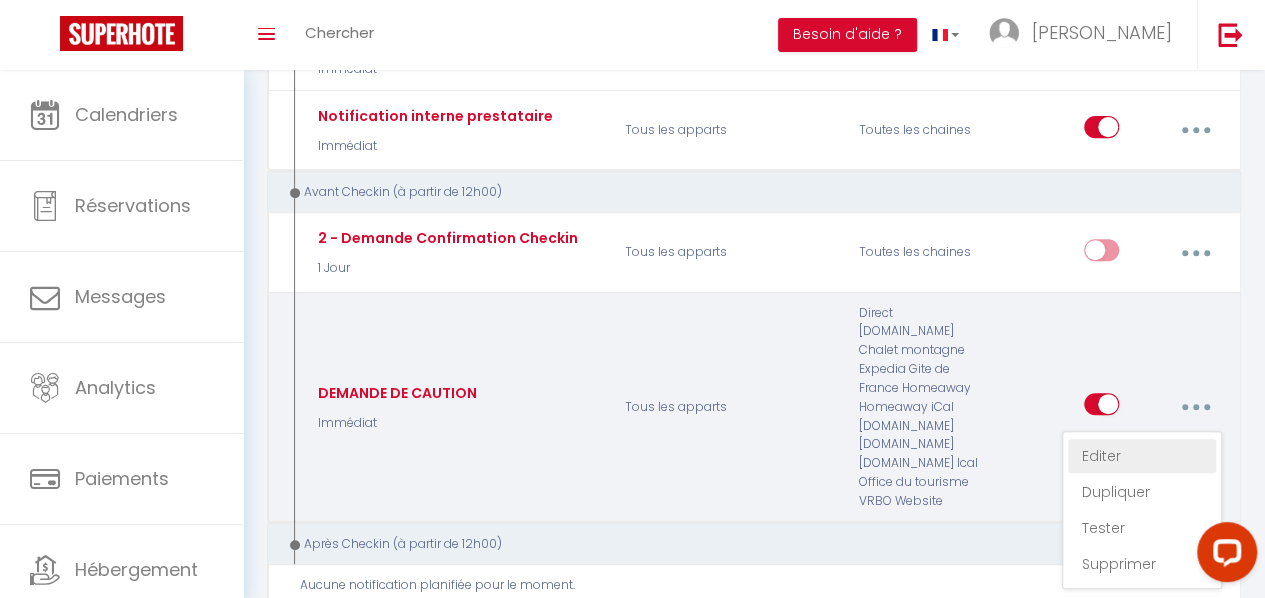 type on "DEMANDE DE CAUTION" 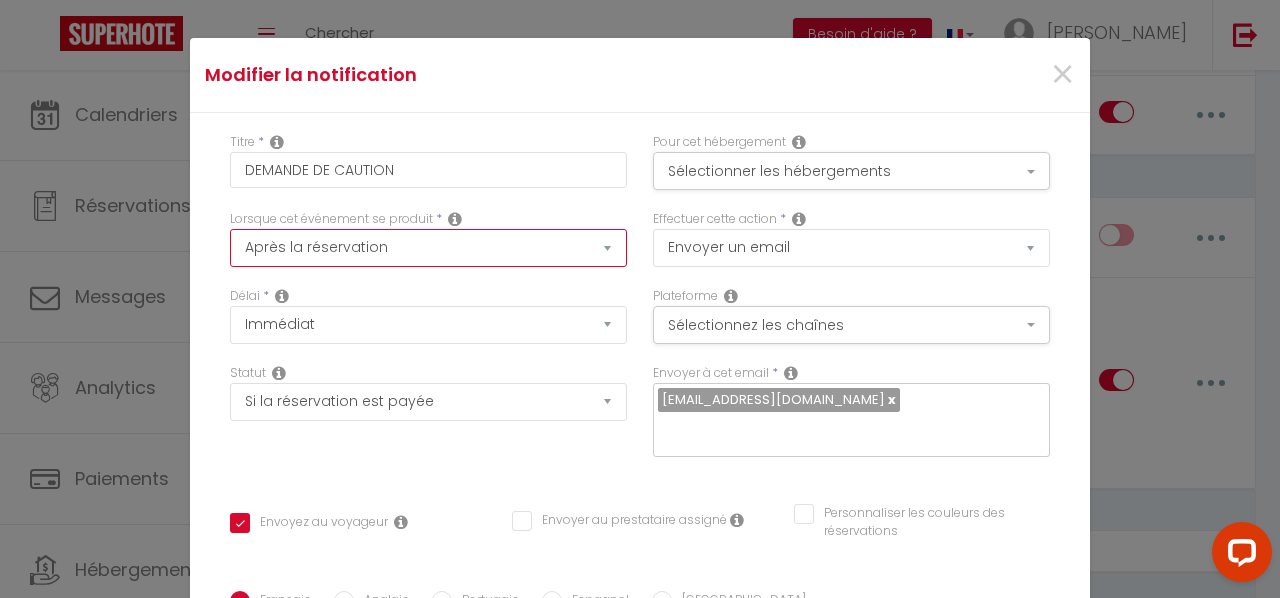 click on "Après la réservation   Avant Checkin (à partir de 12h00)   Après Checkin (à partir de 12h00)   Avant Checkout (à partir de 12h00)   Après Checkout (à partir de 12h00)   Température   Co2   [MEDICAL_DATA] sonore   Après visualisation [PERSON_NAME]   Après Paiement Lien KO   Après Caution Lien KO   Après Paiement Automatique KO   Après Caution Automatique KO   Après Visualisation du Contrat   Après Signature du Contrat   Paiement OK   Après soumission formulaire bienvenue   Aprés annulation réservation   Après remboursement automatique   Date spécifique   Après Assignation   Après Désassignation   Après soumission online checkin   Caution OK" at bounding box center (428, 248) 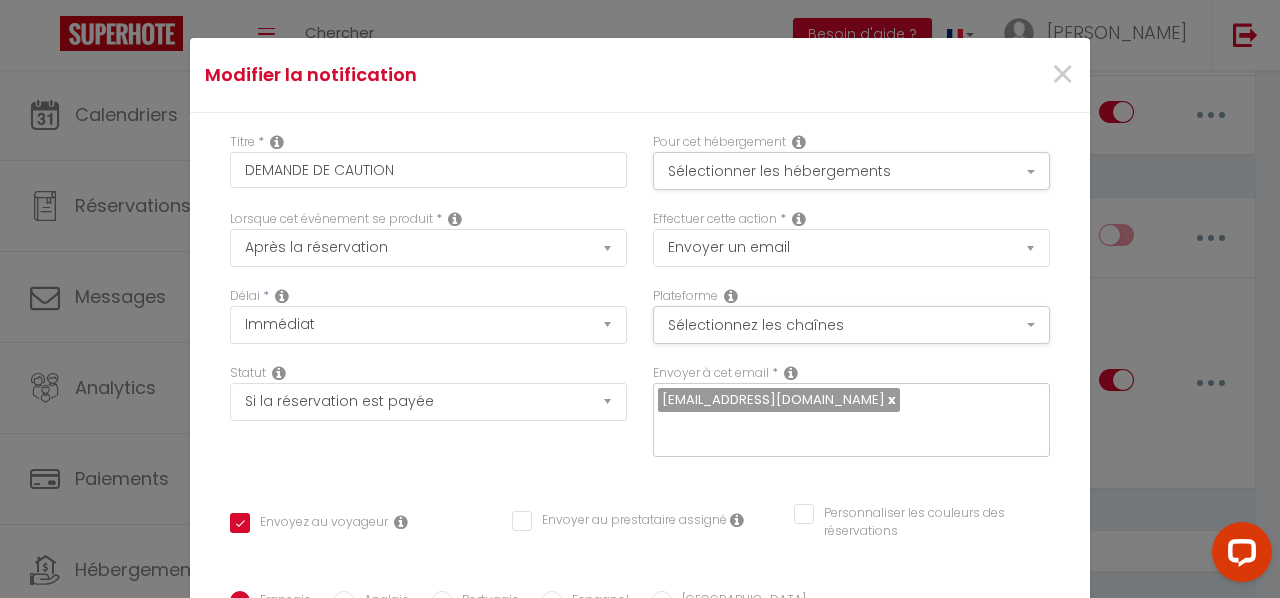 click on "Lorsque cet événement se produit   *      Après la réservation   Avant Checkin (à partir de 12h00)   Après Checkin (à partir de 12h00)   Avant Checkout (à partir de 12h00)   Après Checkout (à partir de 12h00)   Température   Co2   Bruit sonore   Après visualisation lien paiement   Après Paiement Lien KO   Après Caution Lien KO   Après Paiement Automatique KO   Après Caution Automatique KO   Après Visualisation du Contrat   Après Signature du Contrat   Paiement OK   Après soumission formulaire bienvenue   Aprés annulation réservation   Après remboursement automatique   Date spécifique   Après Assignation   Après Désassignation   Après soumission online checkin   Caution OK" at bounding box center [428, 248] 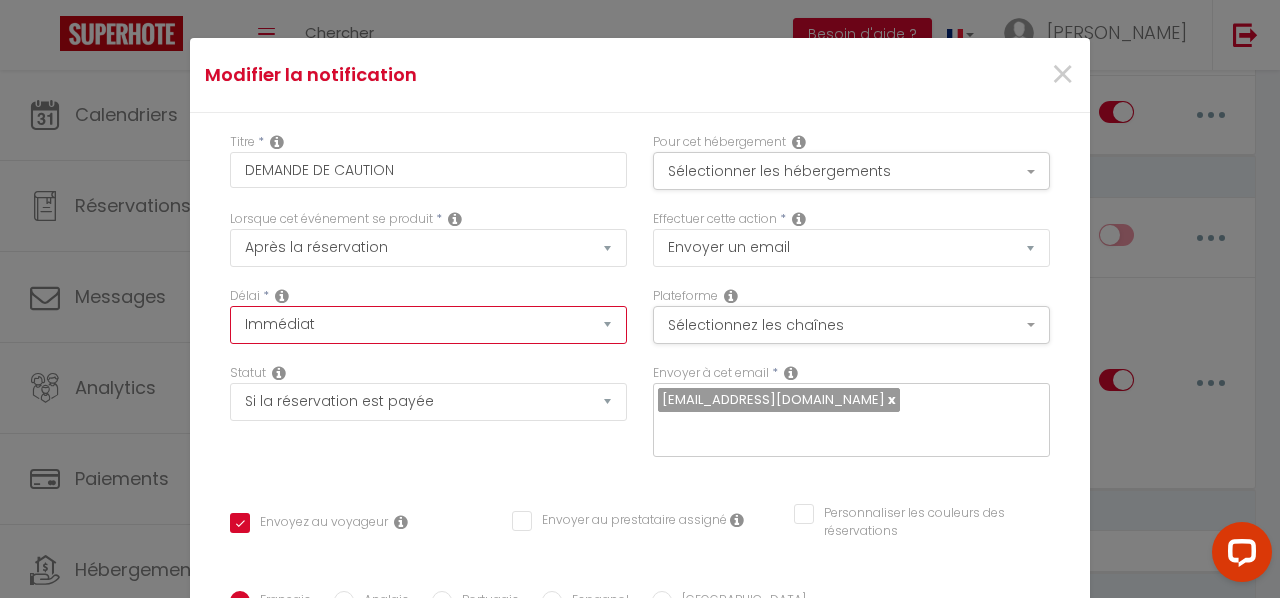 click on "Immédiat - 10 Minutes - 1 Heure - 2 Heures - 3 Heures - 4 Heures - 5 Heures - 6 Heures - 7 Heures - 8 Heures - 9 Heures - 10 Heures - 11 Heures - 12 Heures - 13 Heures - 14 Heures - 15 Heures - 16 Heures - 17 Heures - 18 Heures - 19 Heures - 20 Heures - 21 Heures - 22 Heures - 23 Heures   - 1 Jour - 2 Jours - 3 Jours - 4 Jours - 5 Jours - 6 Jours - 7 Jours - 8 Jours - 9 Jours - 10 Jours - 11 Jours - 12 Jours - 13 Jours - 14 Jours - 15 Jours - 16 Jours - 17 Jours - 18 Jours - 19 Jours - 20 Jours - 21 Jours - 22 Jours - 23 Jours - 24 Jours - 25 Jours - 26 Jours - 27 Jours - 28 Jours - 29 Jours - 30 Jours - 31 Jours - 32 Jours - 33 Jours - 34 Jours - 35 Jours - 36 Jours - 37 Jours - 38 Jours - 39 Jours - 40 Jours - 41 Jours - 42 Jours - 43 Jours - 44 Jours - 45 Jours - 46 Jours - 47 Jours - 48 Jours - 49 Jours - 50 Jours - 51 Jours - 52 Jours - 53 Jours - 54 Jours - 55 Jours - 56 Jours - 57 Jours - 58 Jours - 59 Jours - 60 Jours - 61 Jours - 62 Jours - 63 Jours - 64 Jours - 65 Jours - 66 Jours - 67 Jours" at bounding box center (428, 325) 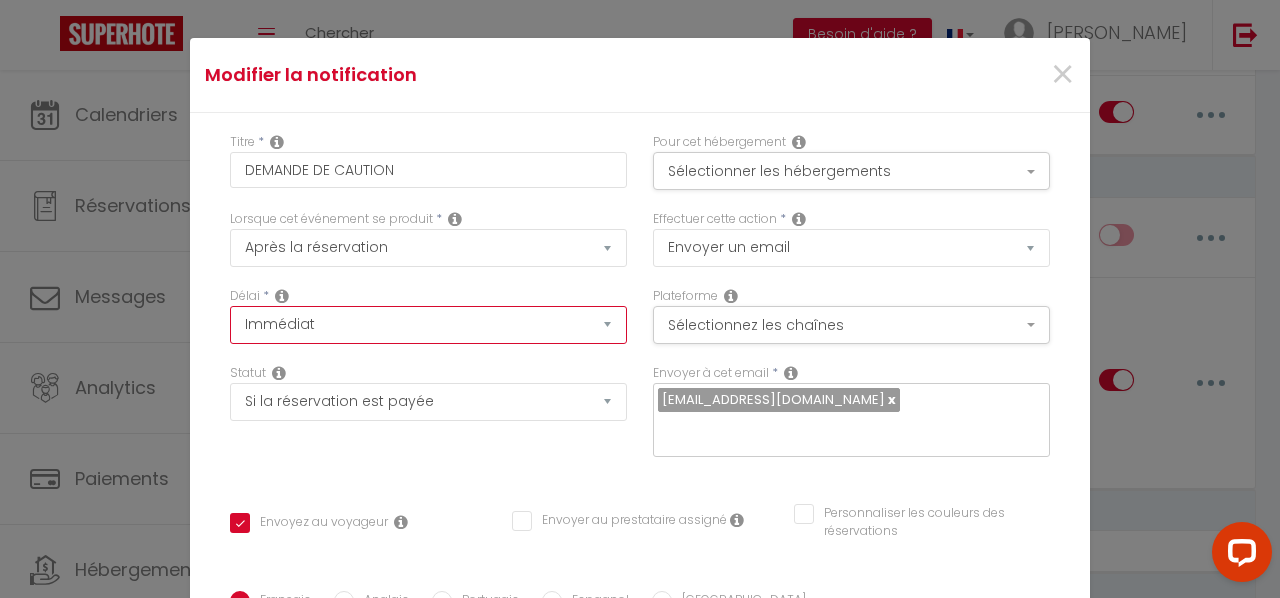 click on "Immédiat - 10 Minutes - 1 Heure - 2 Heures - 3 Heures - 4 Heures - 5 Heures - 6 Heures - 7 Heures - 8 Heures - 9 Heures - 10 Heures - 11 Heures - 12 Heures - 13 Heures - 14 Heures - 15 Heures - 16 Heures - 17 Heures - 18 Heures - 19 Heures - 20 Heures - 21 Heures - 22 Heures - 23 Heures   - 1 Jour - 2 Jours - 3 Jours - 4 Jours - 5 Jours - 6 Jours - 7 Jours - 8 Jours - 9 Jours - 10 Jours - 11 Jours - 12 Jours - 13 Jours - 14 Jours - 15 Jours - 16 Jours - 17 Jours - 18 Jours - 19 Jours - 20 Jours - 21 Jours - 22 Jours - 23 Jours - 24 Jours - 25 Jours - 26 Jours - 27 Jours - 28 Jours - 29 Jours - 30 Jours - 31 Jours - 32 Jours - 33 Jours - 34 Jours - 35 Jours - 36 Jours - 37 Jours - 38 Jours - 39 Jours - 40 Jours - 41 Jours - 42 Jours - 43 Jours - 44 Jours - 45 Jours - 46 Jours - 47 Jours - 48 Jours - 49 Jours - 50 Jours - 51 Jours - 52 Jours - 53 Jours - 54 Jours - 55 Jours - 56 Jours - 57 Jours - 58 Jours - 59 Jours - 60 Jours - 61 Jours - 62 Jours - 63 Jours - 64 Jours - 65 Jours - 66 Jours - 67 Jours" at bounding box center (428, 325) 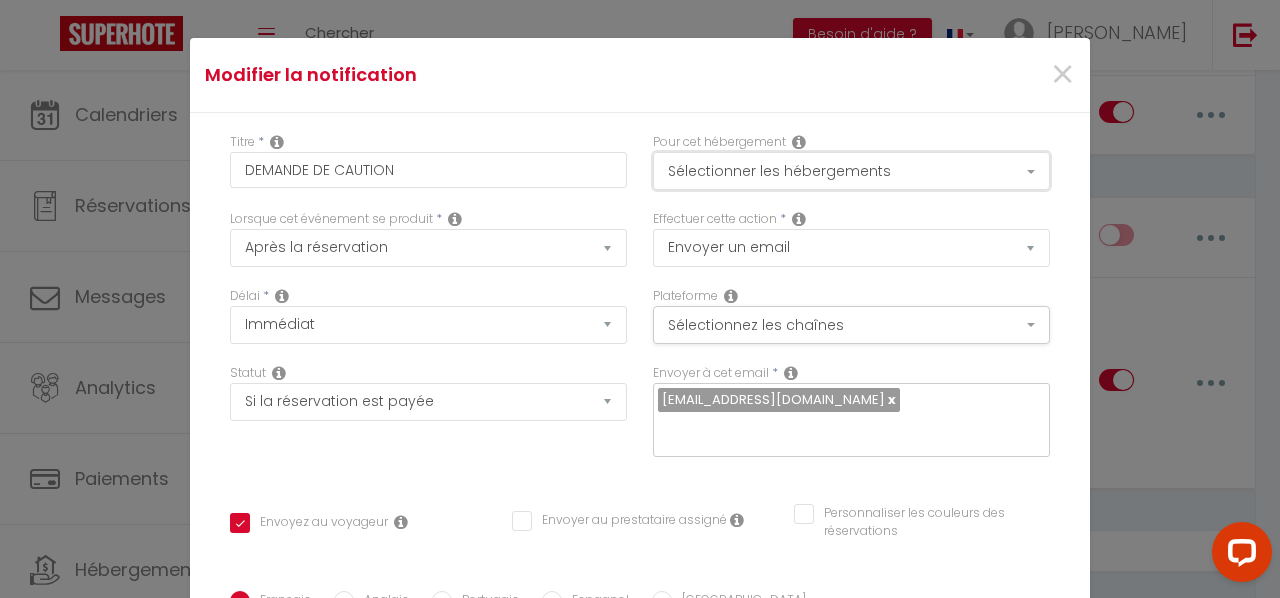 click on "Sélectionner les hébergements" at bounding box center [851, 171] 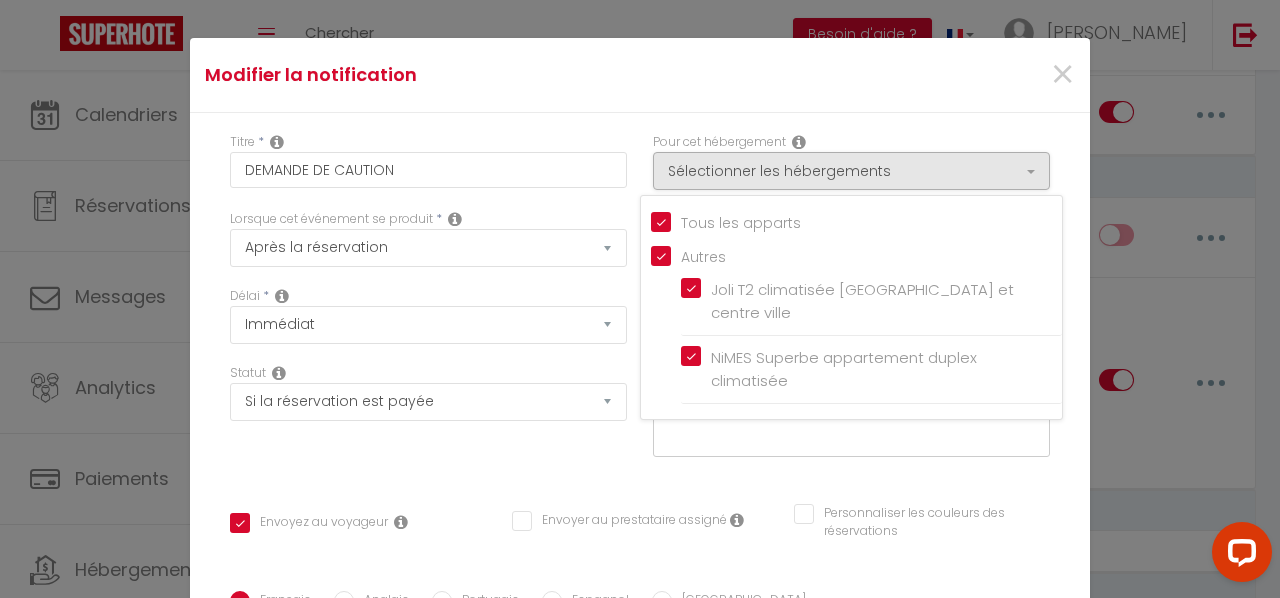 click on "Modifier la notification   ×" at bounding box center [640, 75] 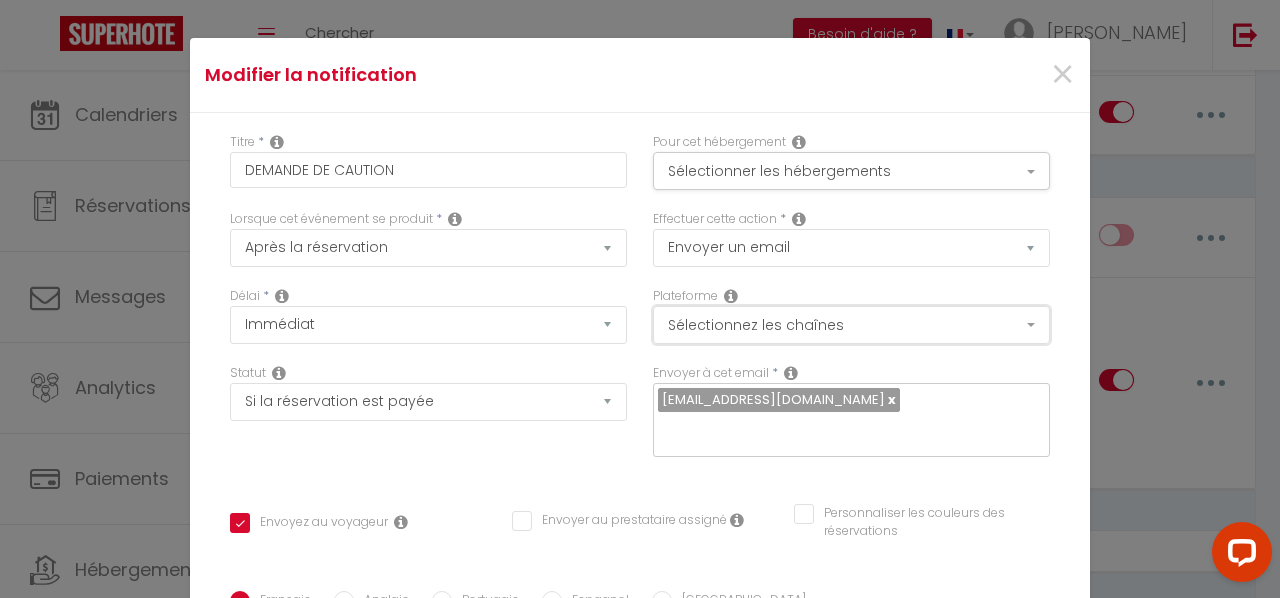 click on "Sélectionnez les chaînes" at bounding box center [851, 325] 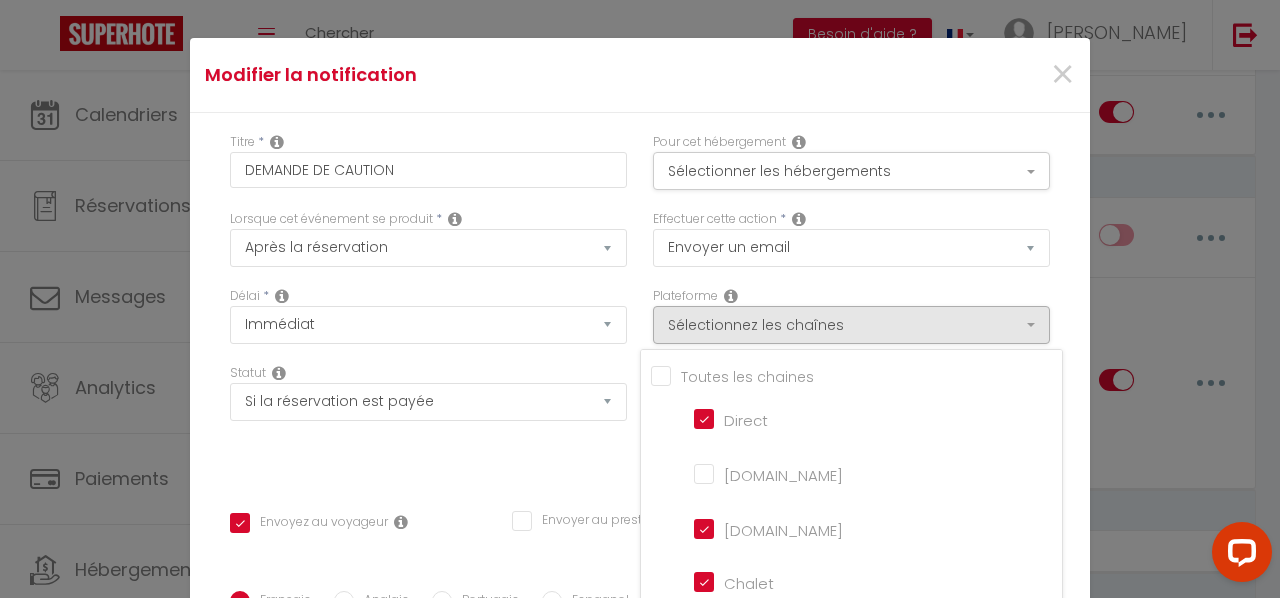 click on "[DOMAIN_NAME]" at bounding box center (751, 473) 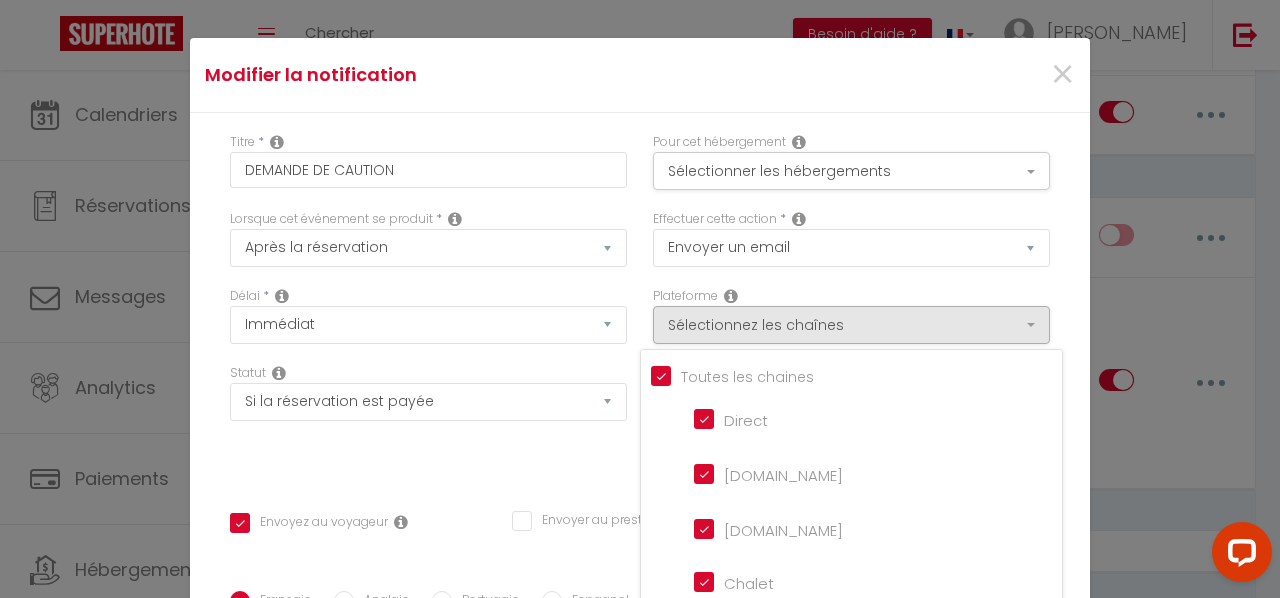 checkbox on "true" 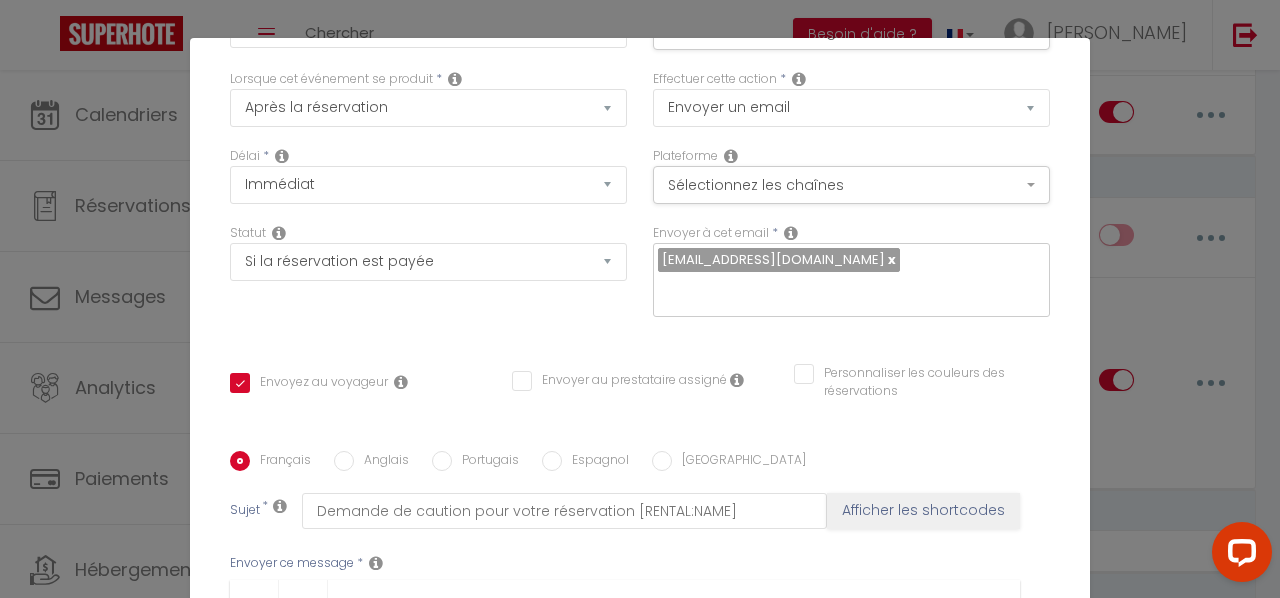scroll, scrollTop: 144, scrollLeft: 0, axis: vertical 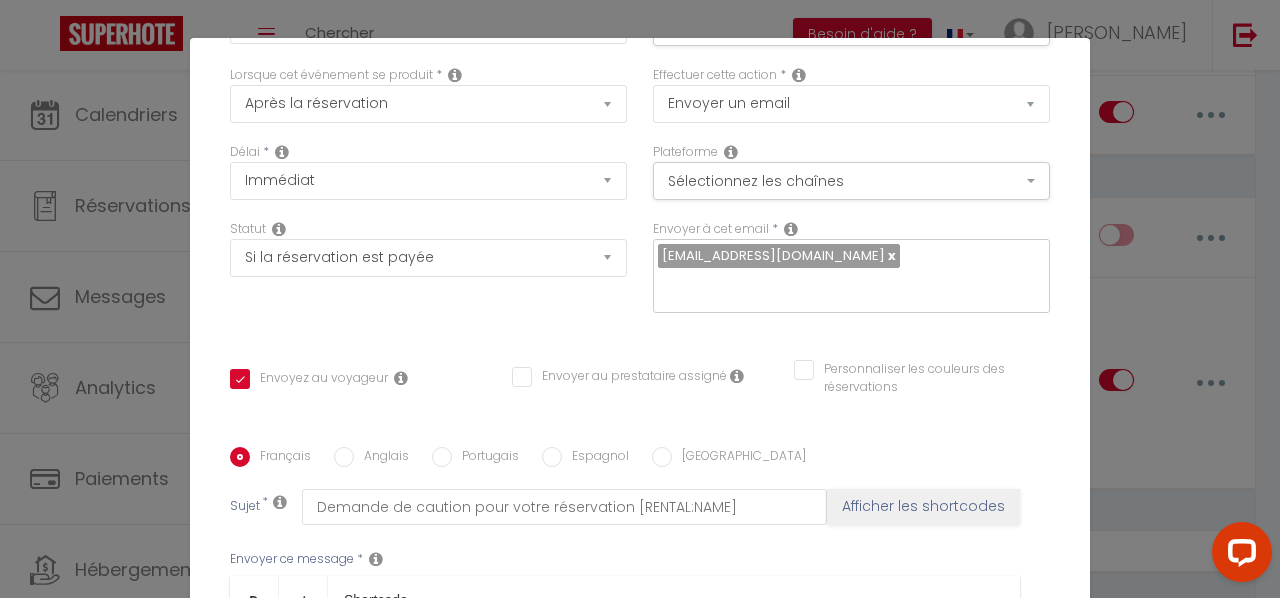 click on "Anglais" at bounding box center [344, 457] 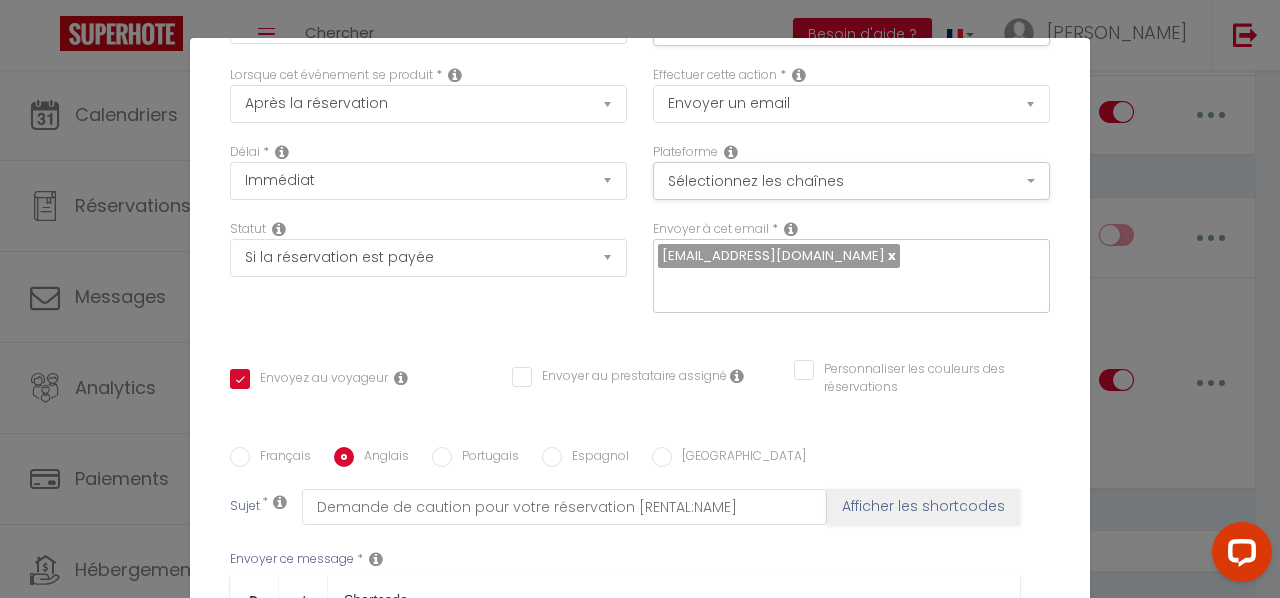 checkbox on "true" 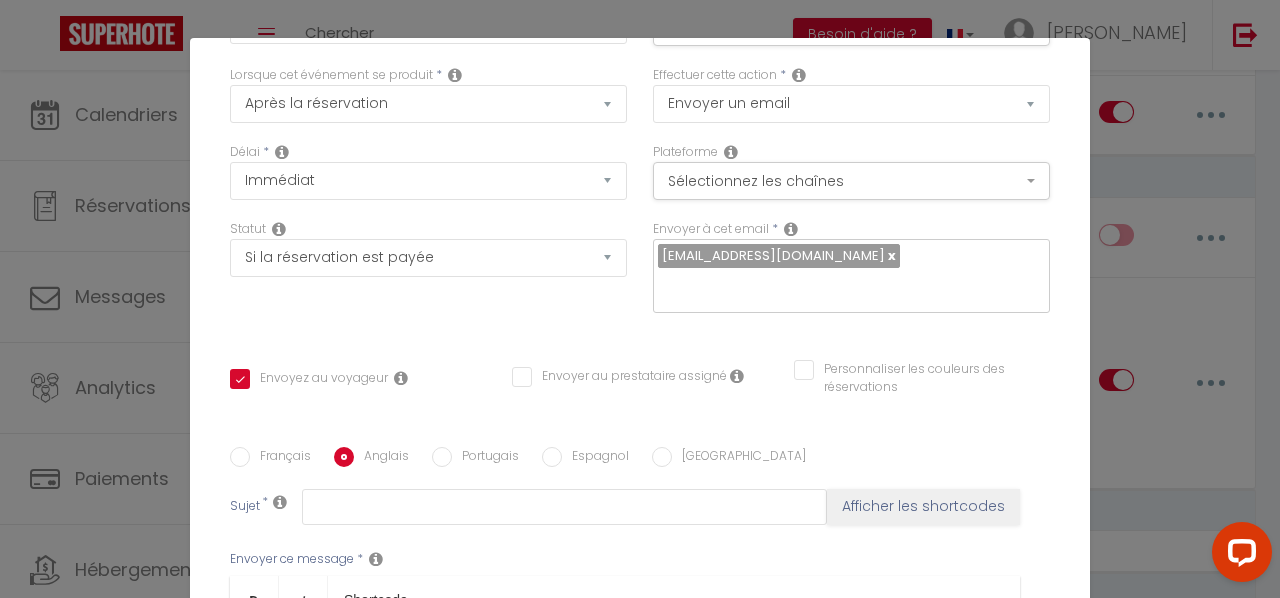 click on "Français" at bounding box center (240, 457) 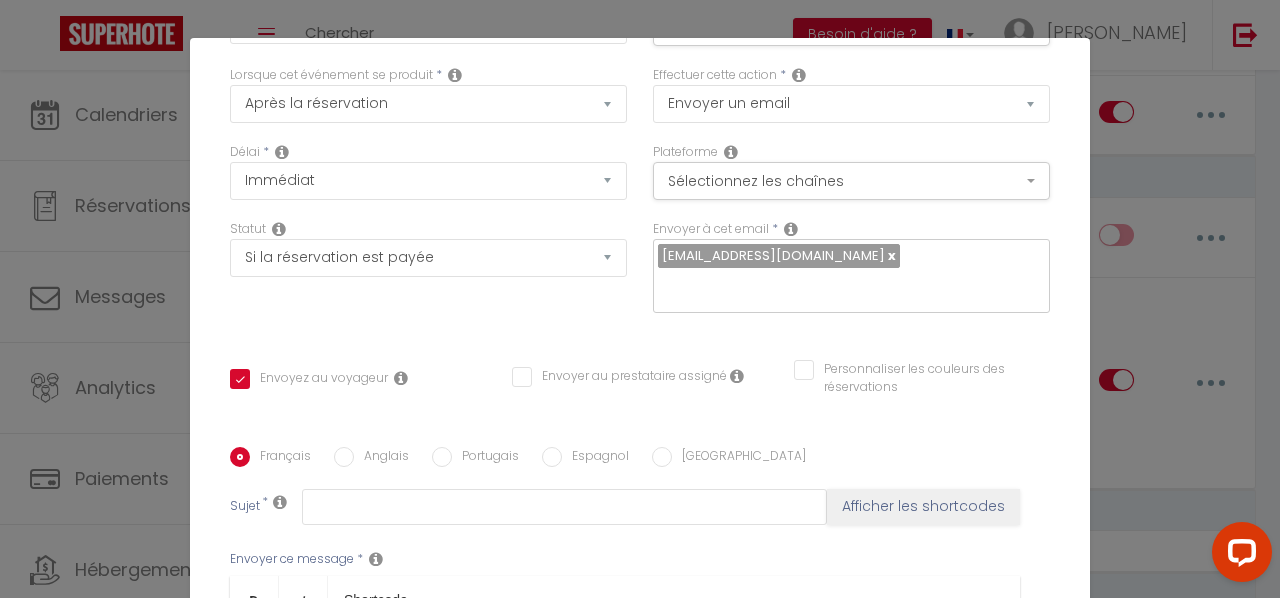 checkbox on "true" 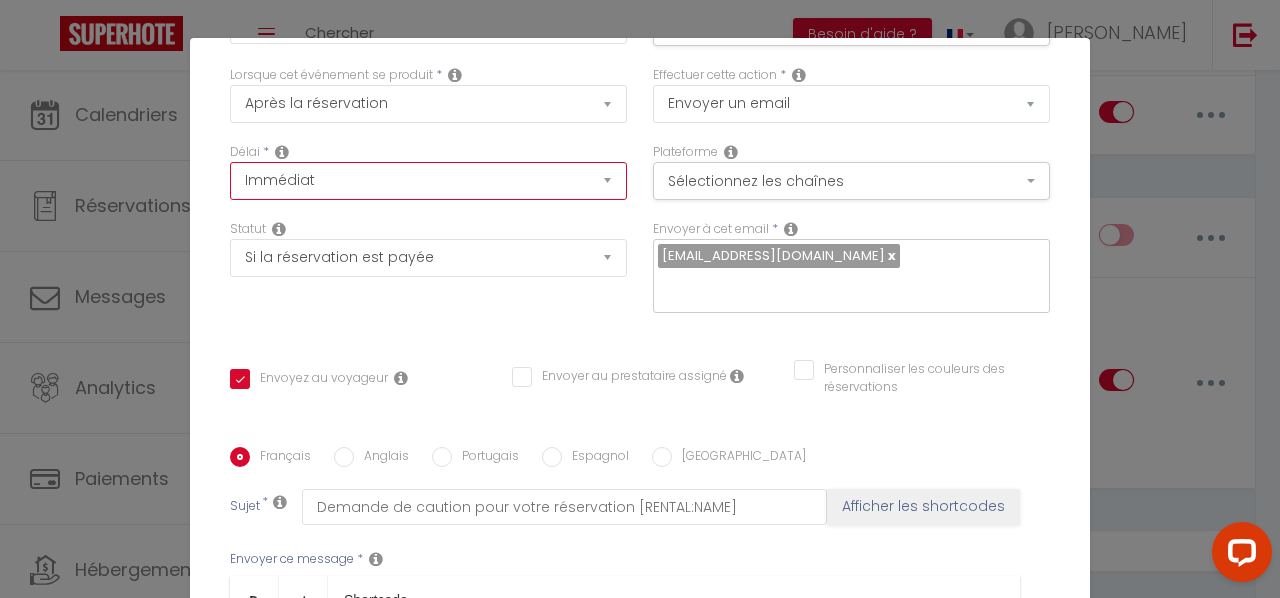 click on "Immédiat - 10 Minutes - 1 Heure - 2 Heures - 3 Heures - 4 Heures - 5 Heures - 6 Heures - 7 Heures - 8 Heures - 9 Heures - 10 Heures - 11 Heures - 12 Heures - 13 Heures - 14 Heures - 15 Heures - 16 Heures - 17 Heures - 18 Heures - 19 Heures - 20 Heures - 21 Heures - 22 Heures - 23 Heures   - 1 Jour - 2 Jours - 3 Jours - 4 Jours - 5 Jours - 6 Jours - 7 Jours - 8 Jours - 9 Jours - 10 Jours - 11 Jours - 12 Jours - 13 Jours - 14 Jours - 15 Jours - 16 Jours - 17 Jours - 18 Jours - 19 Jours - 20 Jours - 21 Jours - 22 Jours - 23 Jours - 24 Jours - 25 Jours - 26 Jours - 27 Jours - 28 Jours - 29 Jours - 30 Jours - 31 Jours - 32 Jours - 33 Jours - 34 Jours - 35 Jours - 36 Jours - 37 Jours - 38 Jours - 39 Jours - 40 Jours - 41 Jours - 42 Jours - 43 Jours - 44 Jours - 45 Jours - 46 Jours - 47 Jours - 48 Jours - 49 Jours - 50 Jours - 51 Jours - 52 Jours - 53 Jours - 54 Jours - 55 Jours - 56 Jours - 57 Jours - 58 Jours - 59 Jours - 60 Jours - 61 Jours - 62 Jours - 63 Jours - 64 Jours - 65 Jours - 66 Jours - 67 Jours" at bounding box center (428, 181) 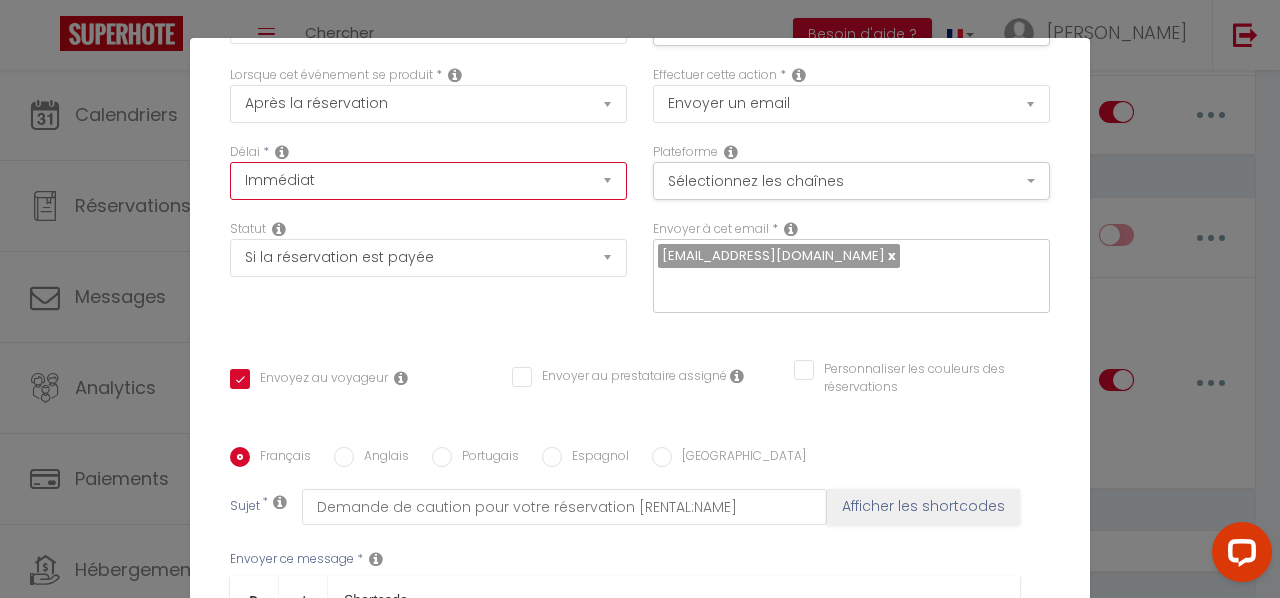 click on "Immédiat - 10 Minutes - 1 Heure - 2 Heures - 3 Heures - 4 Heures - 5 Heures - 6 Heures - 7 Heures - 8 Heures - 9 Heures - 10 Heures - 11 Heures - 12 Heures - 13 Heures - 14 Heures - 15 Heures - 16 Heures - 17 Heures - 18 Heures - 19 Heures - 20 Heures - 21 Heures - 22 Heures - 23 Heures   - 1 Jour - 2 Jours - 3 Jours - 4 Jours - 5 Jours - 6 Jours - 7 Jours - 8 Jours - 9 Jours - 10 Jours - 11 Jours - 12 Jours - 13 Jours - 14 Jours - 15 Jours - 16 Jours - 17 Jours - 18 Jours - 19 Jours - 20 Jours - 21 Jours - 22 Jours - 23 Jours - 24 Jours - 25 Jours - 26 Jours - 27 Jours - 28 Jours - 29 Jours - 30 Jours - 31 Jours - 32 Jours - 33 Jours - 34 Jours - 35 Jours - 36 Jours - 37 Jours - 38 Jours - 39 Jours - 40 Jours - 41 Jours - 42 Jours - 43 Jours - 44 Jours - 45 Jours - 46 Jours - 47 Jours - 48 Jours - 49 Jours - 50 Jours - 51 Jours - 52 Jours - 53 Jours - 54 Jours - 55 Jours - 56 Jours - 57 Jours - 58 Jours - 59 Jours - 60 Jours - 61 Jours - 62 Jours - 63 Jours - 64 Jours - 65 Jours - 66 Jours - 67 Jours" at bounding box center [428, 181] 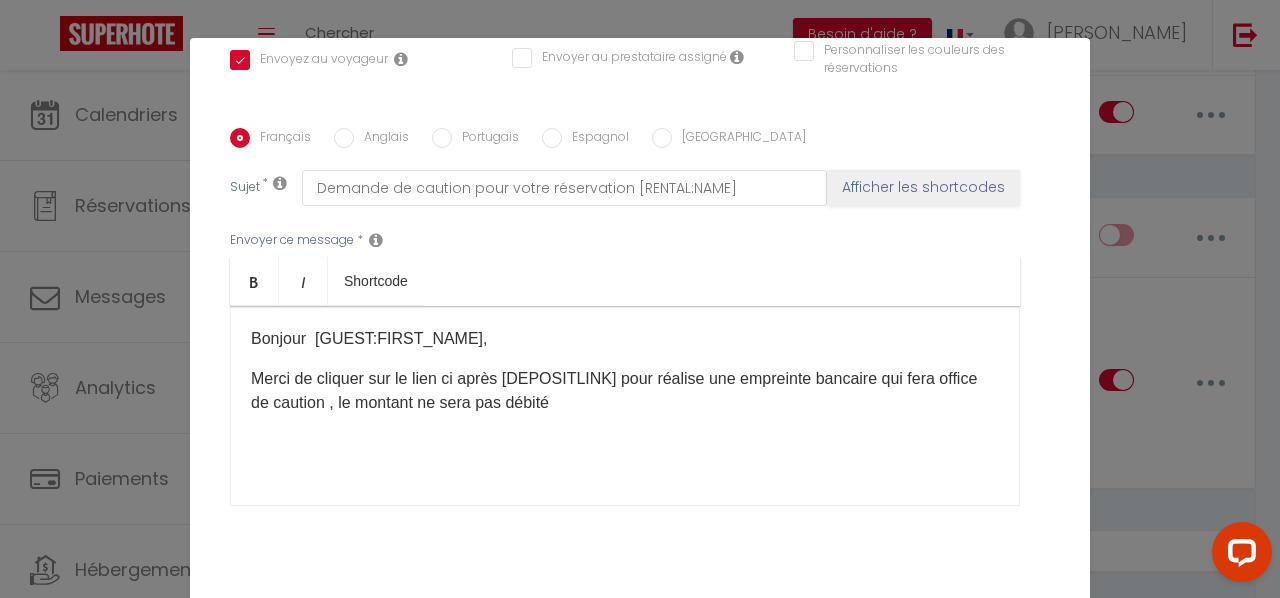 scroll, scrollTop: 464, scrollLeft: 0, axis: vertical 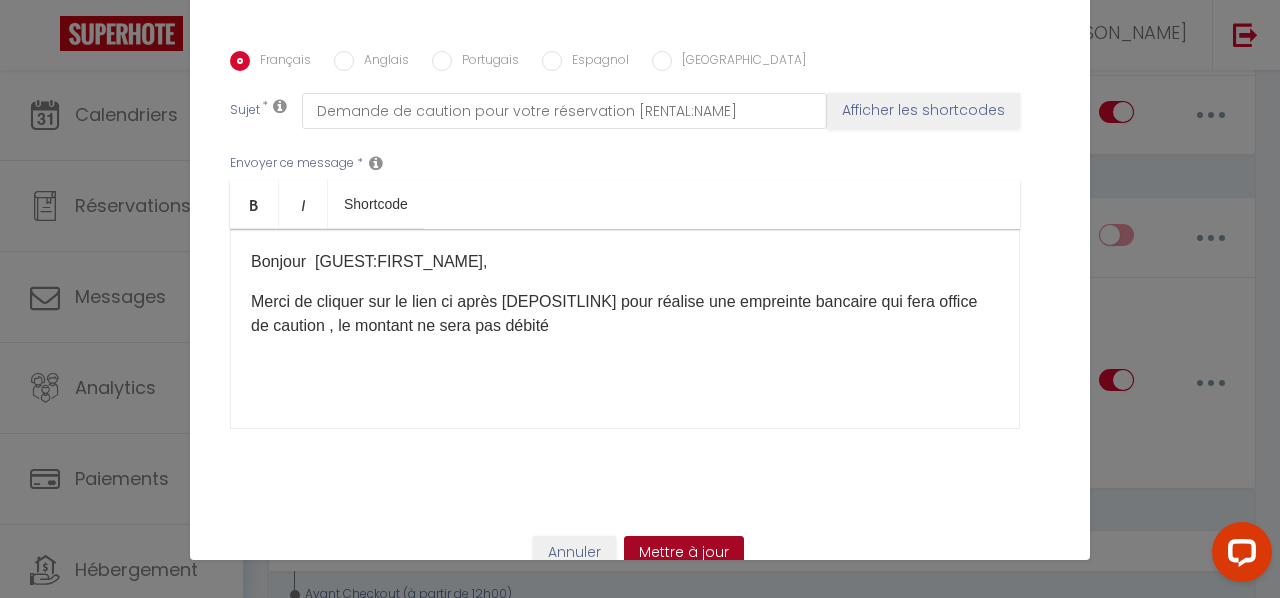 click on "Mettre à jour" at bounding box center (684, 553) 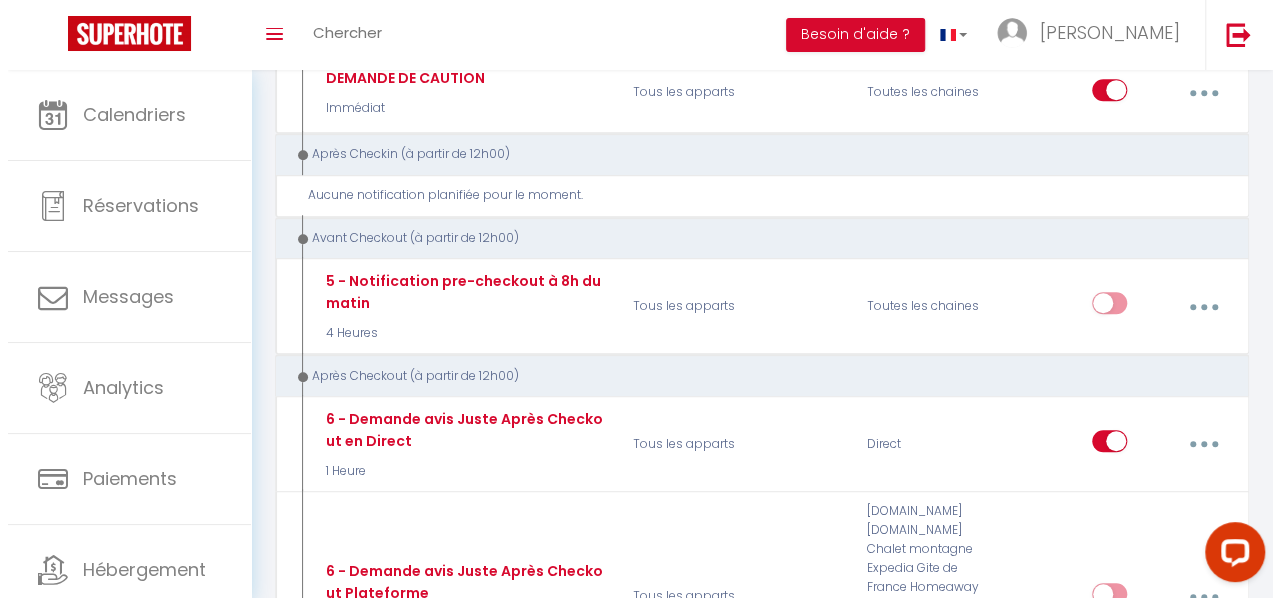 scroll, scrollTop: 598, scrollLeft: 0, axis: vertical 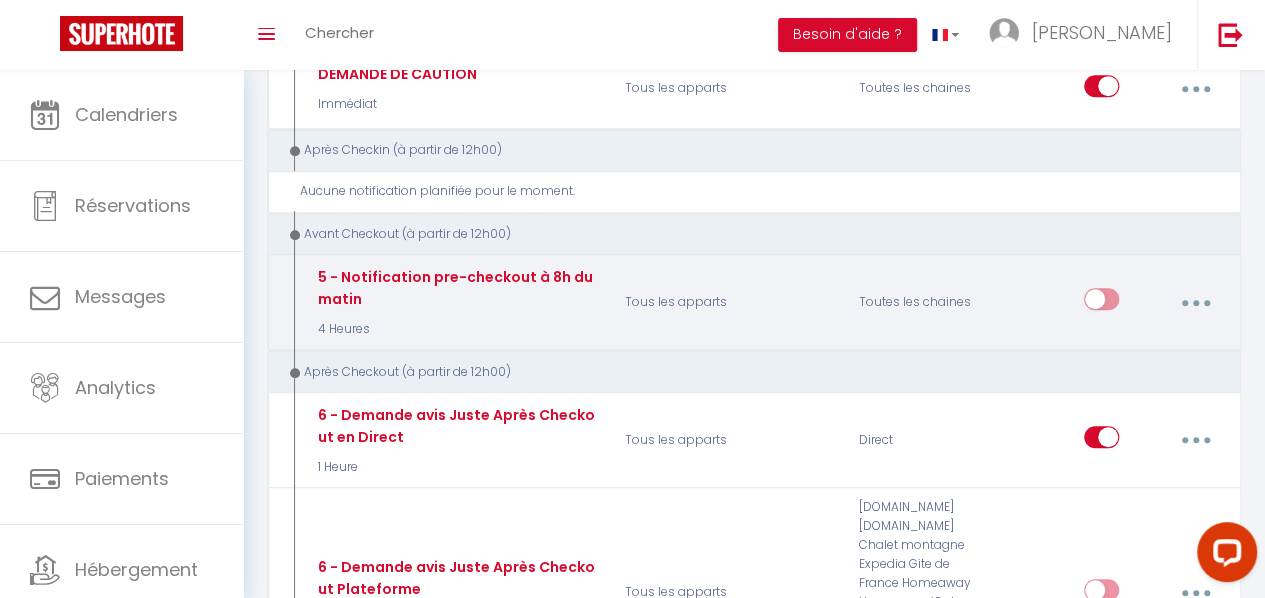click at bounding box center (1195, 302) 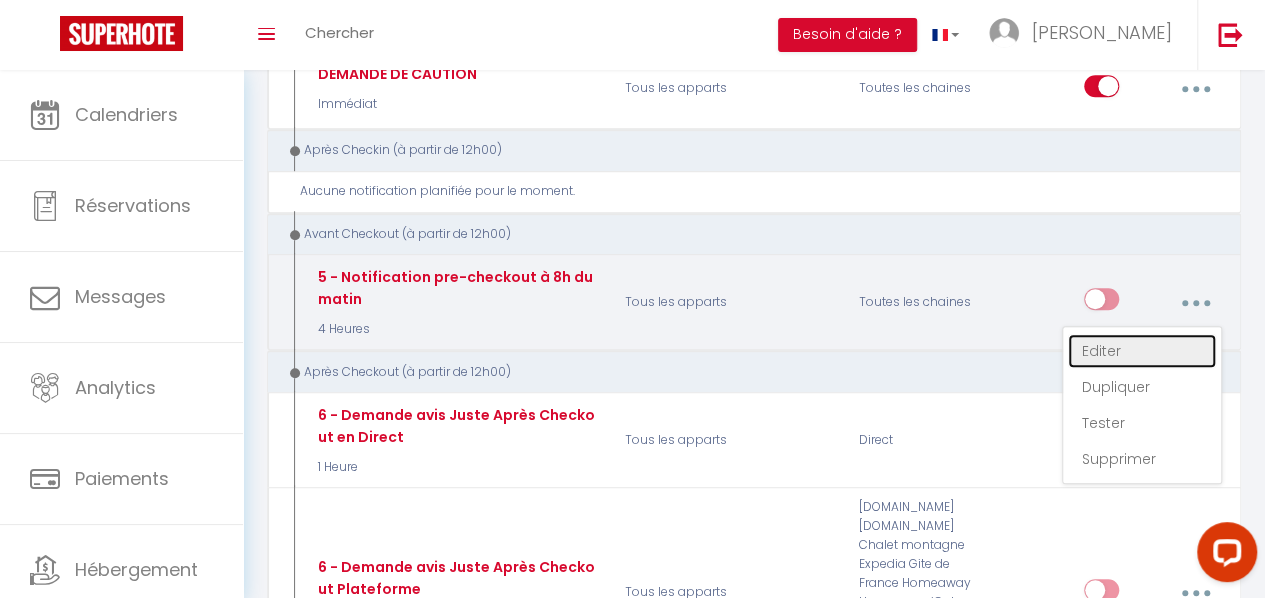 click on "Editer" at bounding box center [1142, 351] 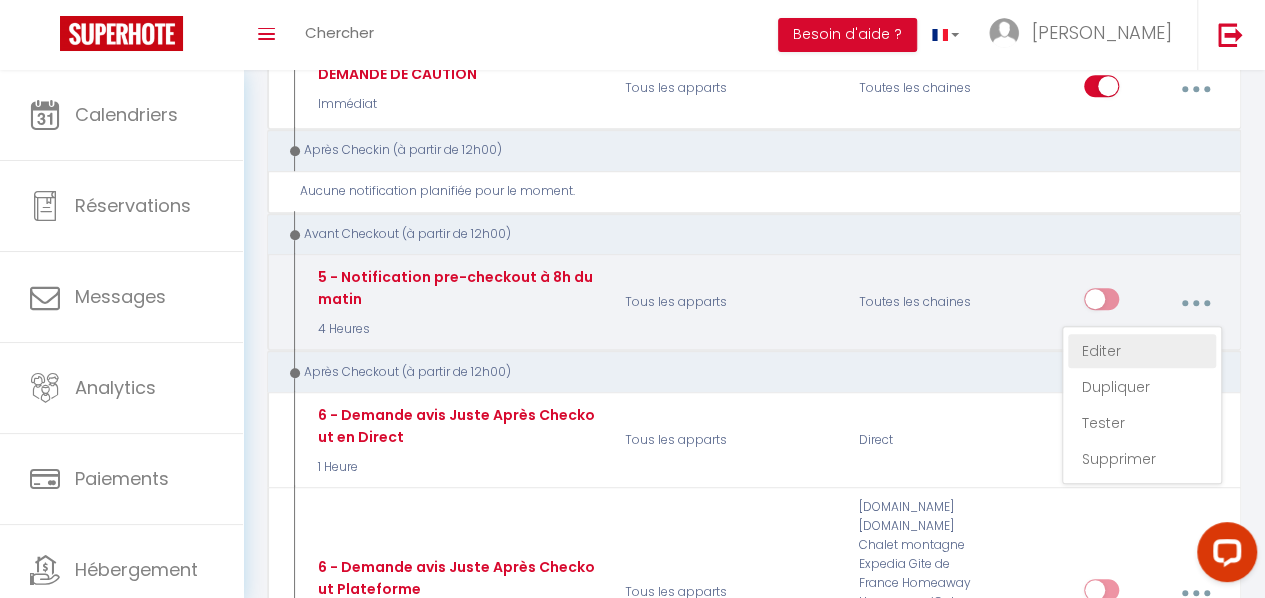 type on "5 - Notification pre-checkout à 8h du matin" 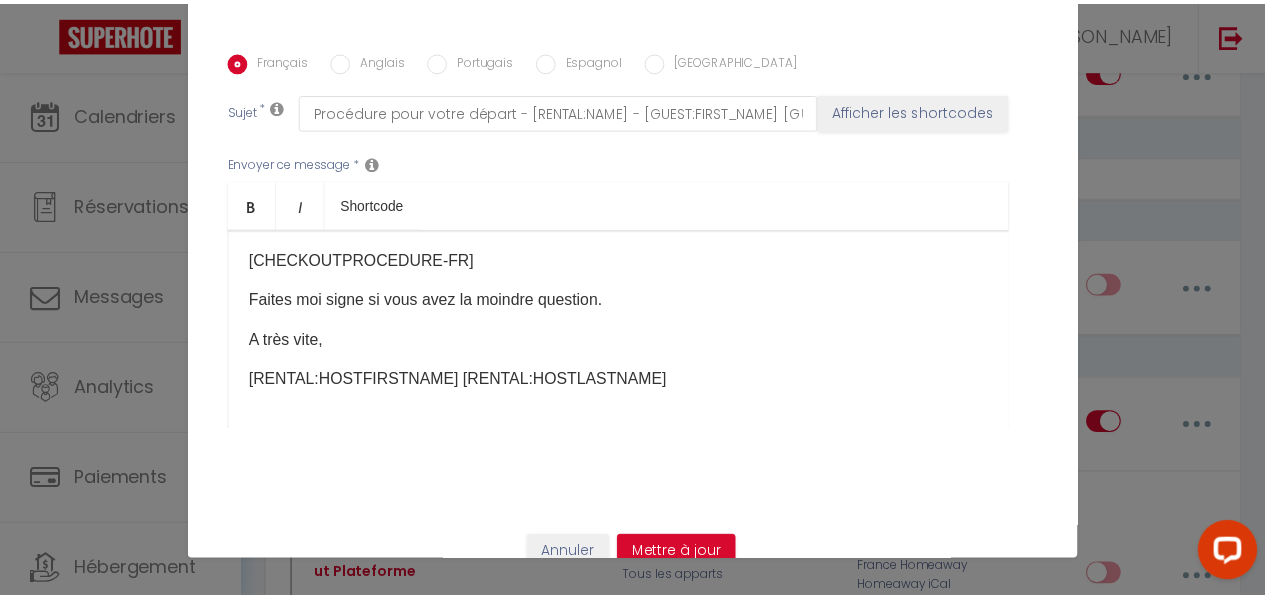 scroll, scrollTop: 165, scrollLeft: 0, axis: vertical 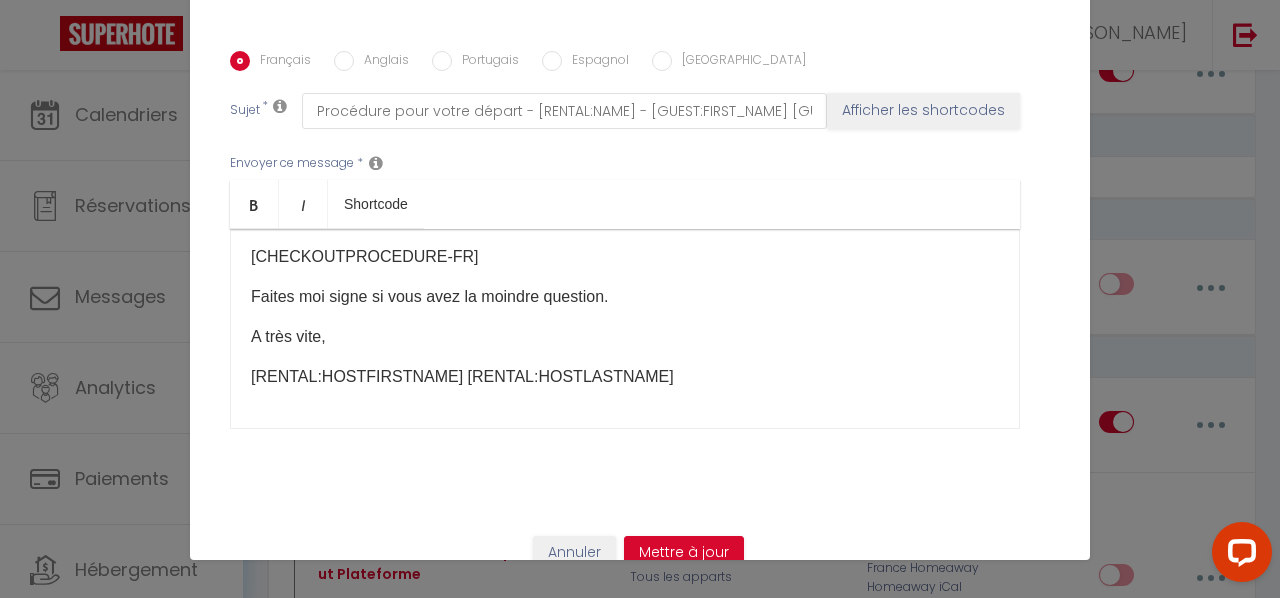 click on "Titre   *     5 - Notification pre-checkout à 8h du matin   Pour cet hébergement
Sélectionner les hébergements
Tous les apparts
Autres
Joli T2  climatisée proche Gare et centre ville
NiMES Superbe appartement duplex climatisée
Lorsque cet événement se produit   *      Après la réservation   Avant Checkin (à partir de 12h00)   Après Checkin (à partir de 12h00)   Avant Checkout (à partir de 12h00)   Après Checkout (à partir de 12h00)   Température   Co2   Bruit sonore   Après visualisation lien paiement   Après Paiement Lien KO   Après Caution Lien KO   Après Paiement Automatique KO   Après Caution Automatique KO   Après Visualisation du Contrat   Paiement OK   Caution OK" at bounding box center (640, 51) 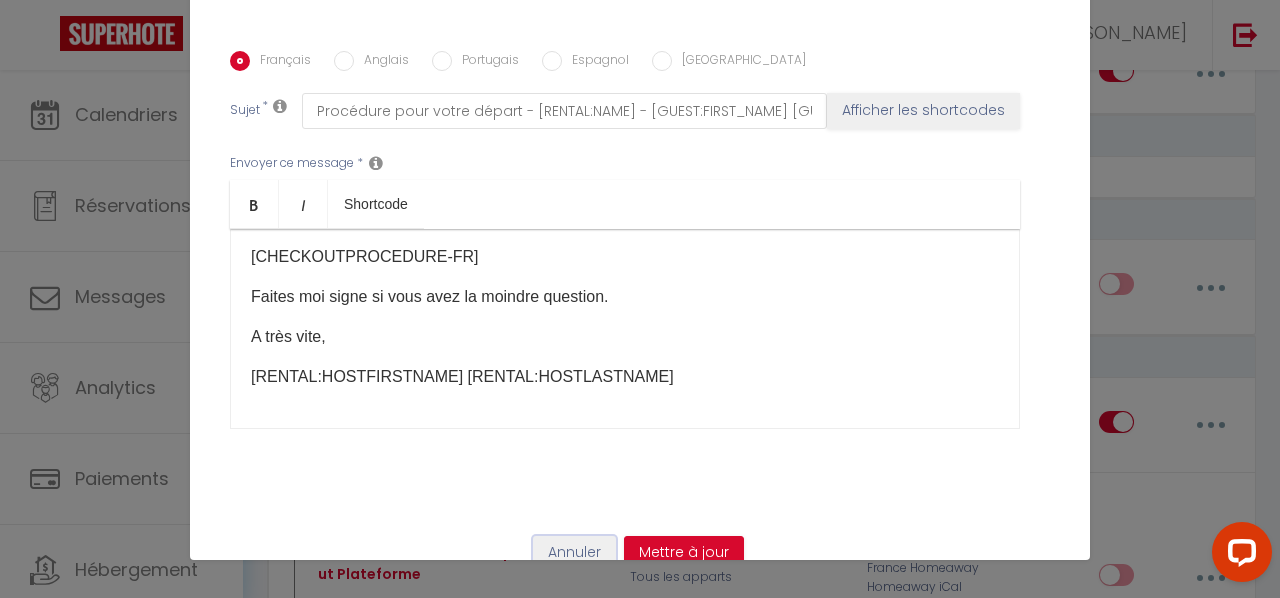 click on "Annuler" at bounding box center (574, 553) 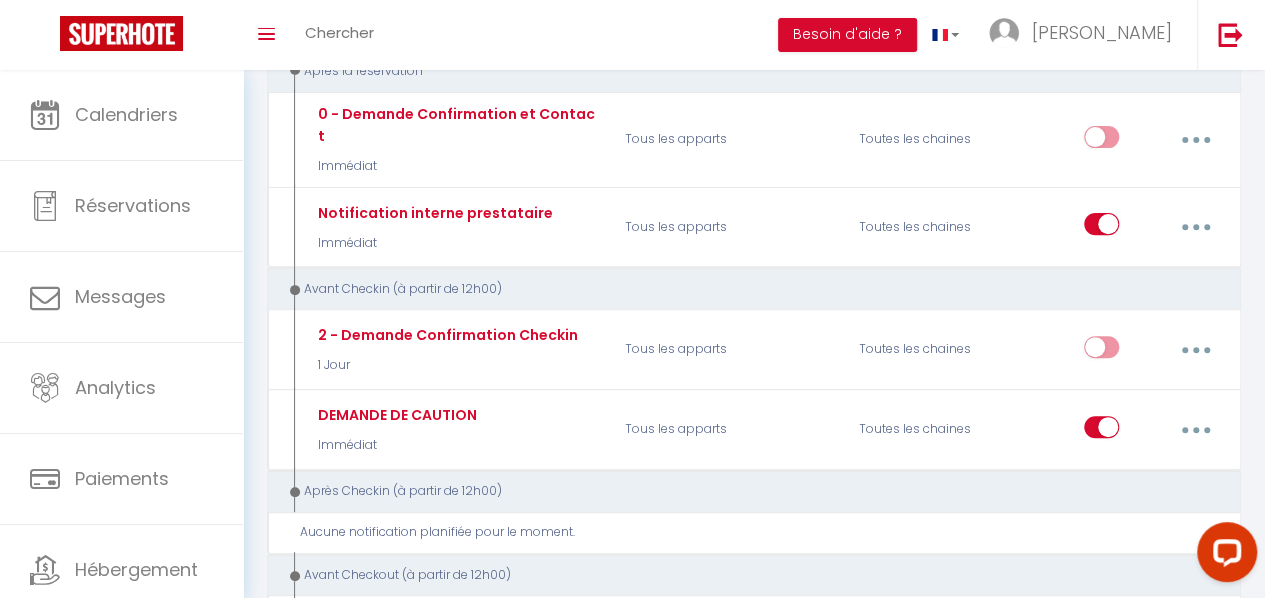scroll, scrollTop: 0, scrollLeft: 0, axis: both 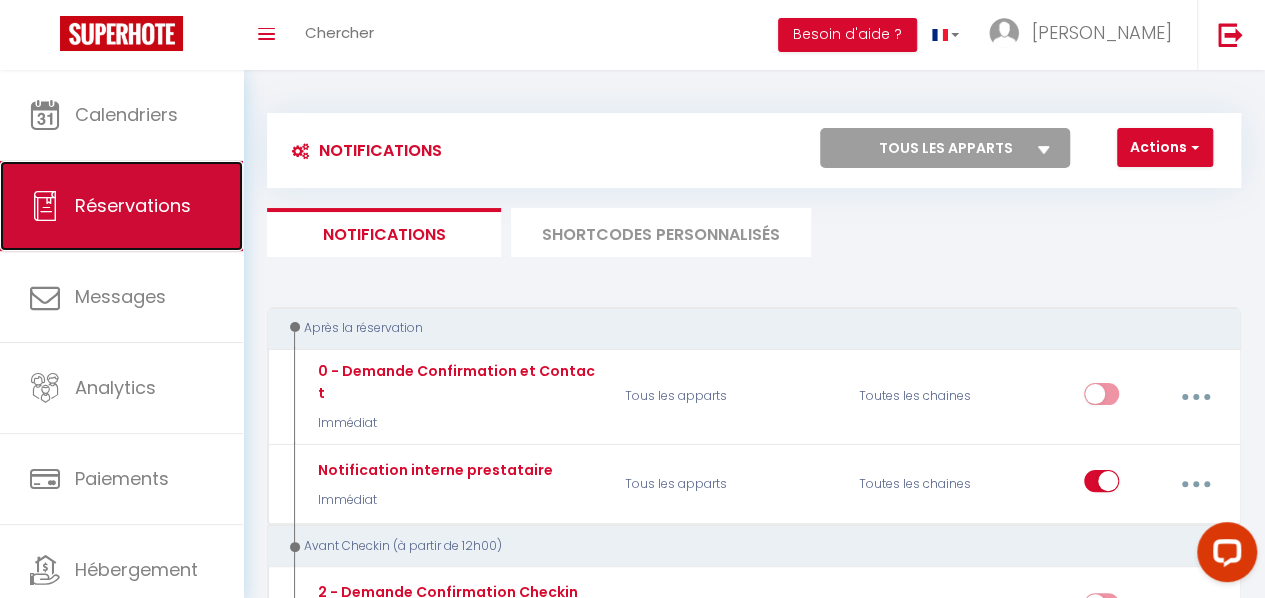 click on "Réservations" at bounding box center [121, 206] 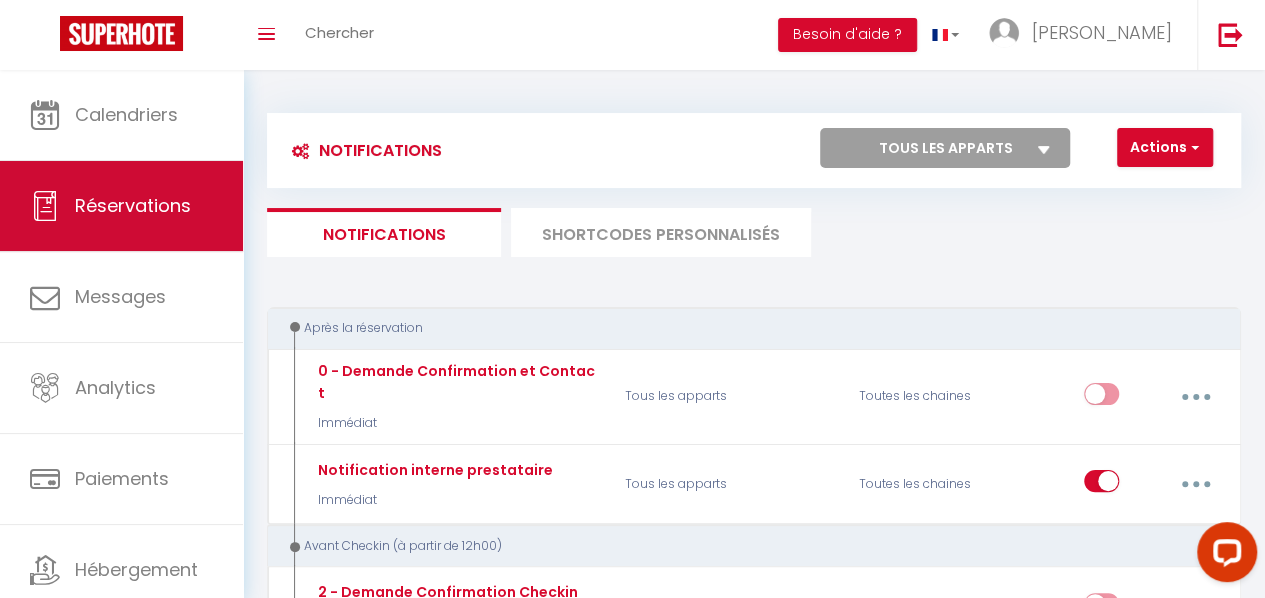 select on "not_cancelled" 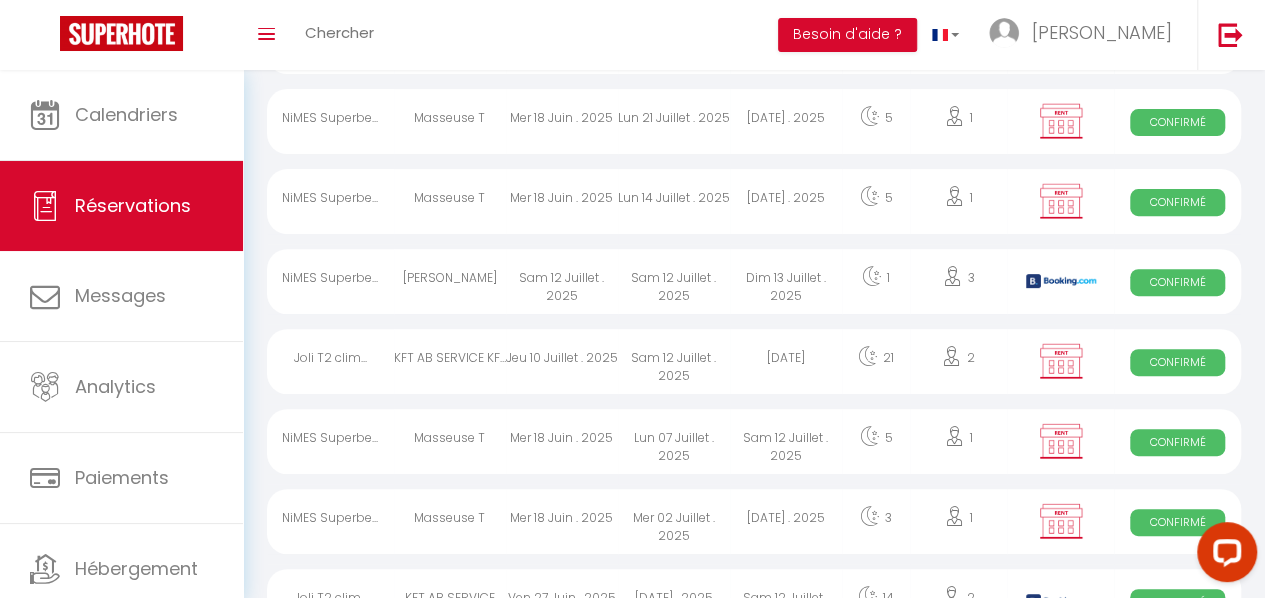 scroll, scrollTop: 276, scrollLeft: 0, axis: vertical 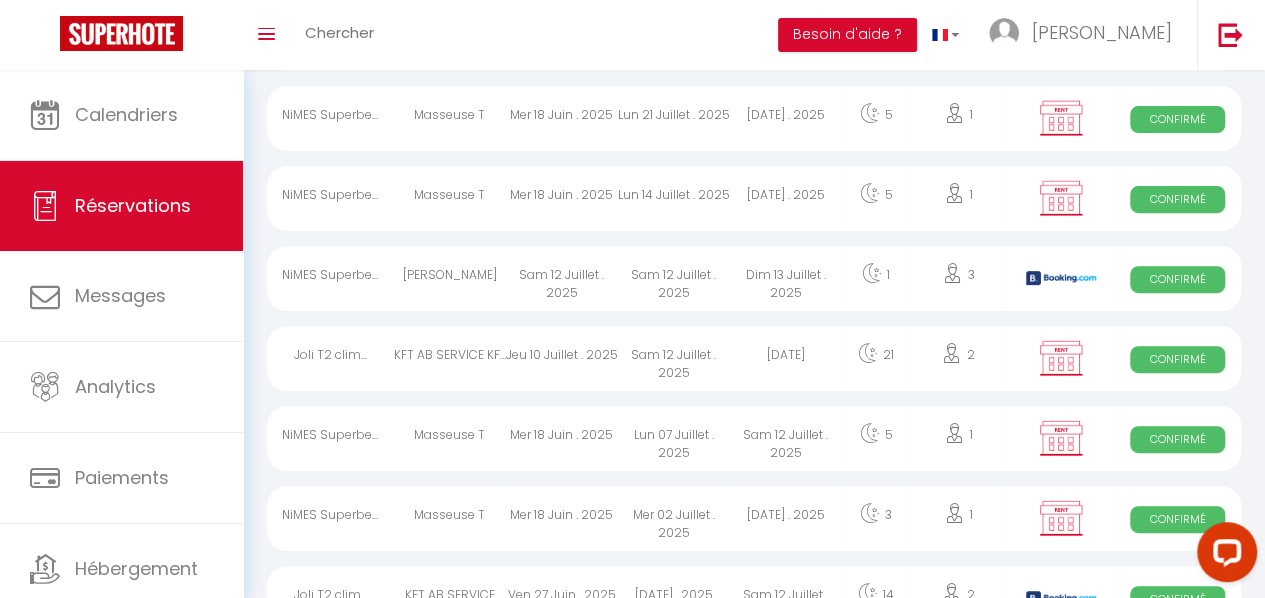 click on "NiMES Superbe..." at bounding box center [330, 278] 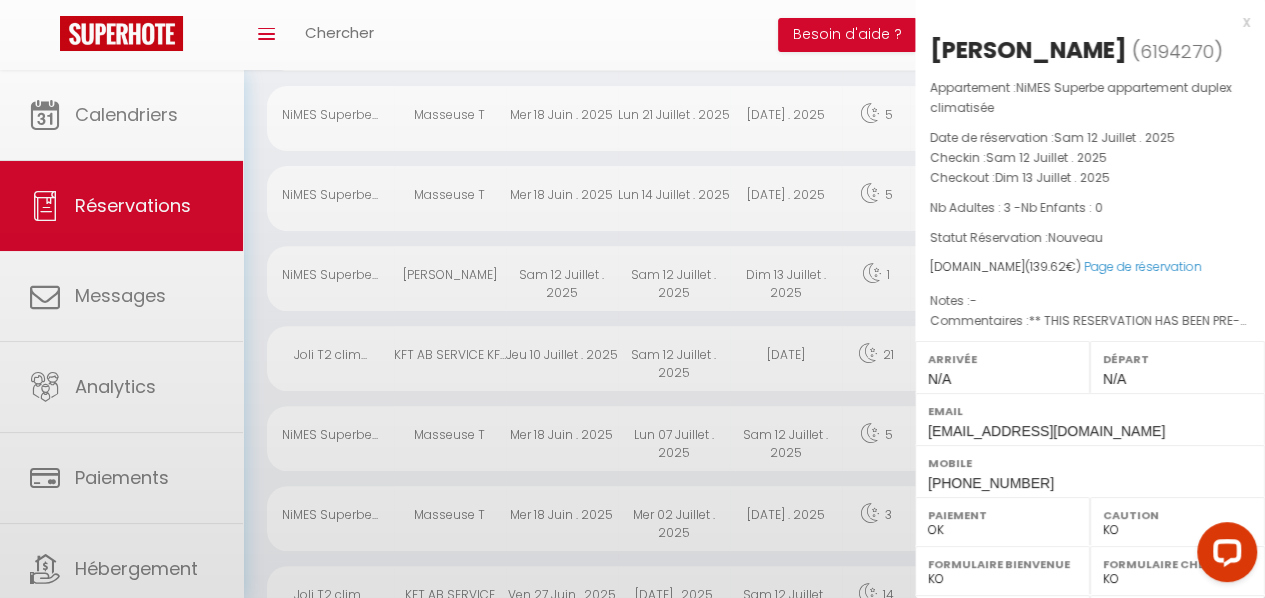 select on "29805" 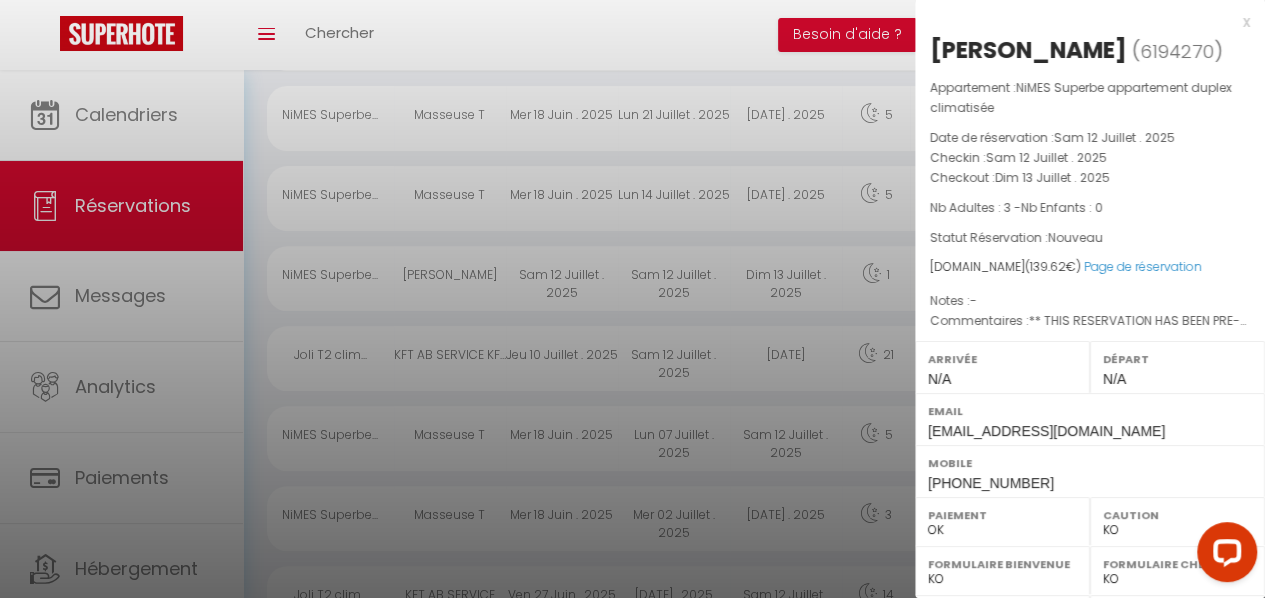 click at bounding box center (632, 299) 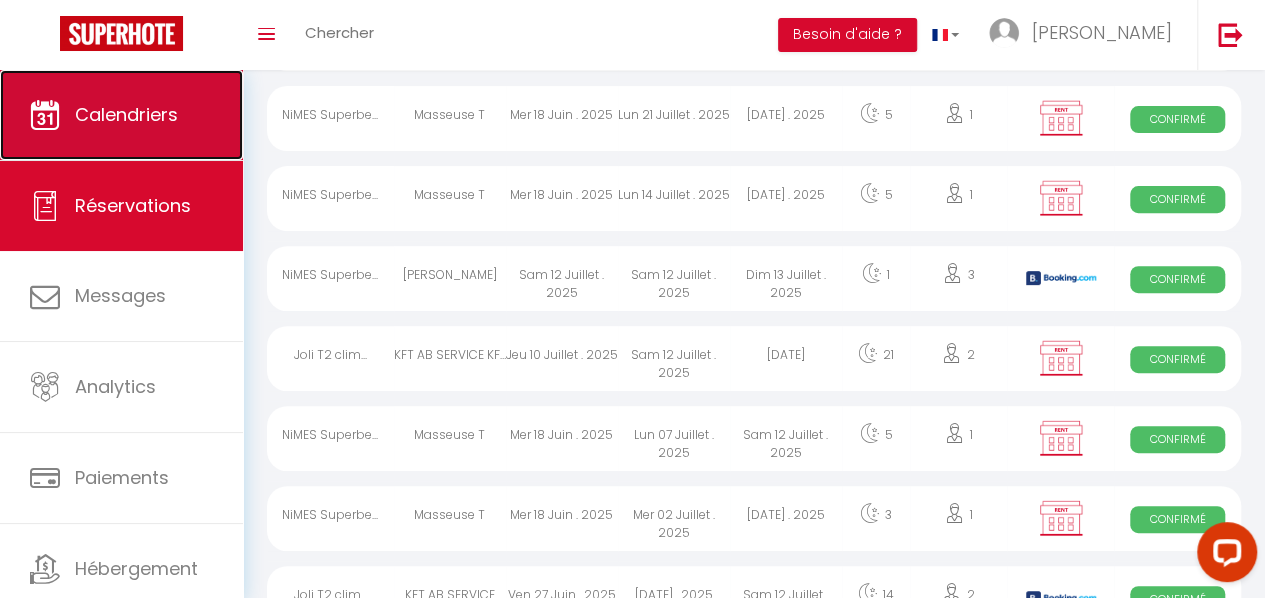 click on "Calendriers" at bounding box center (121, 115) 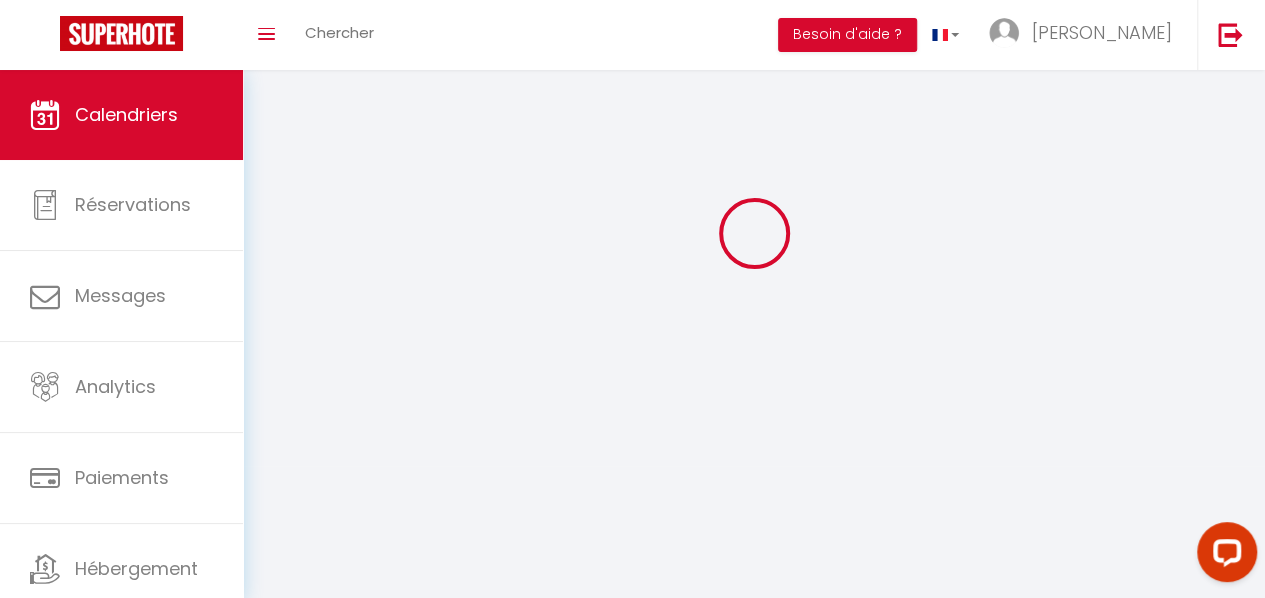 scroll, scrollTop: 0, scrollLeft: 0, axis: both 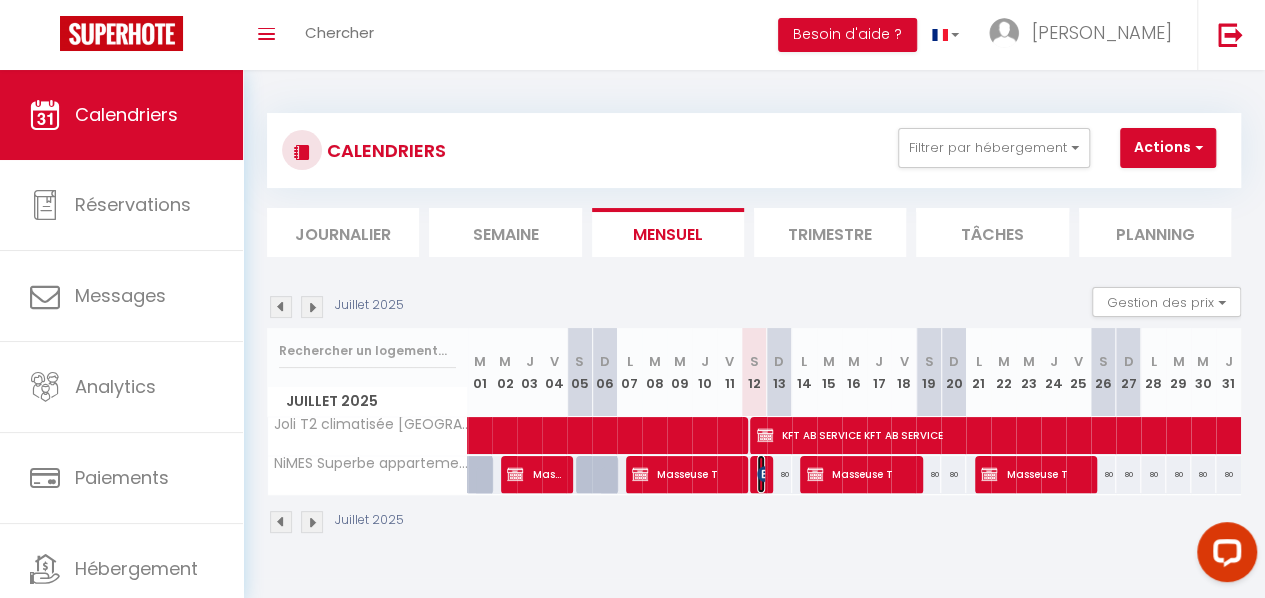 click at bounding box center [765, 474] 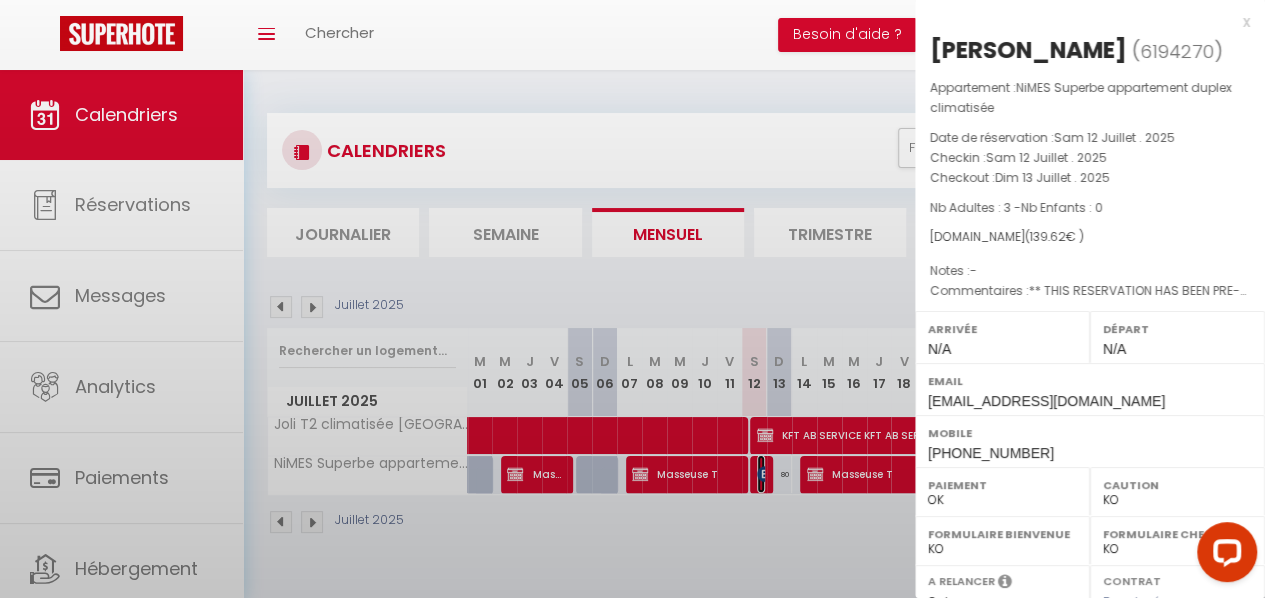 select on "29805" 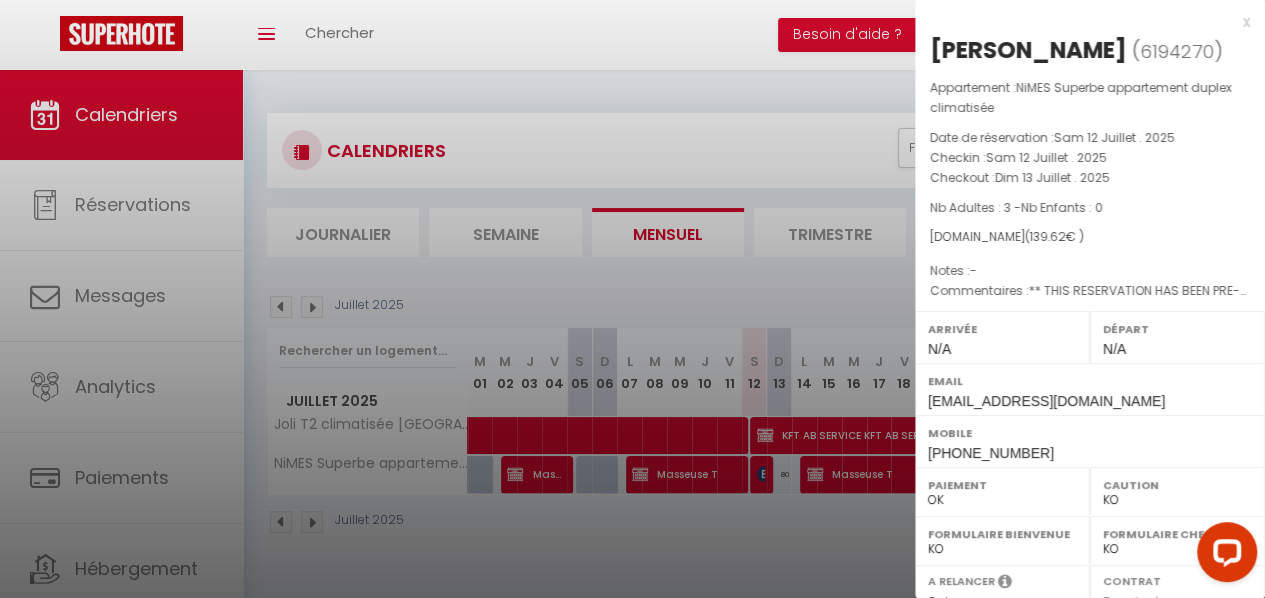 click at bounding box center [632, 299] 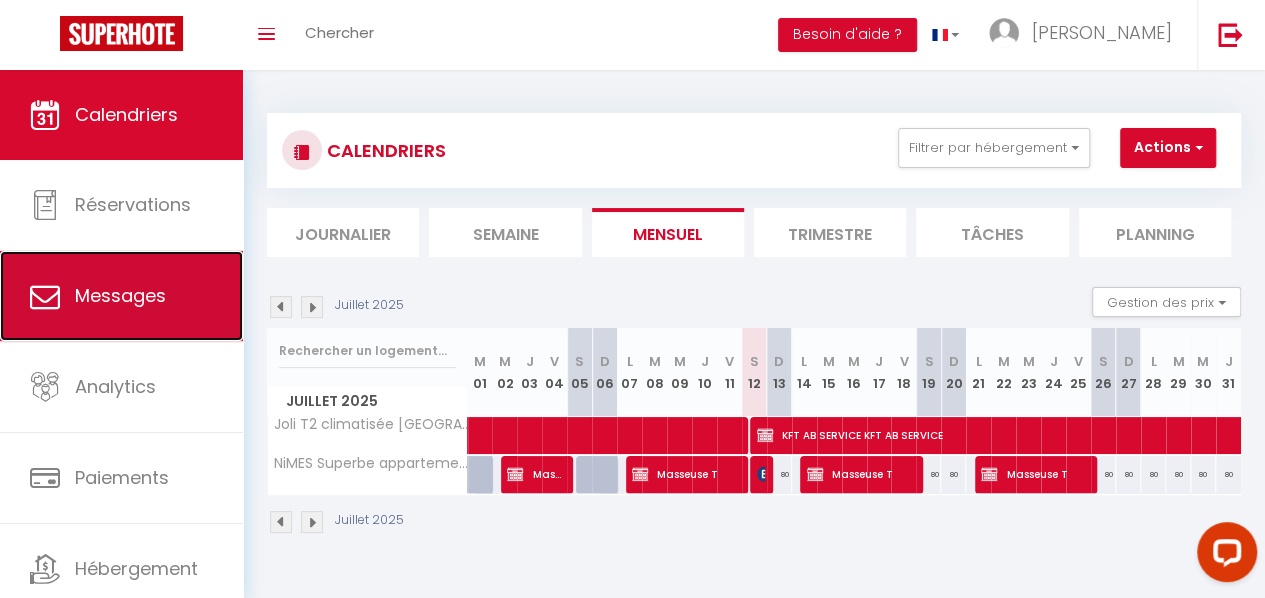 click on "Messages" at bounding box center [120, 295] 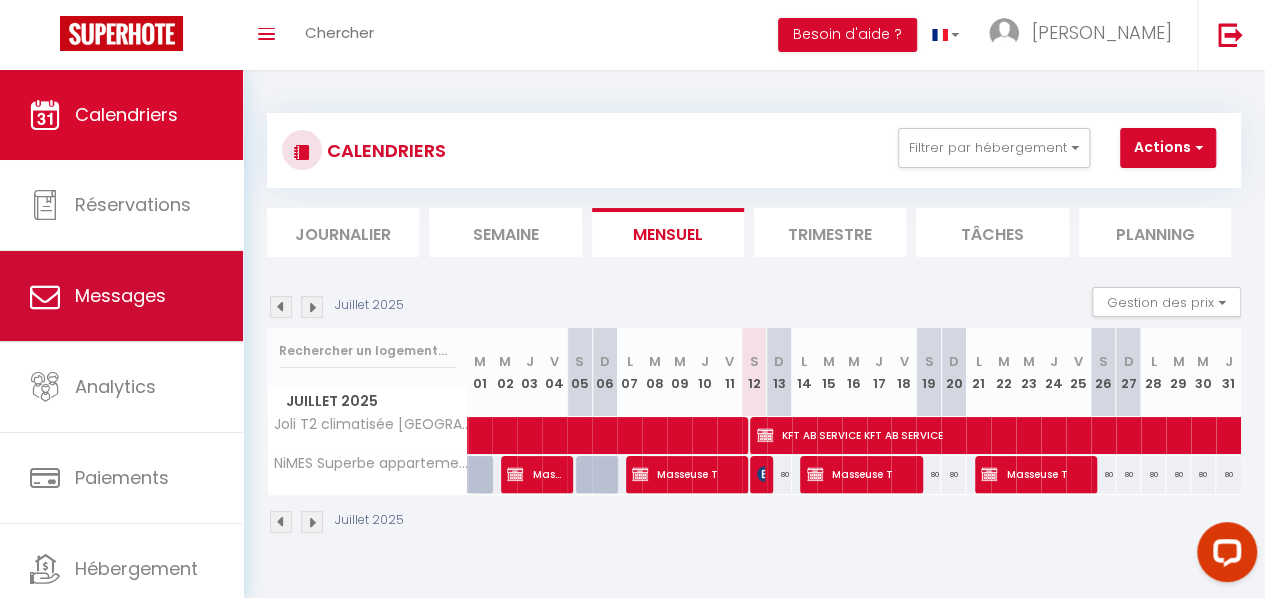 select on "message" 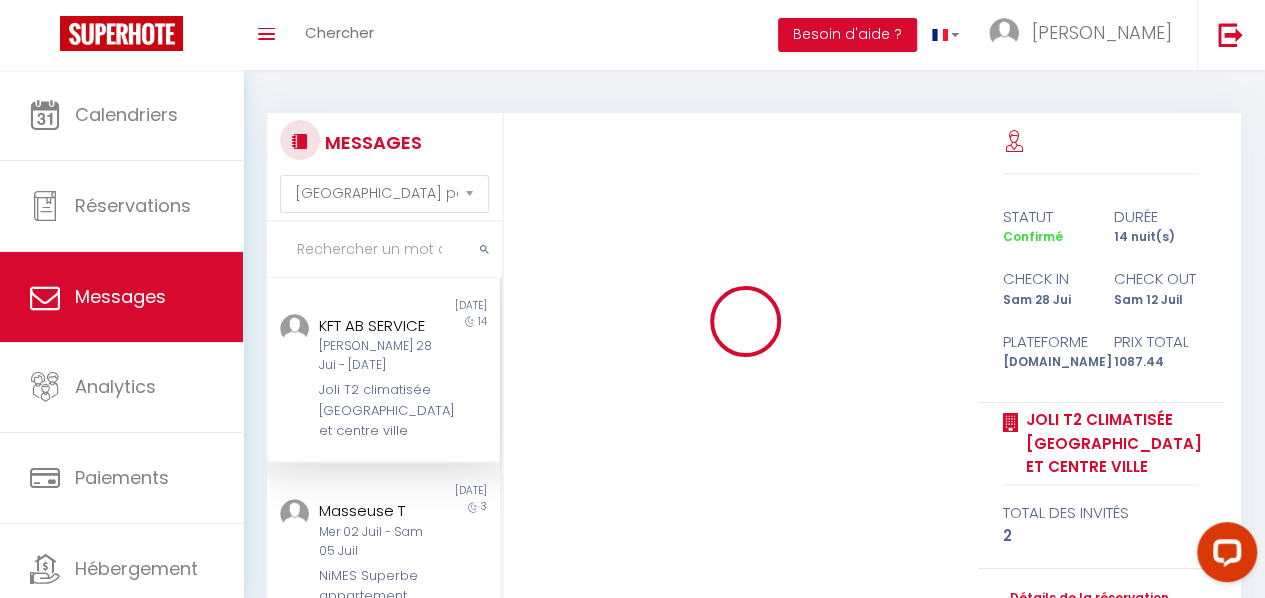scroll, scrollTop: 1504, scrollLeft: 0, axis: vertical 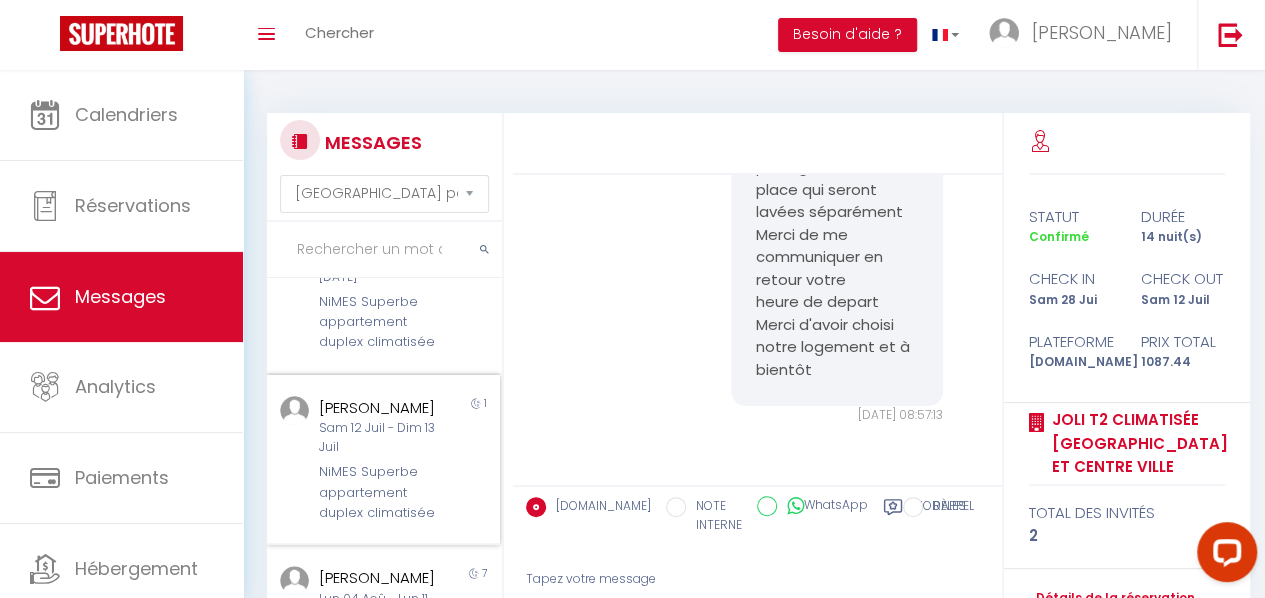 click on "[PERSON_NAME]" at bounding box center [380, 408] 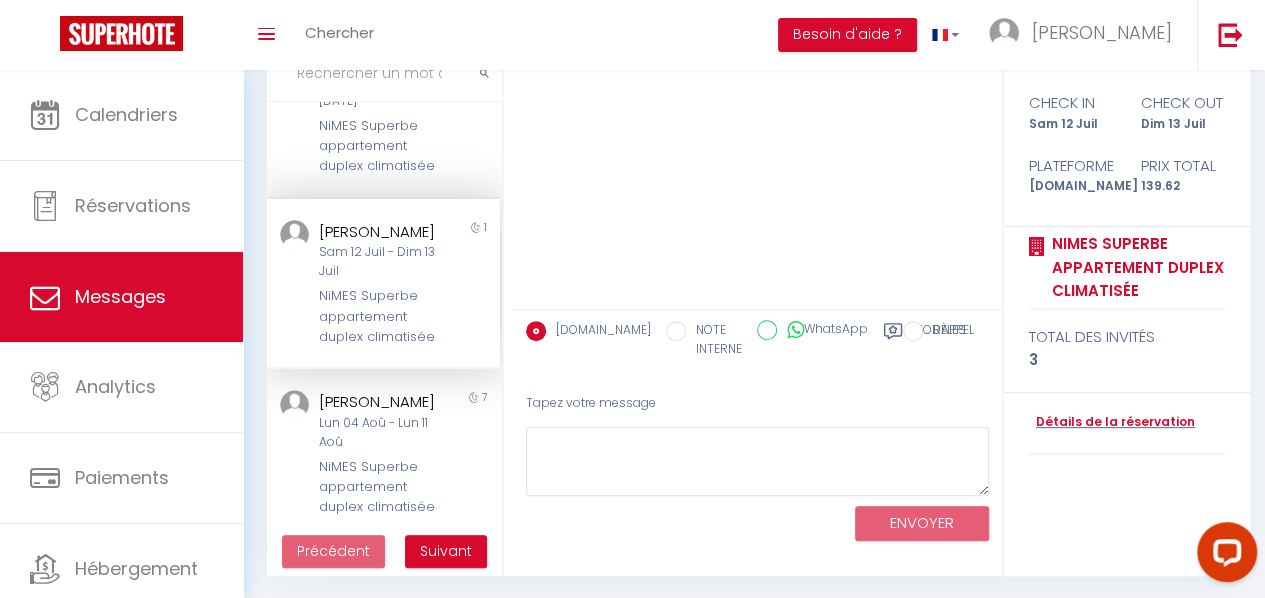 scroll, scrollTop: 178, scrollLeft: 0, axis: vertical 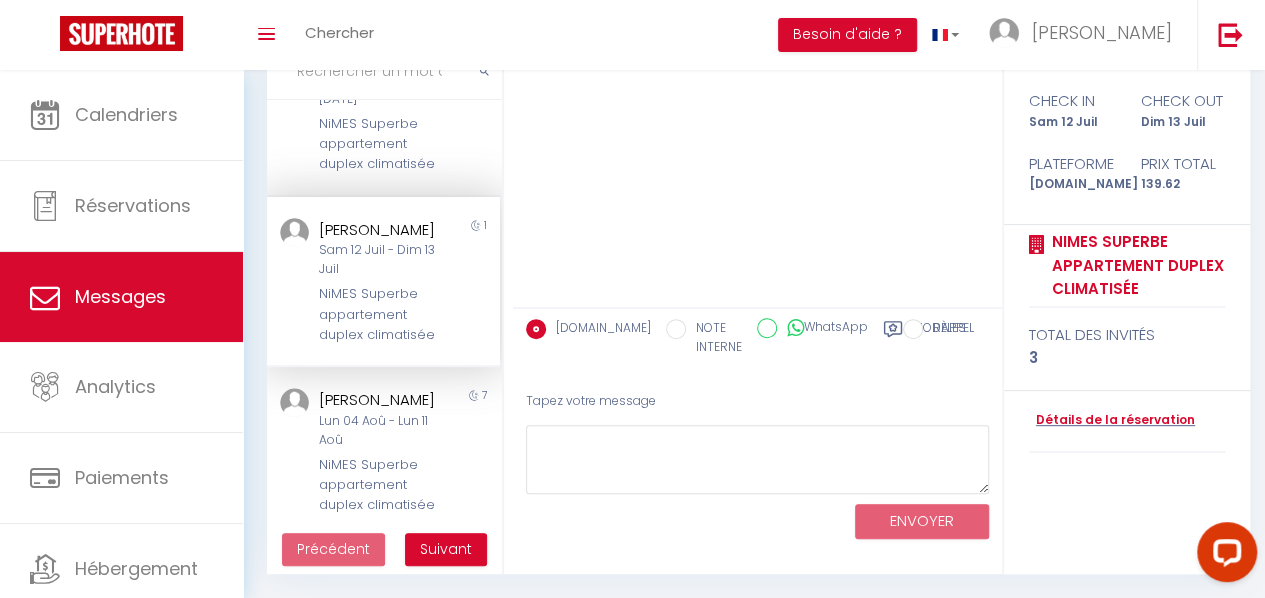 click on "1" at bounding box center (471, 282) 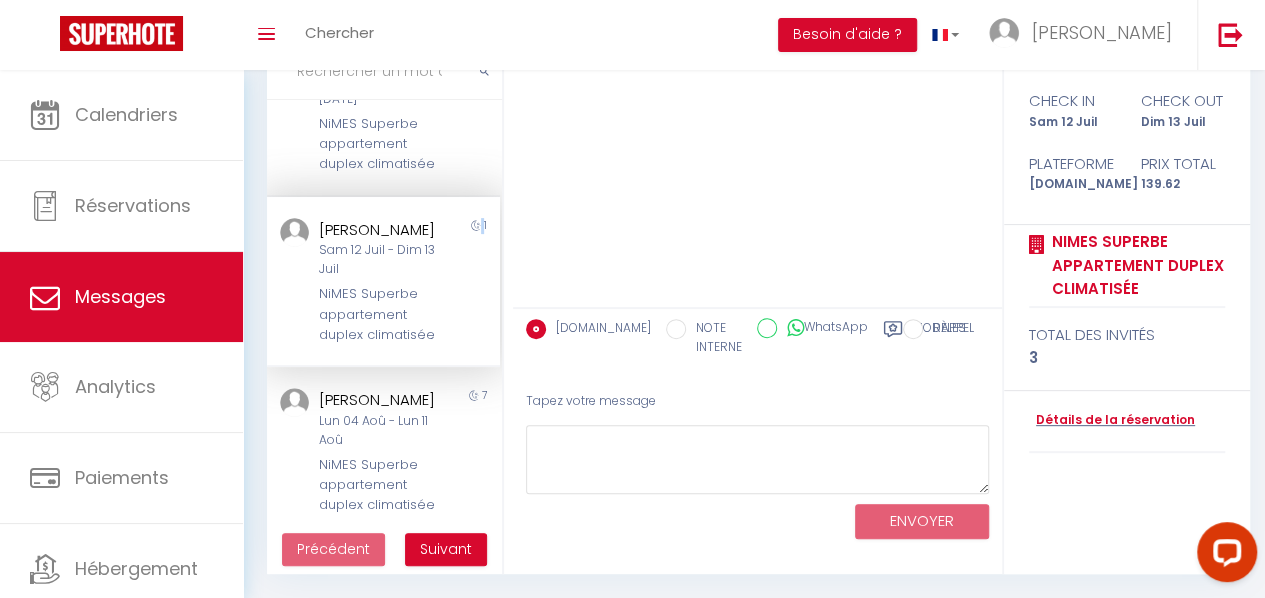 click on "1" at bounding box center [471, 282] 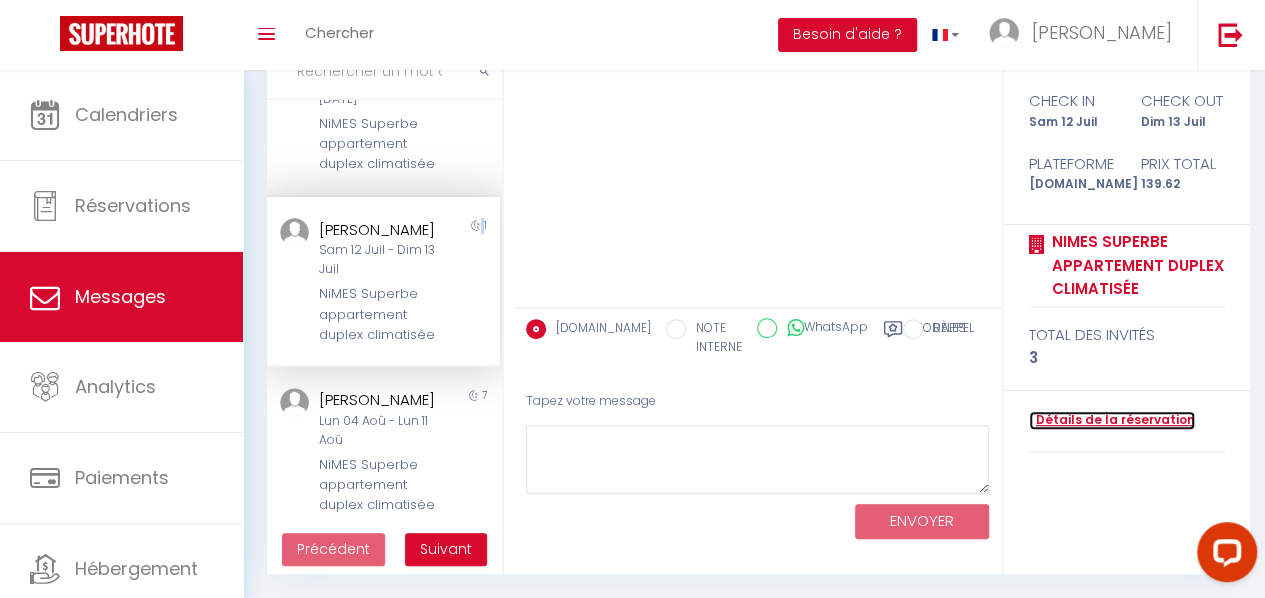 click on "Détails de la réservation" at bounding box center (1112, 420) 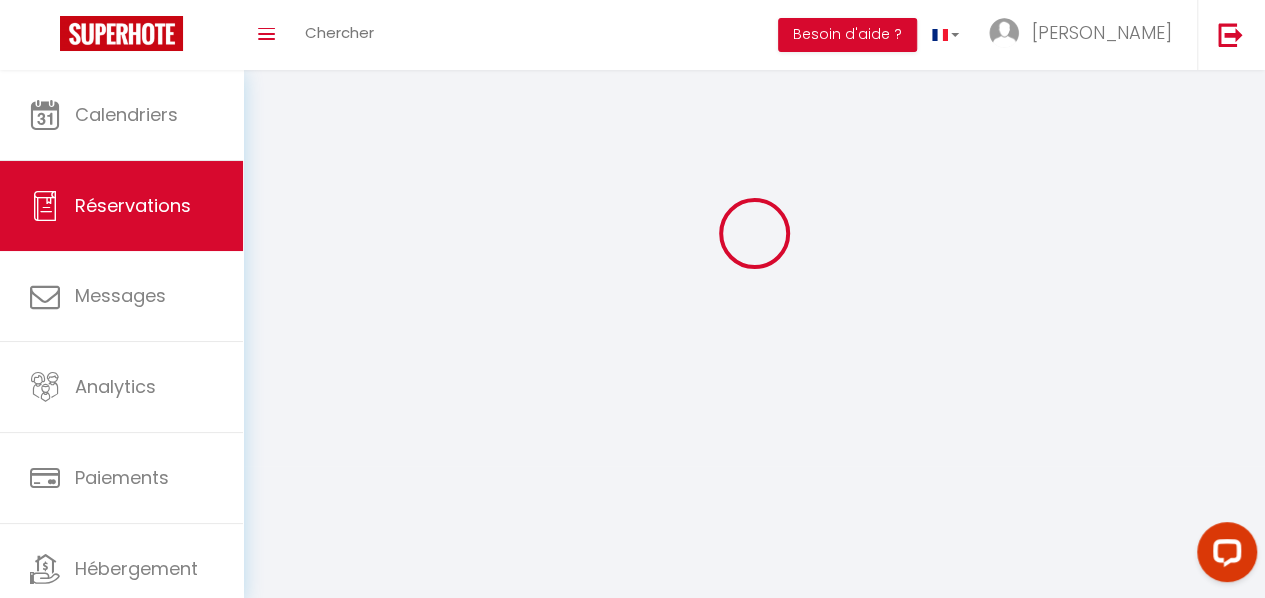scroll, scrollTop: 0, scrollLeft: 0, axis: both 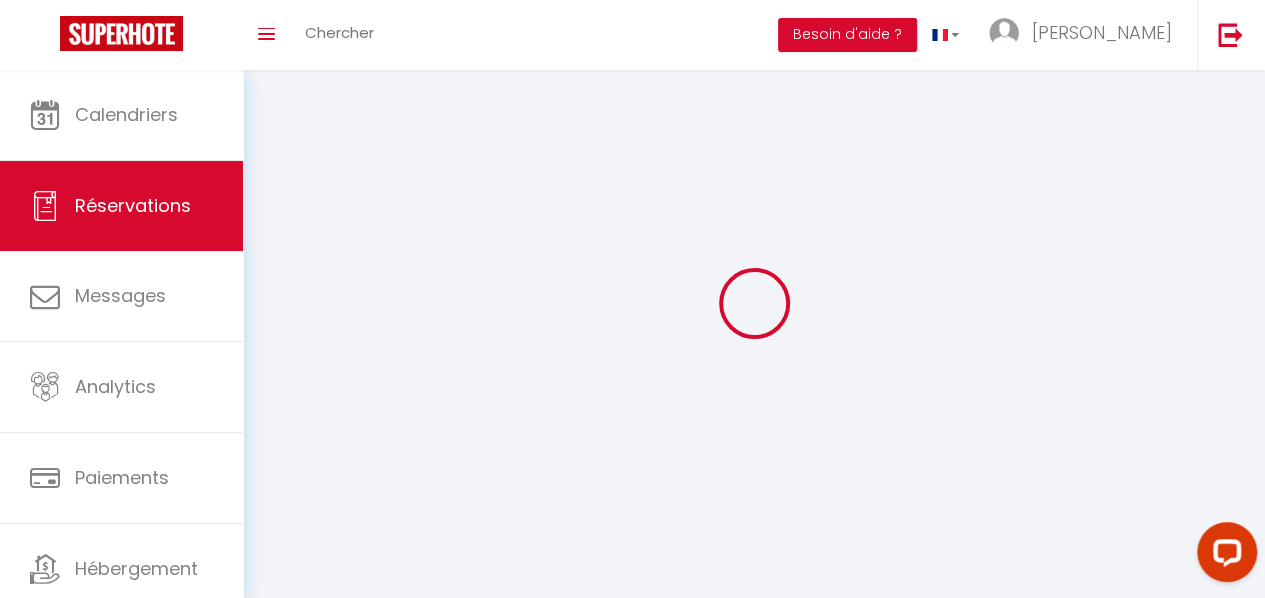 select 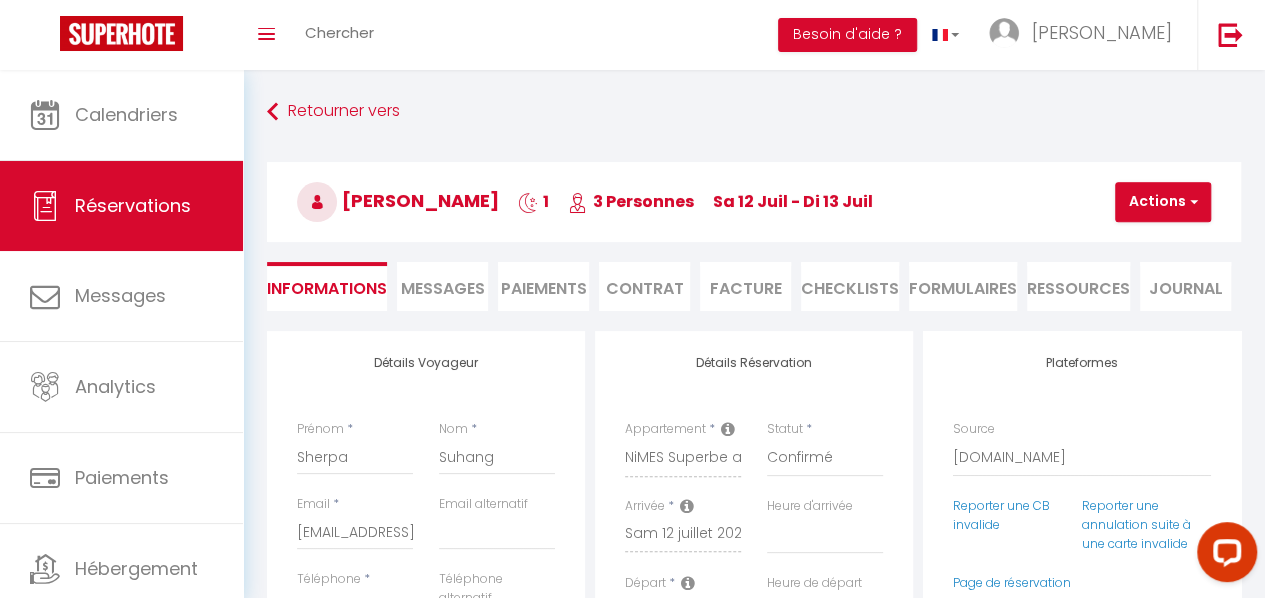 select 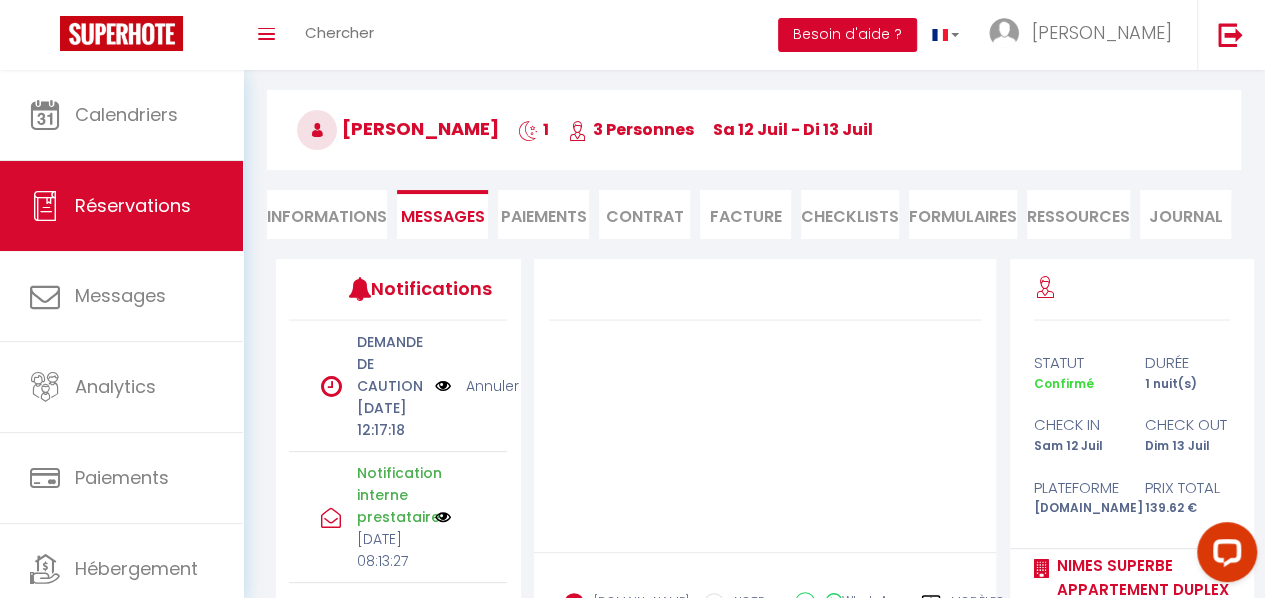 scroll, scrollTop: 0, scrollLeft: 0, axis: both 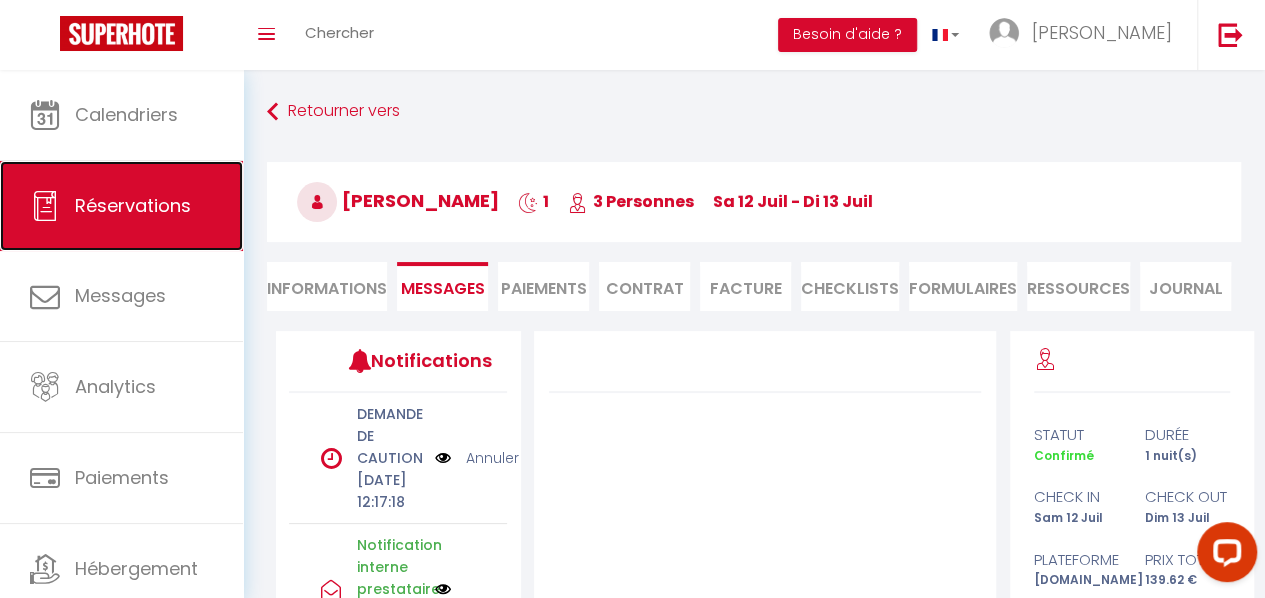 click on "Réservations" at bounding box center [133, 205] 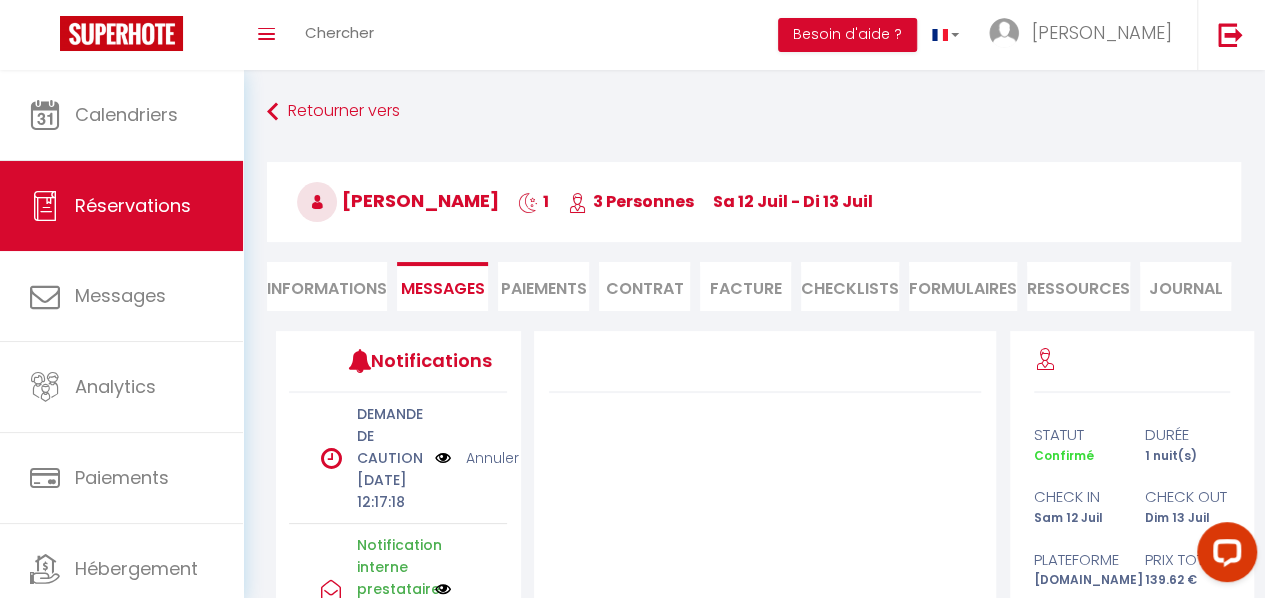 select on "not_cancelled" 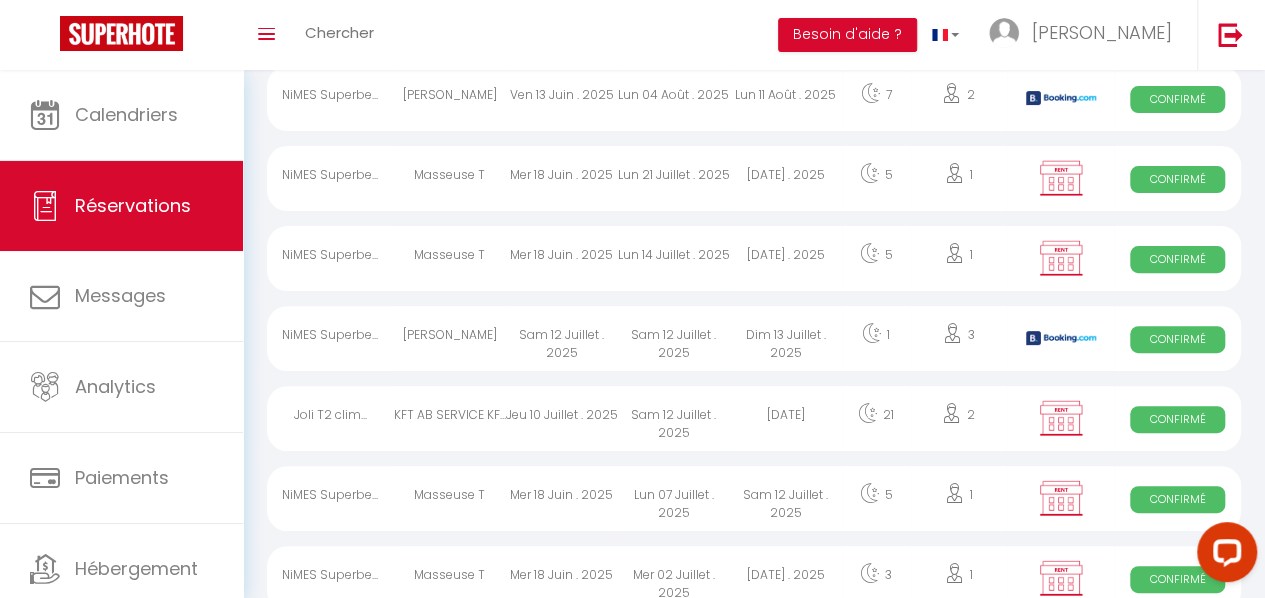 scroll, scrollTop: 225, scrollLeft: 0, axis: vertical 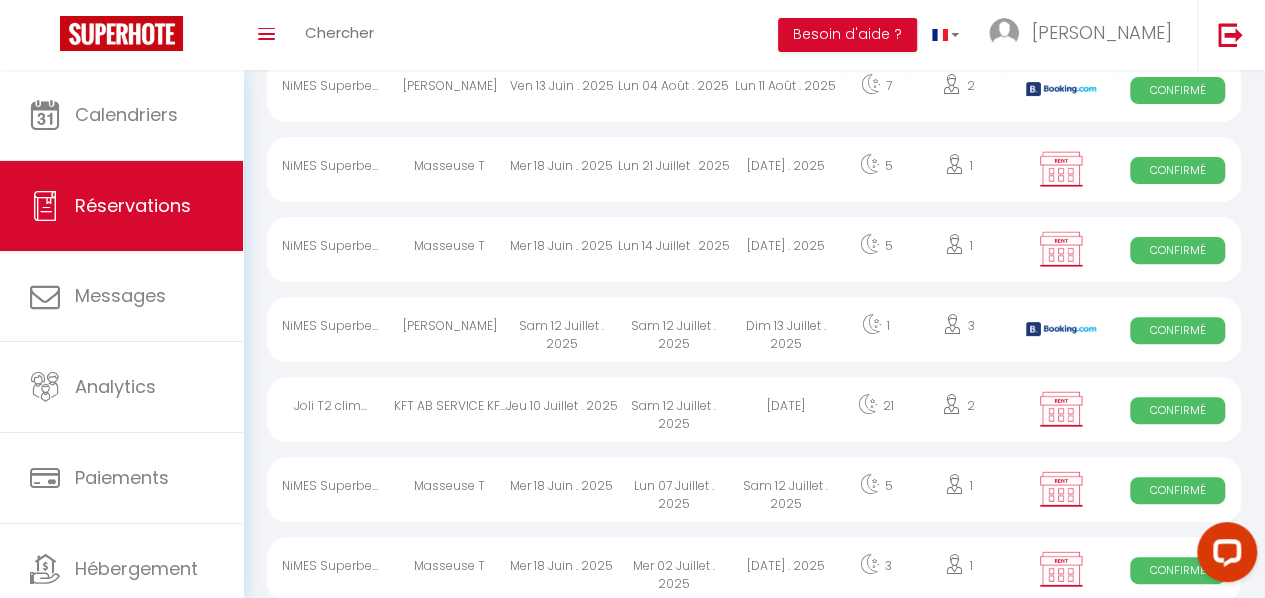 click on "NiMES Superbe..." at bounding box center [330, 329] 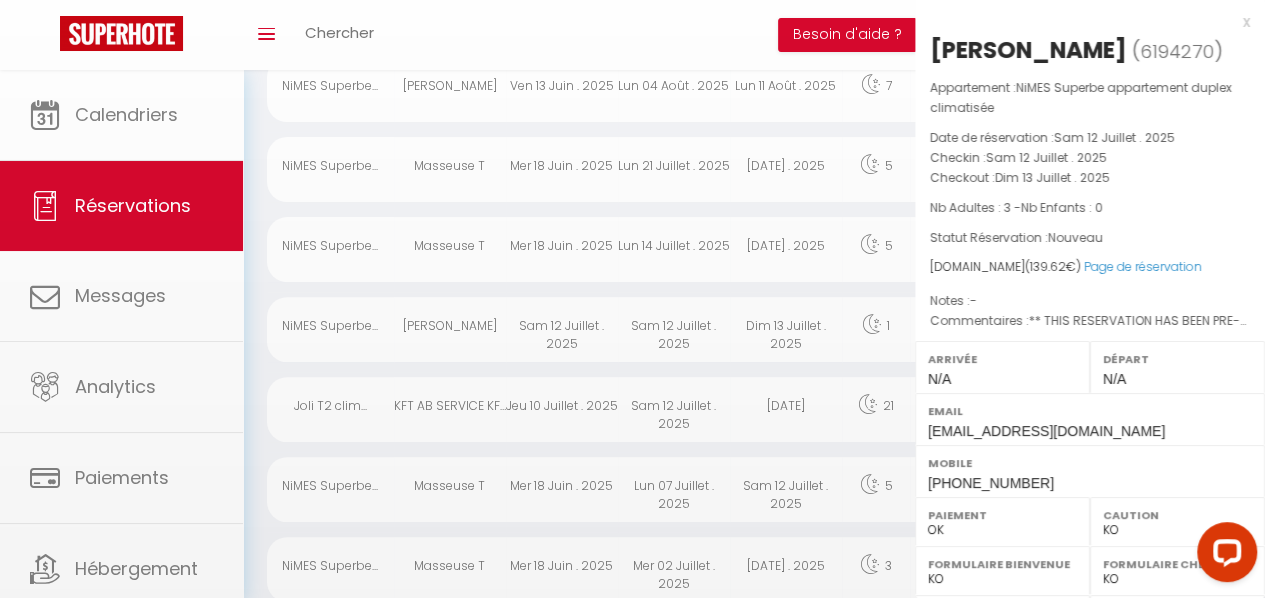 select on "29805" 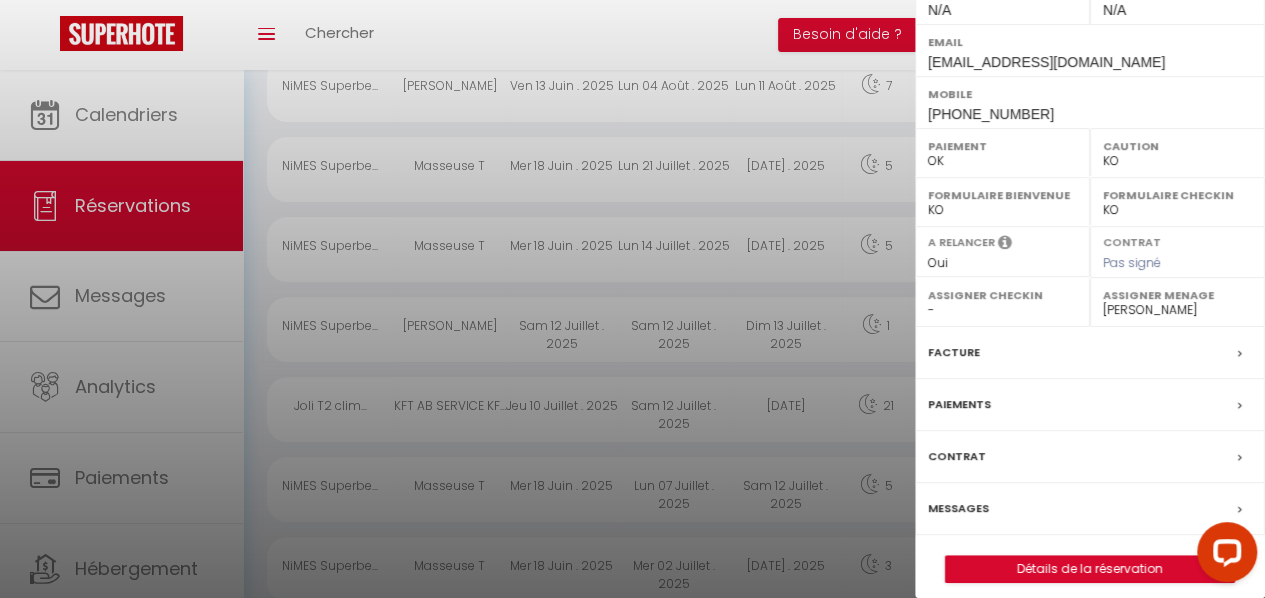 scroll, scrollTop: 379, scrollLeft: 0, axis: vertical 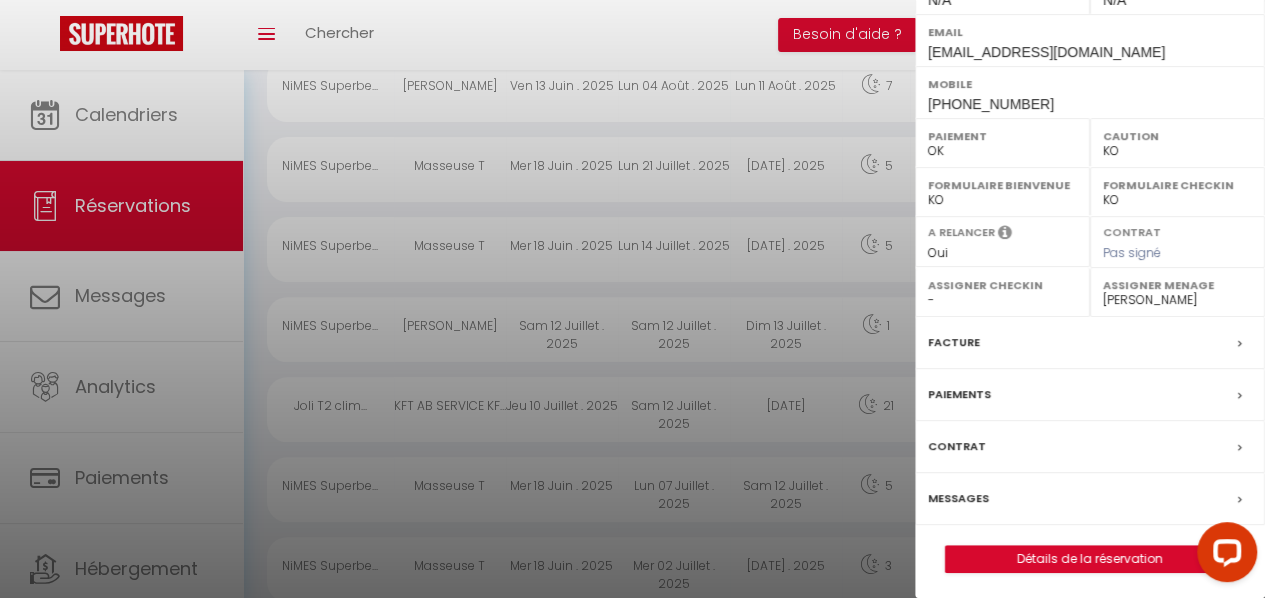 click on "Messages" at bounding box center [958, 498] 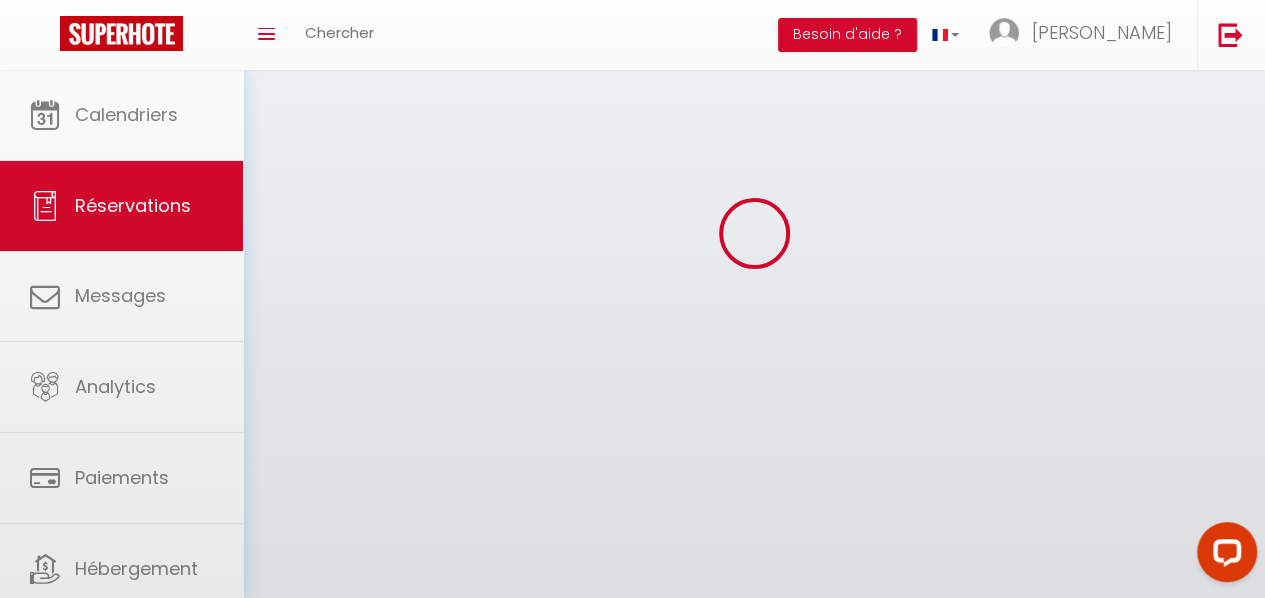 scroll, scrollTop: 0, scrollLeft: 0, axis: both 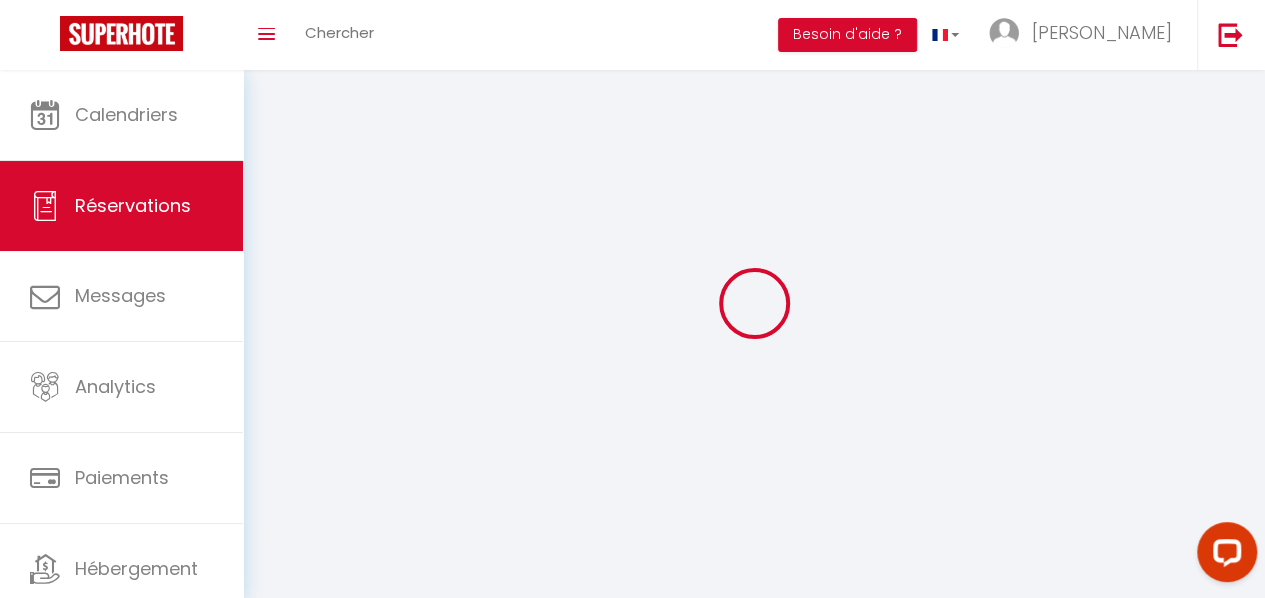 select 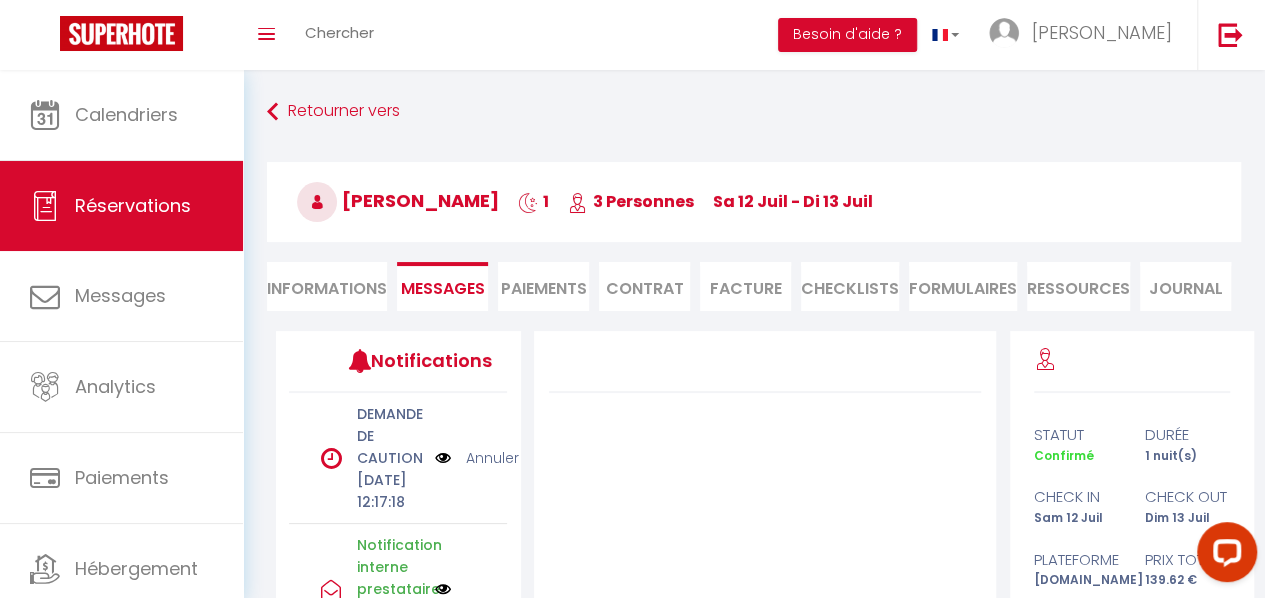 click on "Paiements" at bounding box center (543, 286) 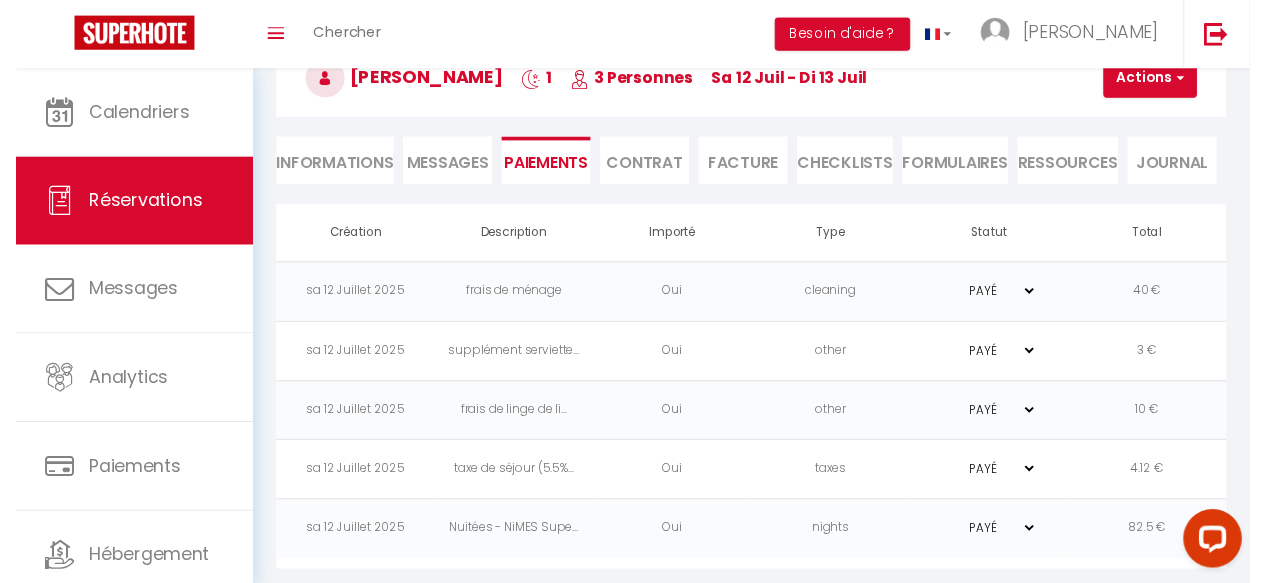 scroll, scrollTop: 124, scrollLeft: 0, axis: vertical 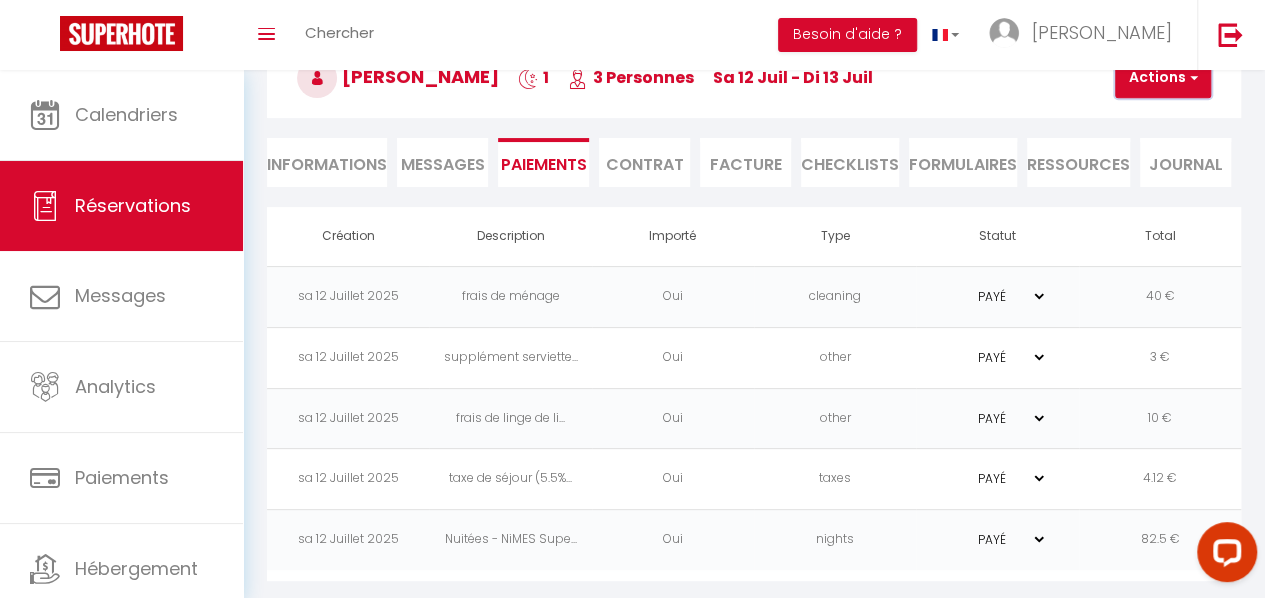 click at bounding box center (1191, 78) 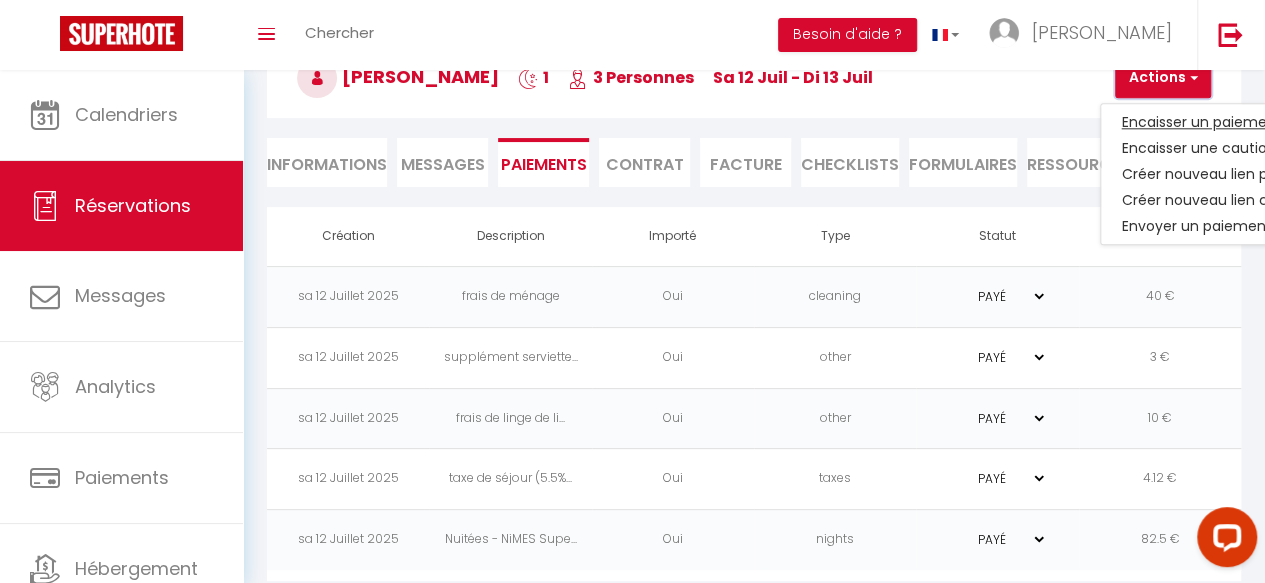 scroll, scrollTop: 126, scrollLeft: 0, axis: vertical 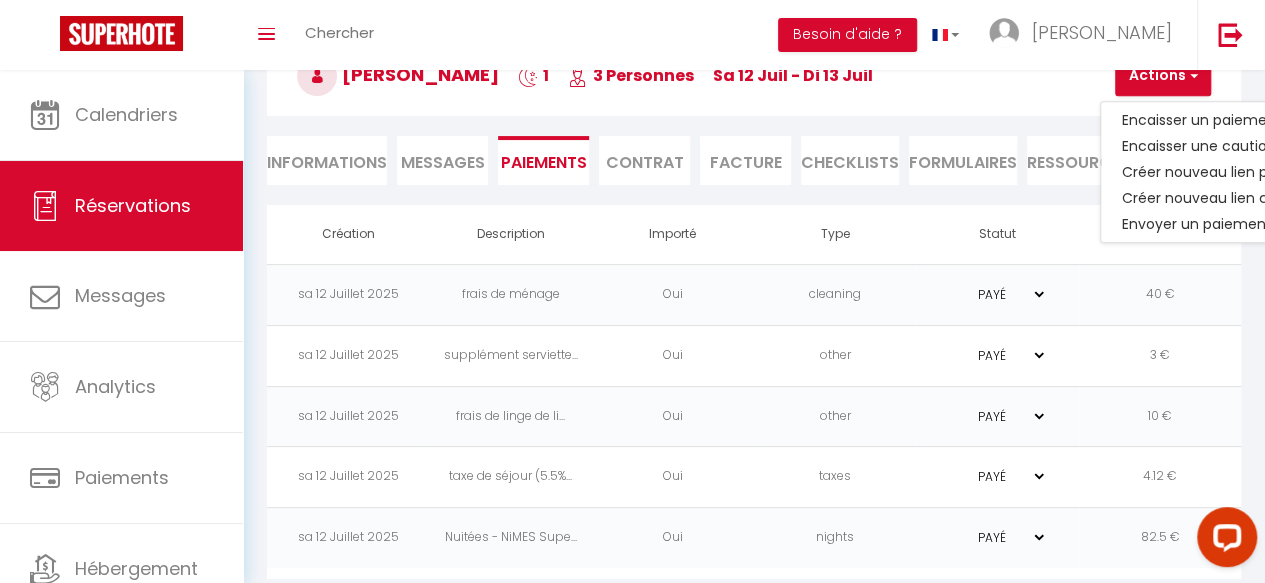 click on "Sherpa   Suhang   1    3 Personnes
sa 12 Juil - di 13 Juil" at bounding box center [754, 76] 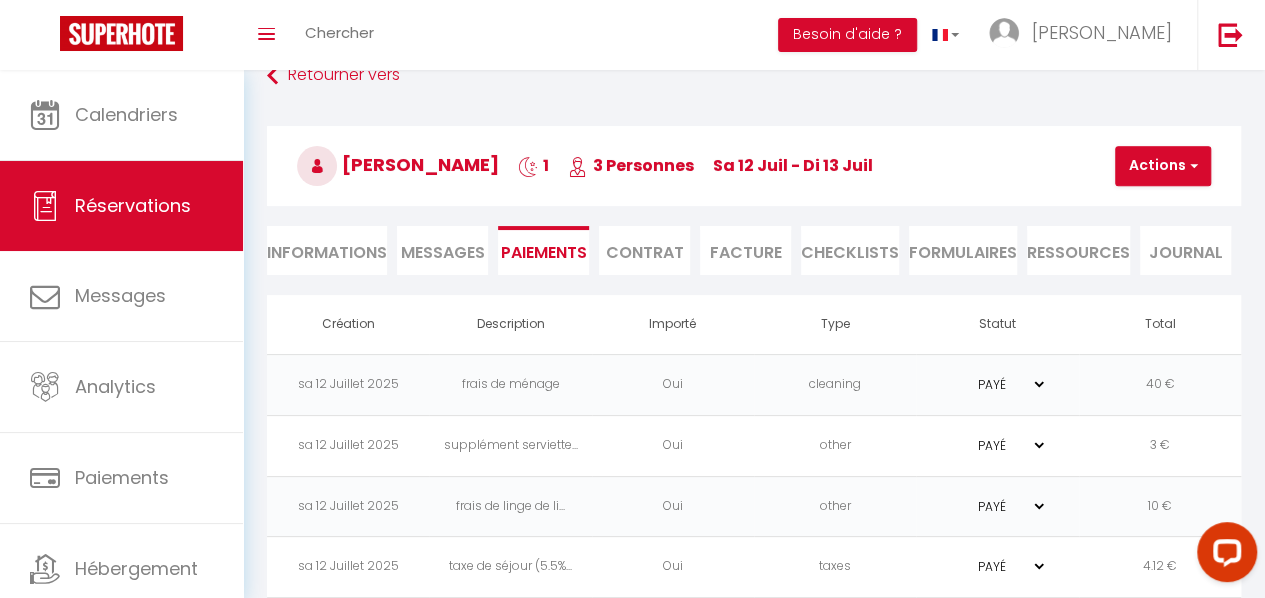 scroll, scrollTop: 42, scrollLeft: 0, axis: vertical 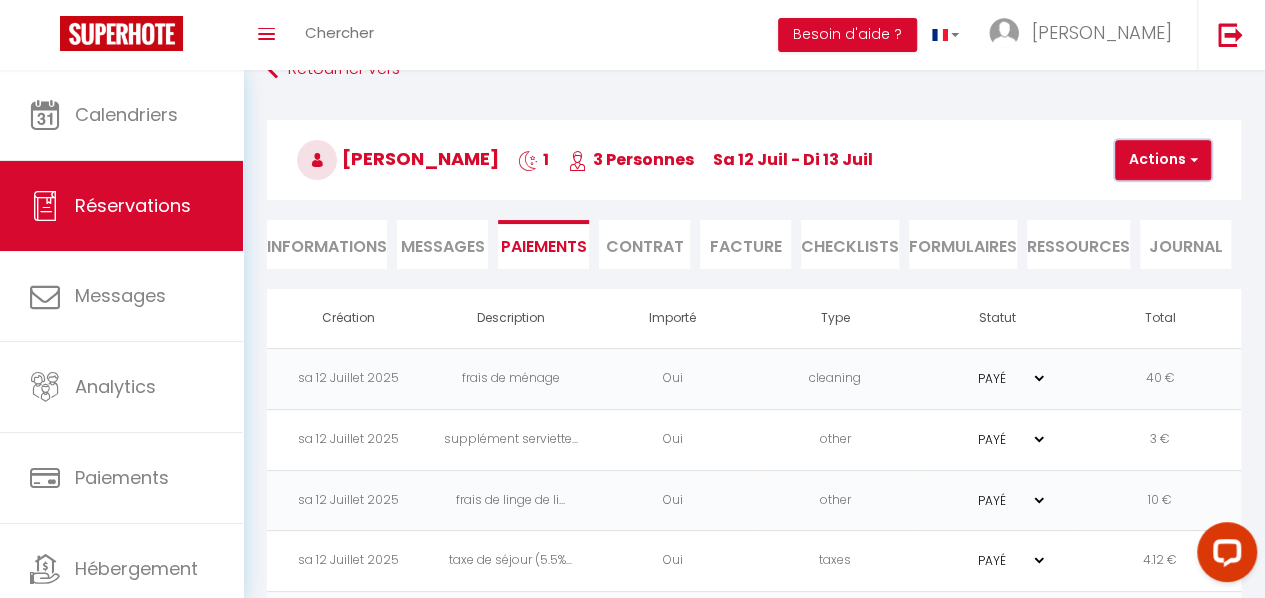 click on "Actions" at bounding box center [1163, 160] 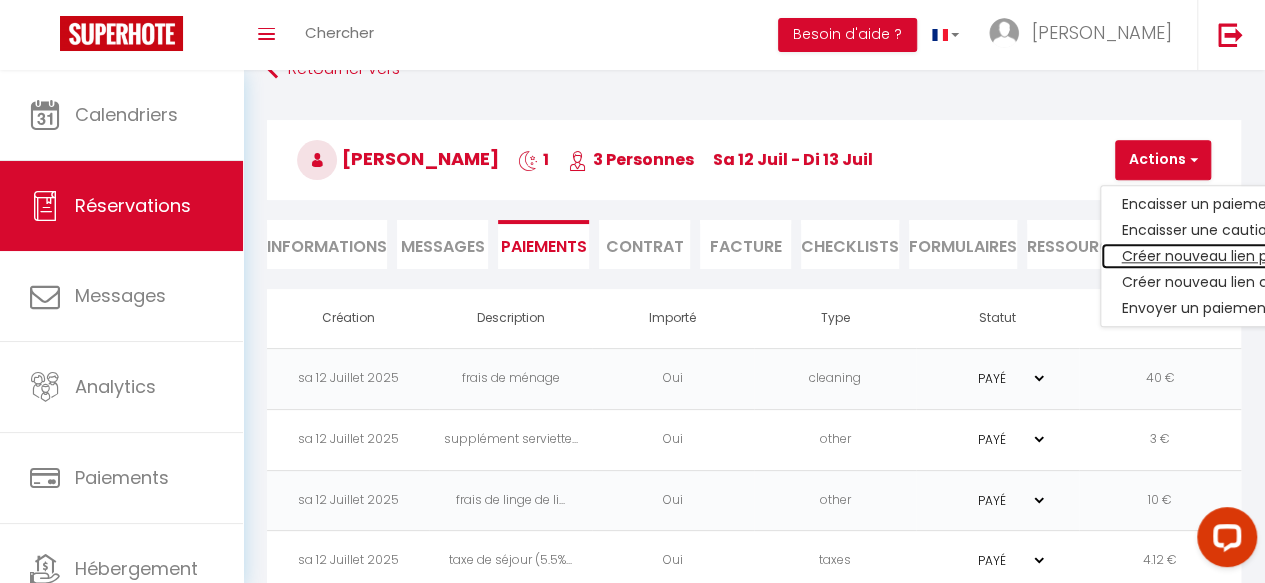 click on "Créer nouveau lien paiement" at bounding box center (1224, 256) 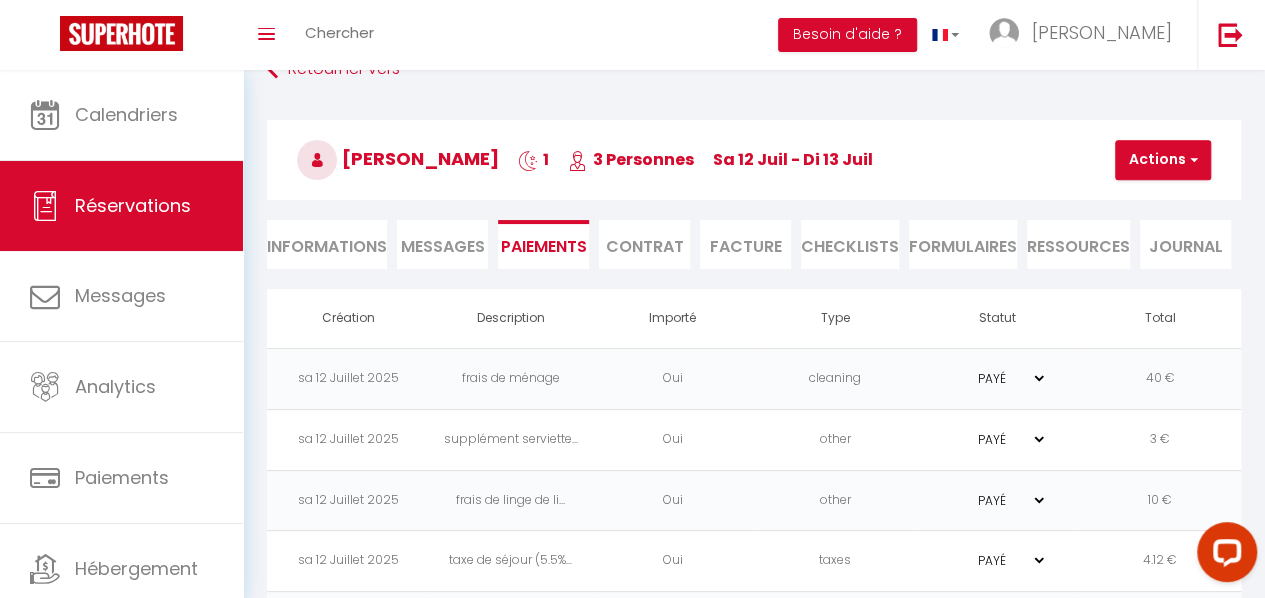 select on "nights" 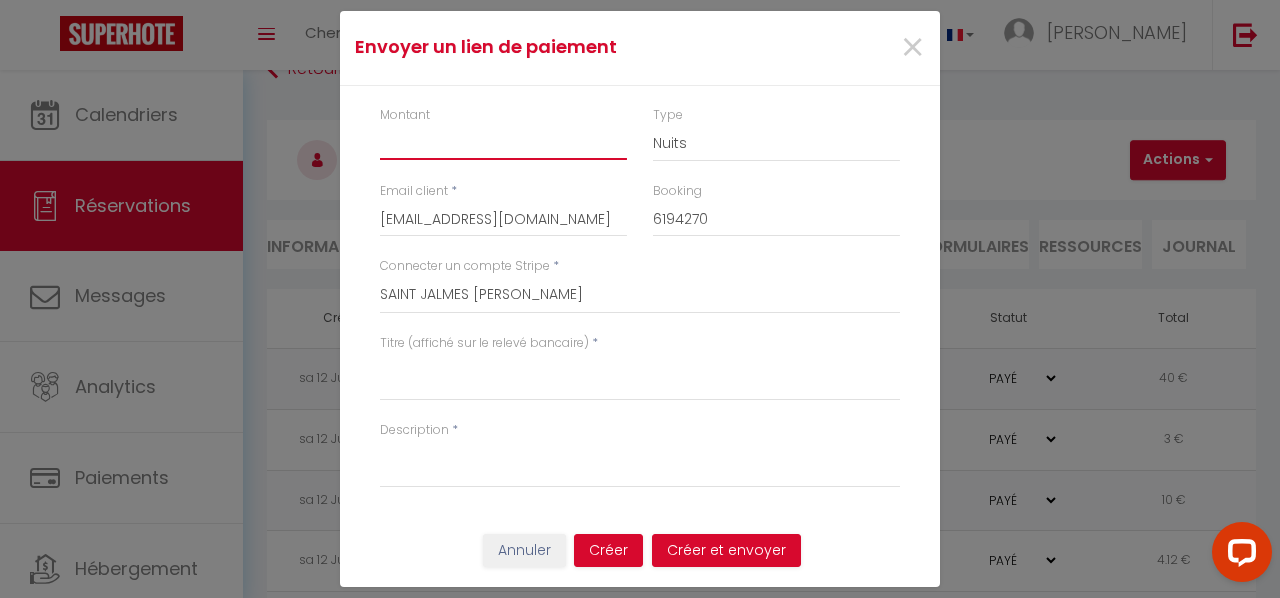 click on "Montant" at bounding box center (503, 142) 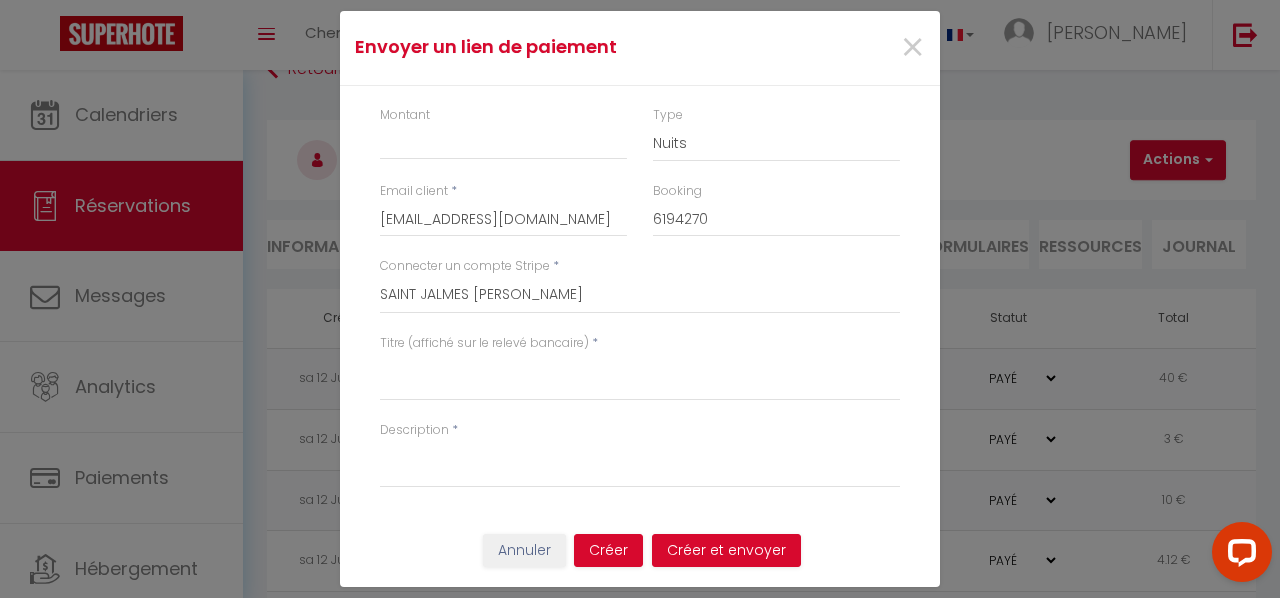 click on "Titre (affiché sur le relevé bancaire)" at bounding box center (484, 343) 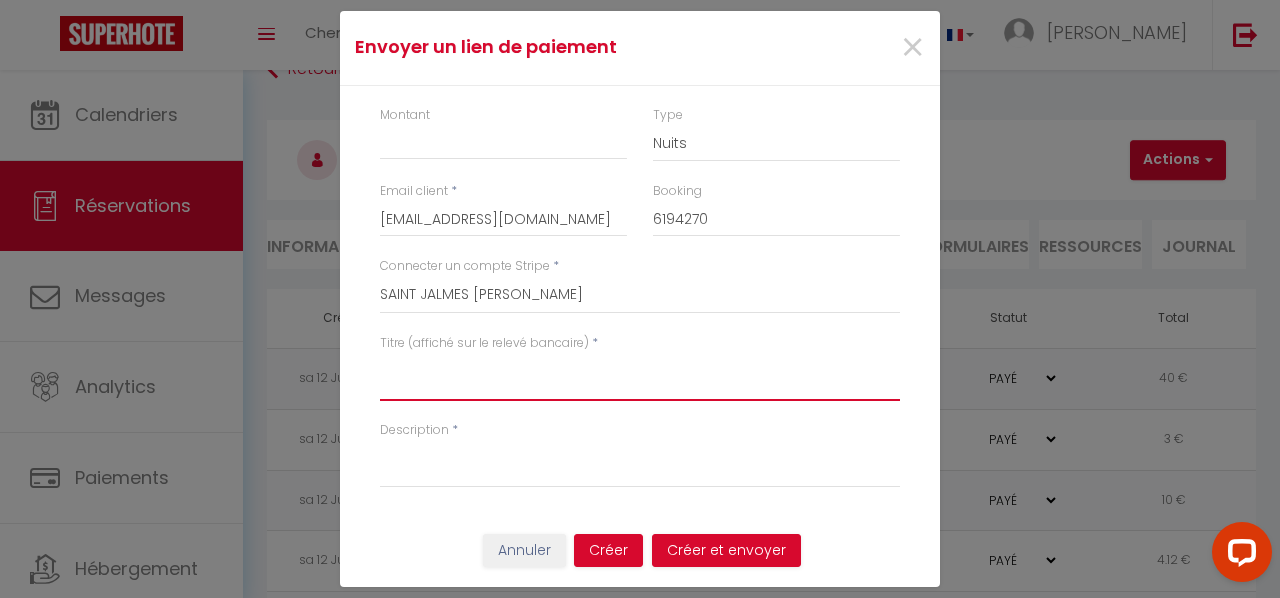 click on "Titre (affiché sur le relevé bancaire)" at bounding box center (640, 377) 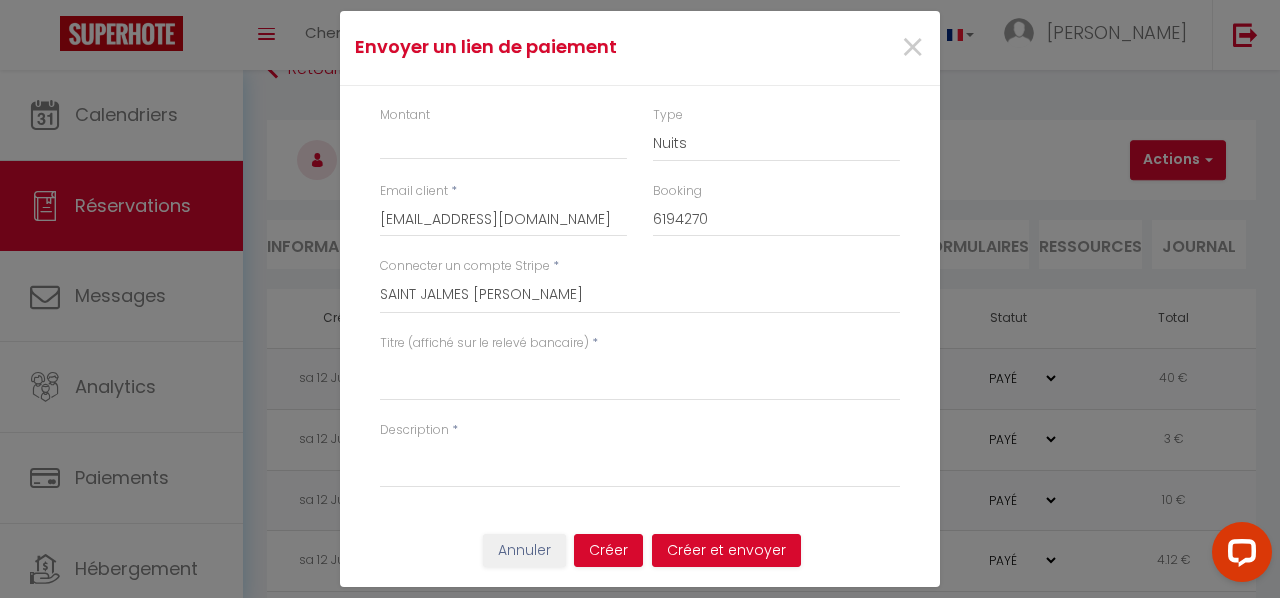 click on "Description" at bounding box center [414, 430] 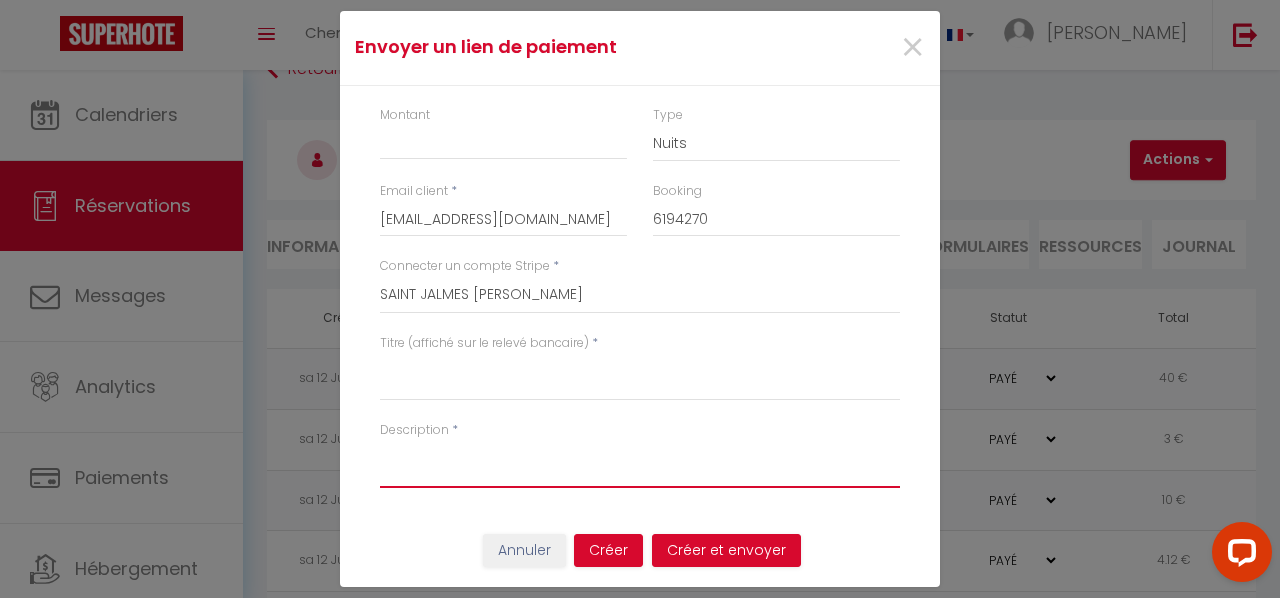 click on "Description" at bounding box center (640, 464) 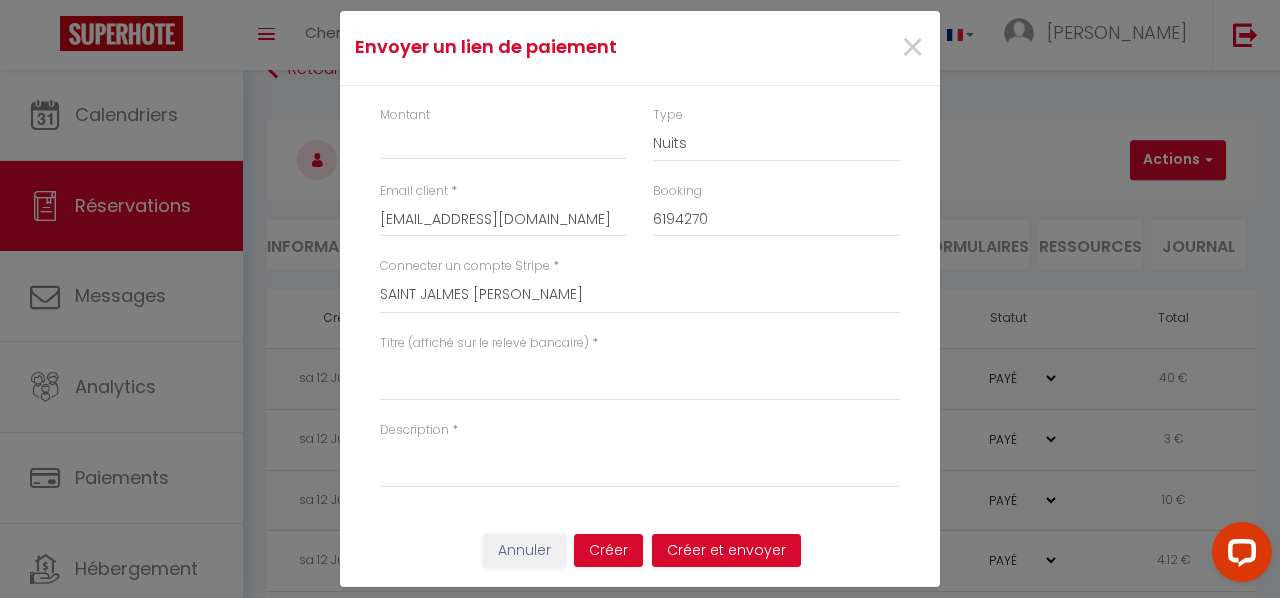 click on "Description" at bounding box center (414, 430) 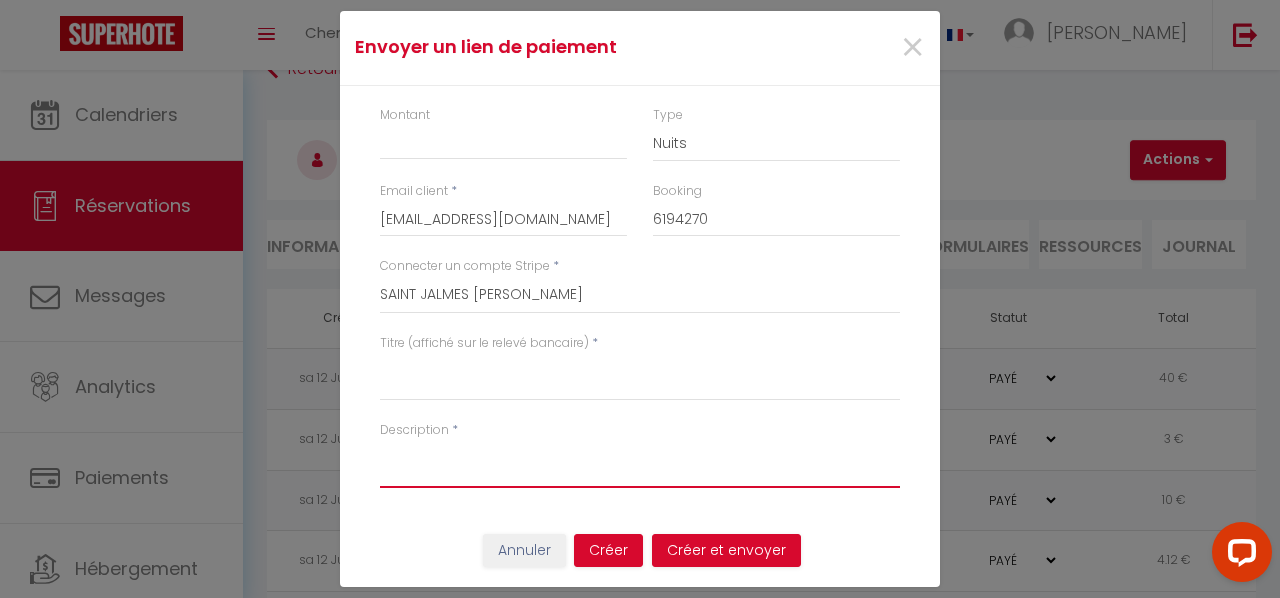 click on "Description" at bounding box center (640, 464) 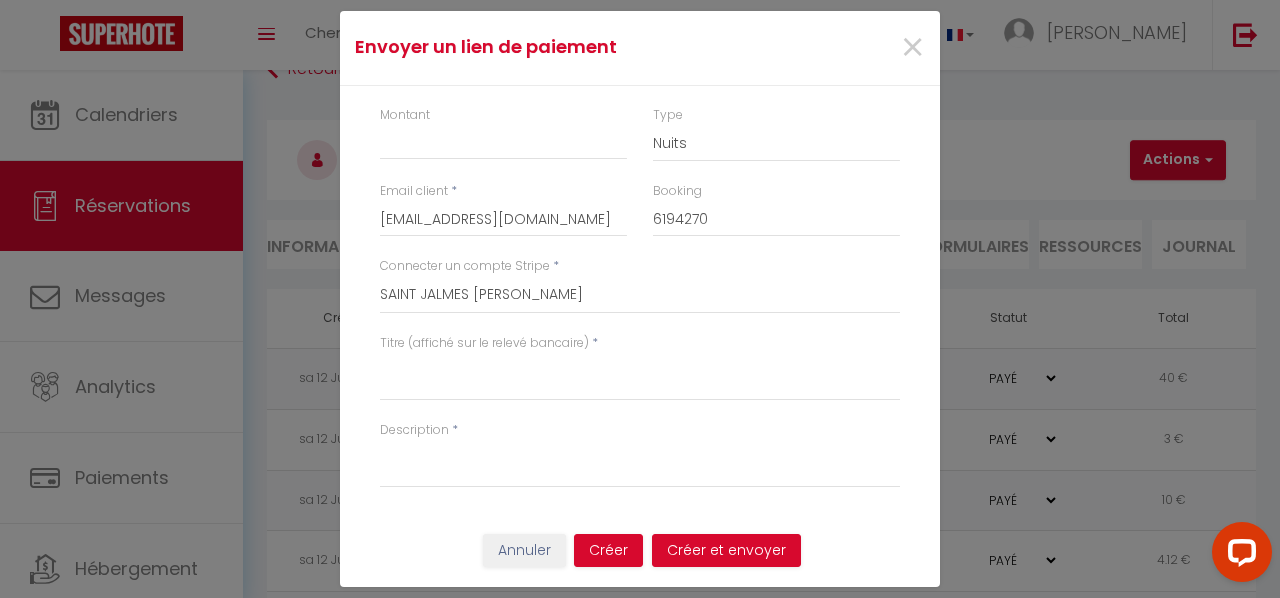 click on "*" at bounding box center (455, 429) 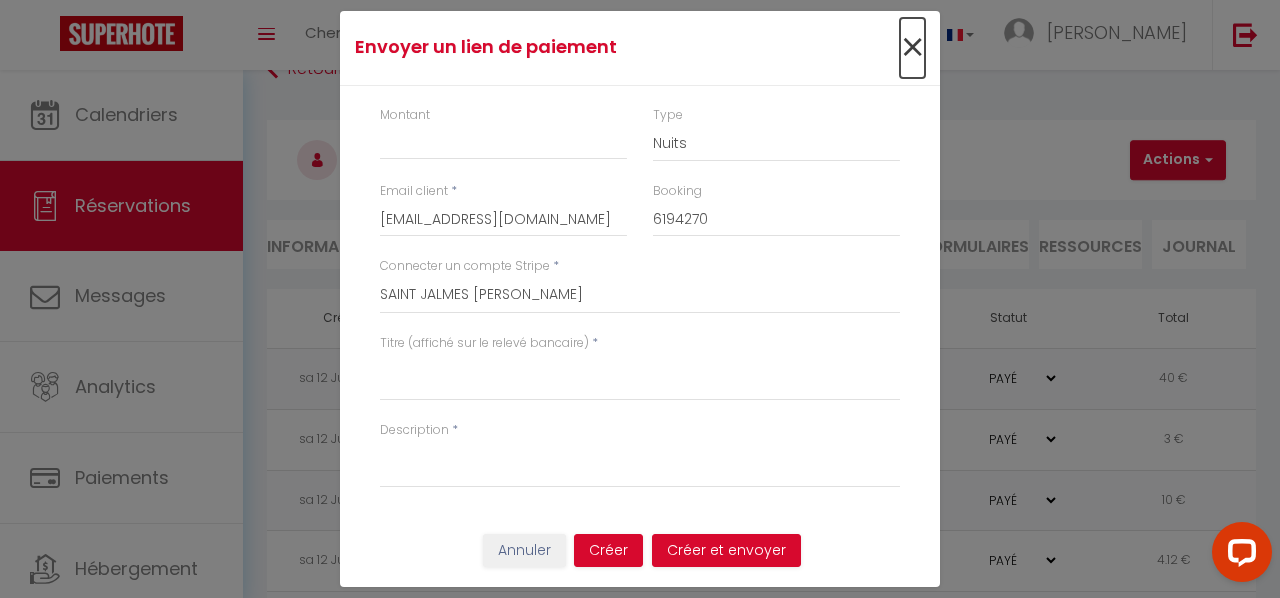 click on "×" at bounding box center [912, 48] 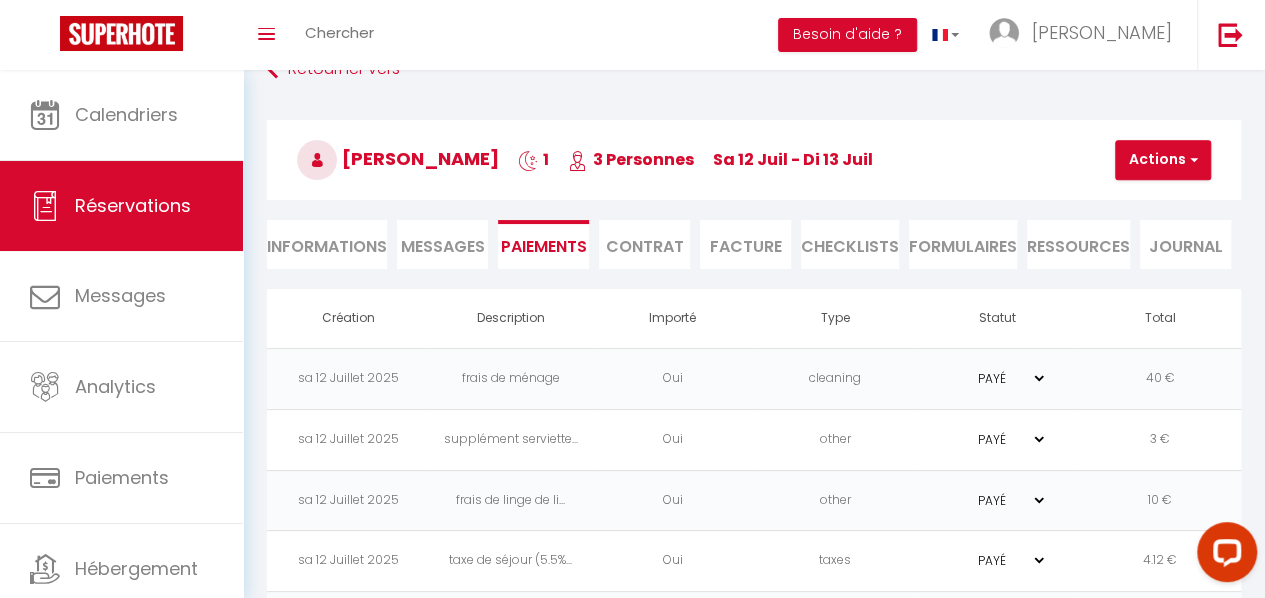 click on "Informations" at bounding box center [327, 244] 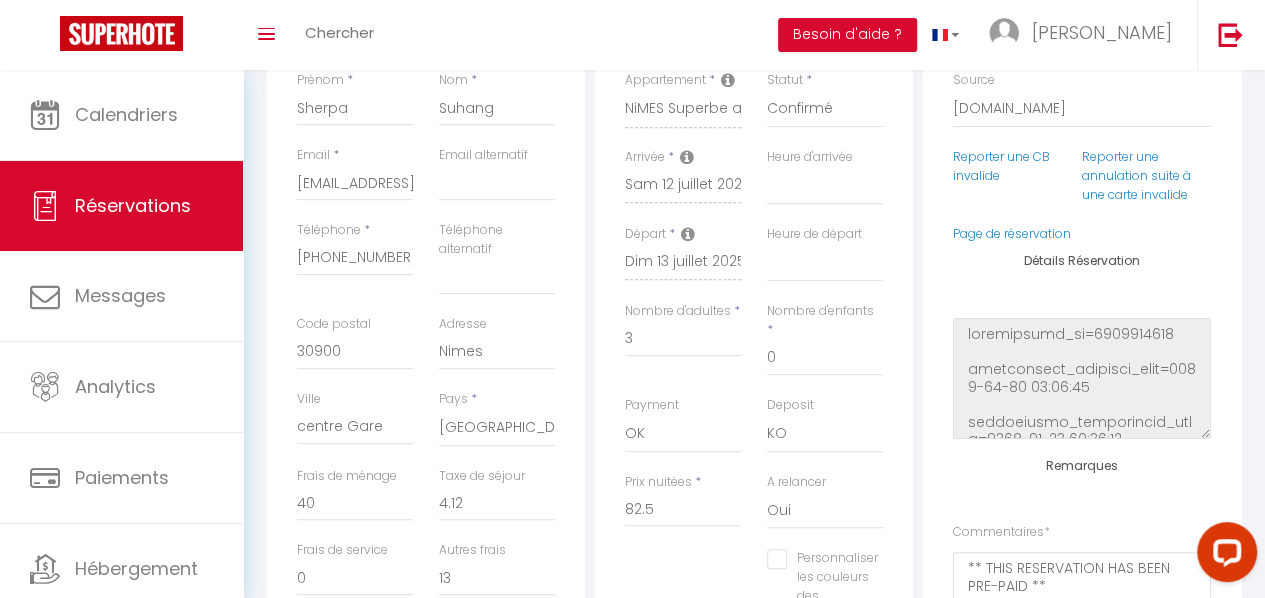 scroll, scrollTop: 350, scrollLeft: 0, axis: vertical 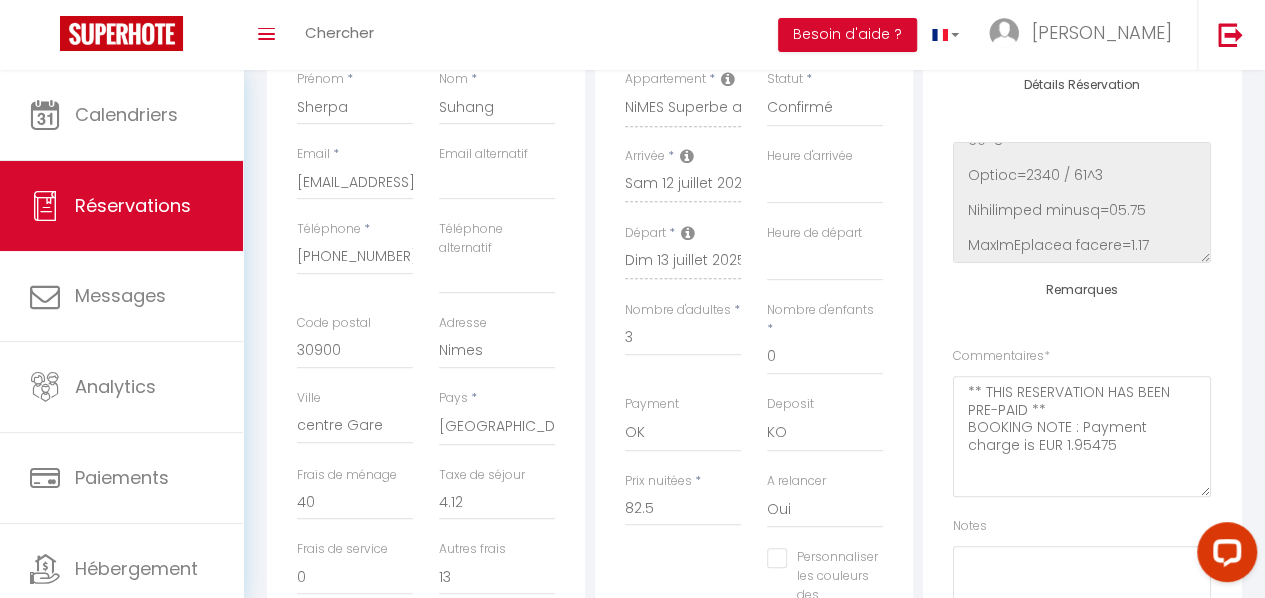 select 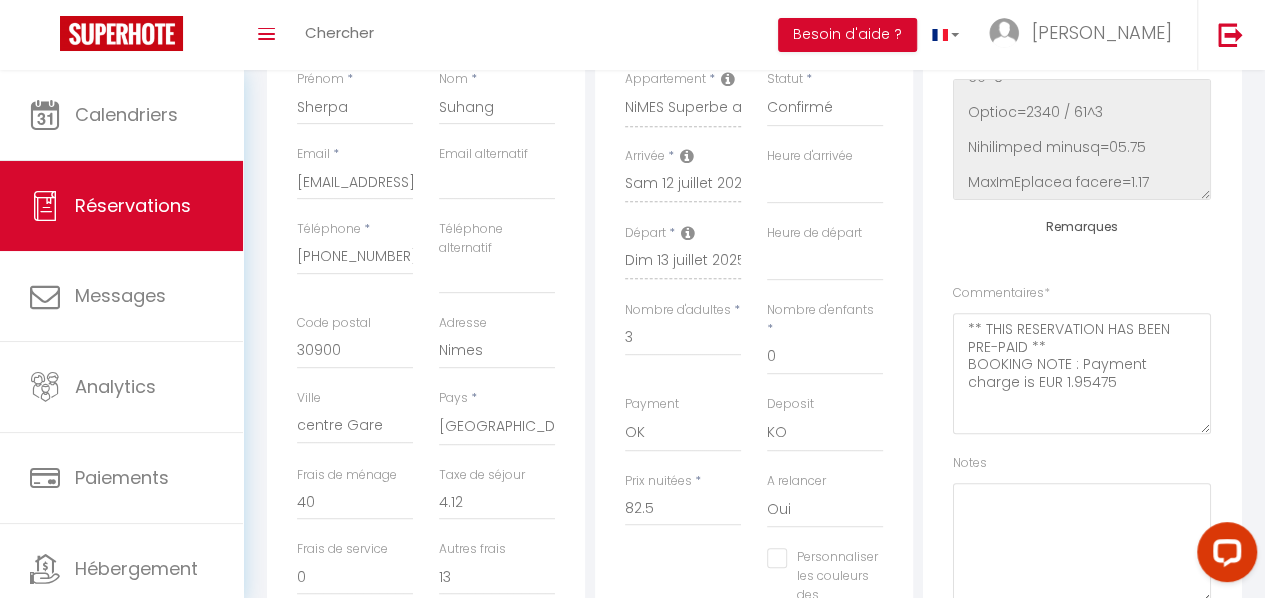 scroll, scrollTop: 248, scrollLeft: 0, axis: vertical 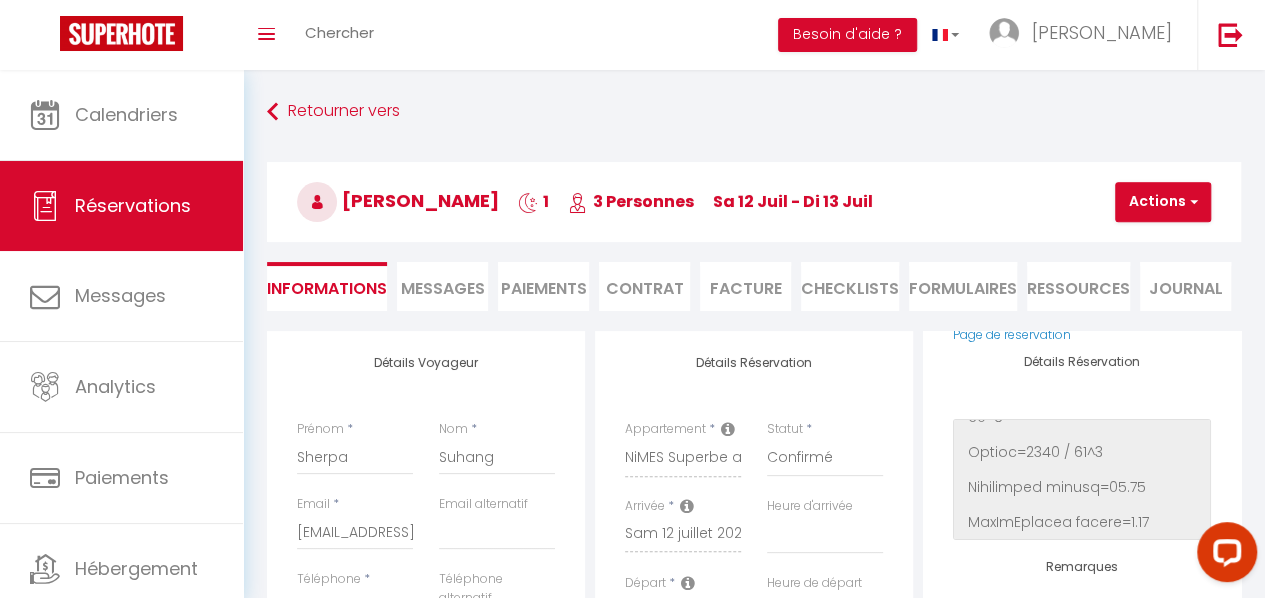 click on "Messages" at bounding box center [443, 288] 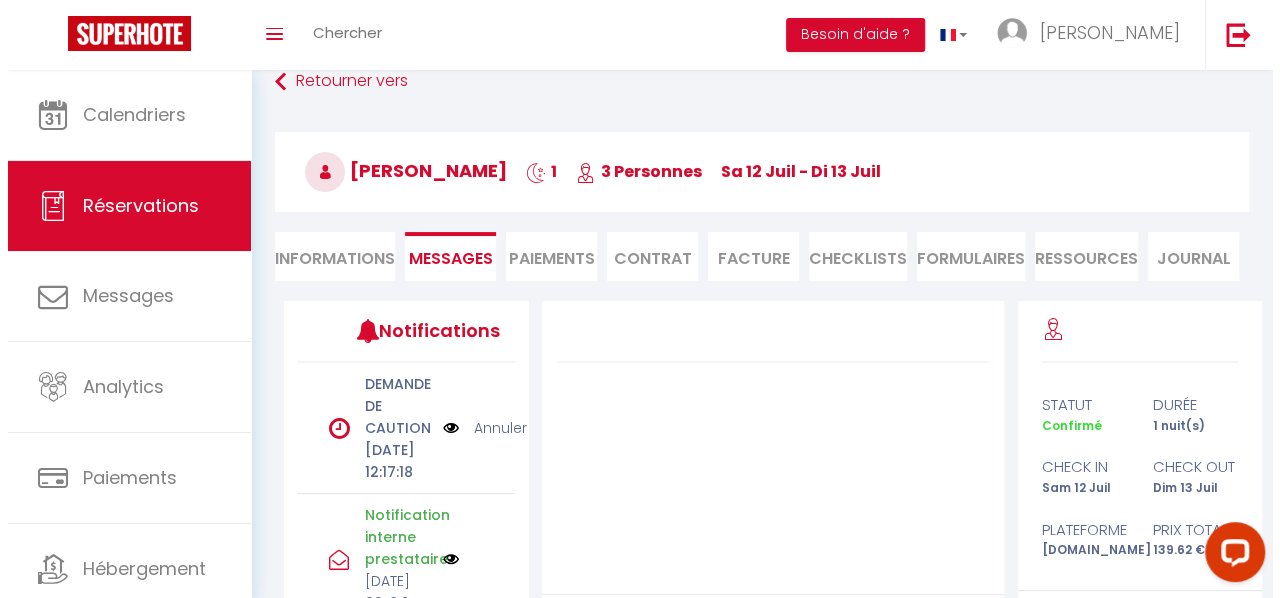 scroll, scrollTop: 38, scrollLeft: 0, axis: vertical 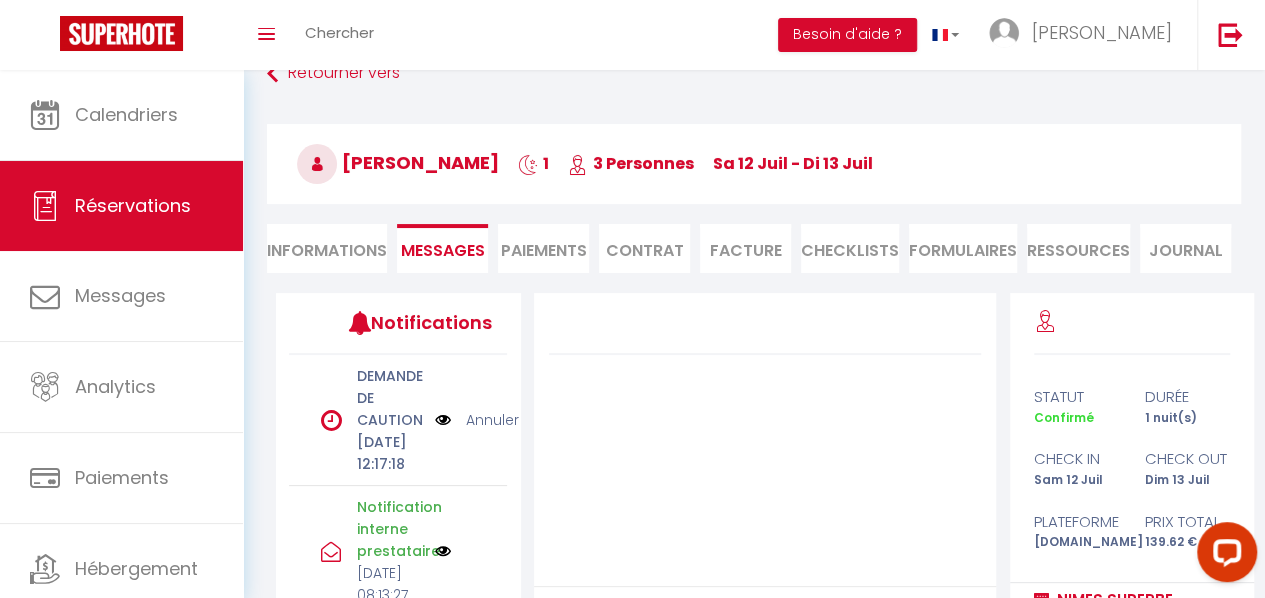click on "Paiements" at bounding box center [543, 248] 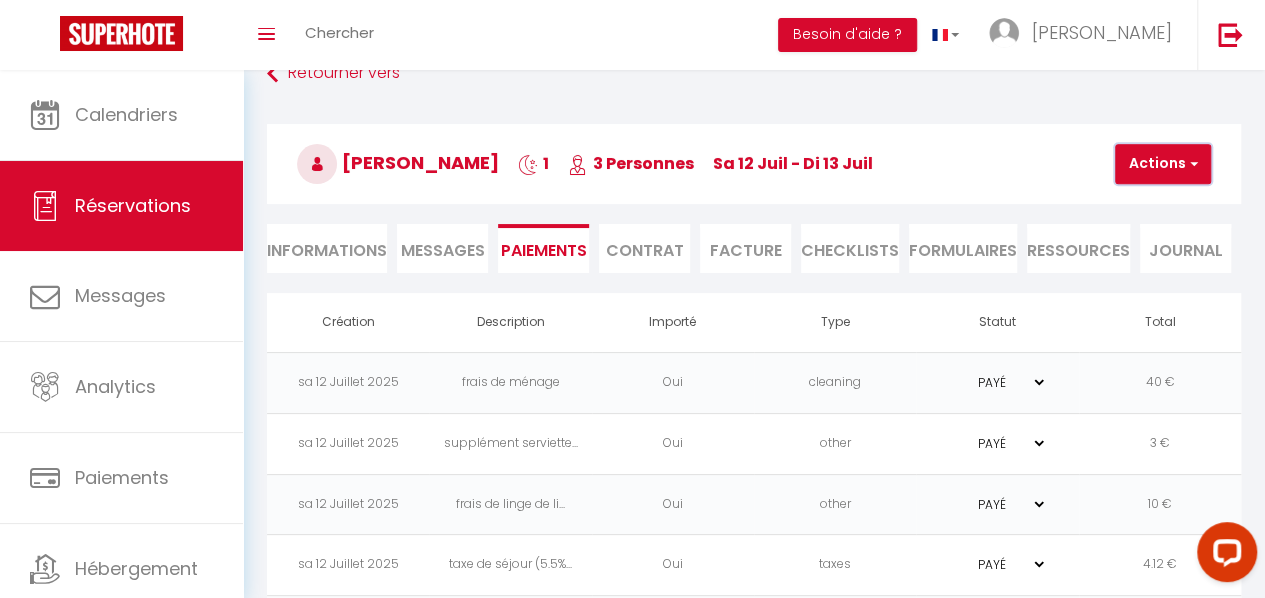 click on "Actions" at bounding box center (1163, 164) 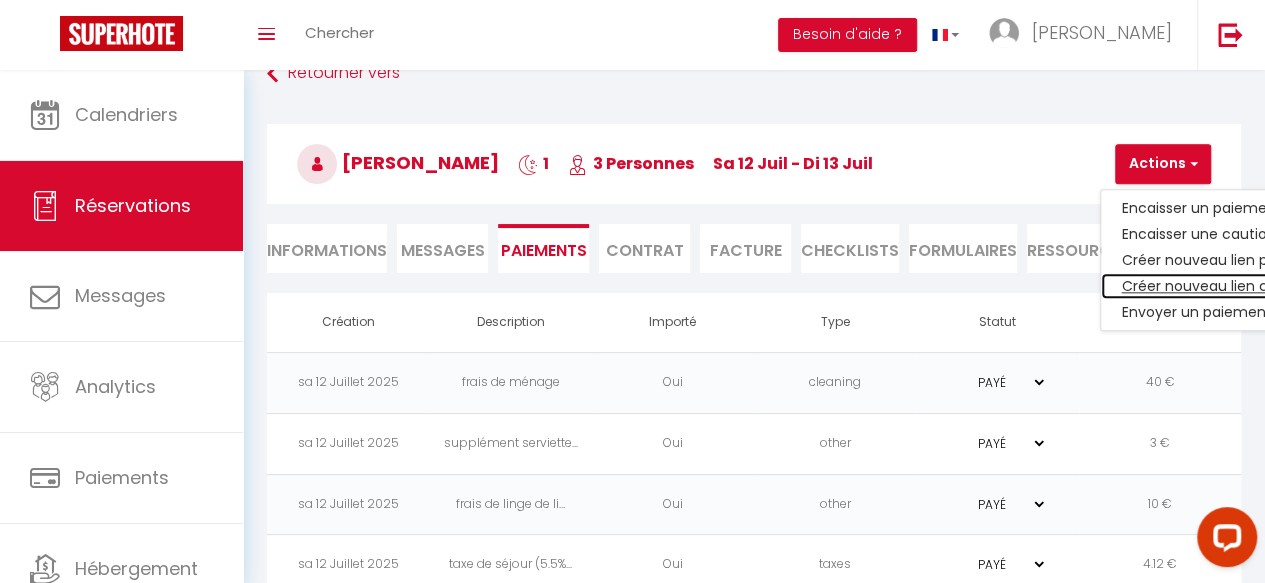 click on "Créer nouveau lien caution" at bounding box center [1224, 286] 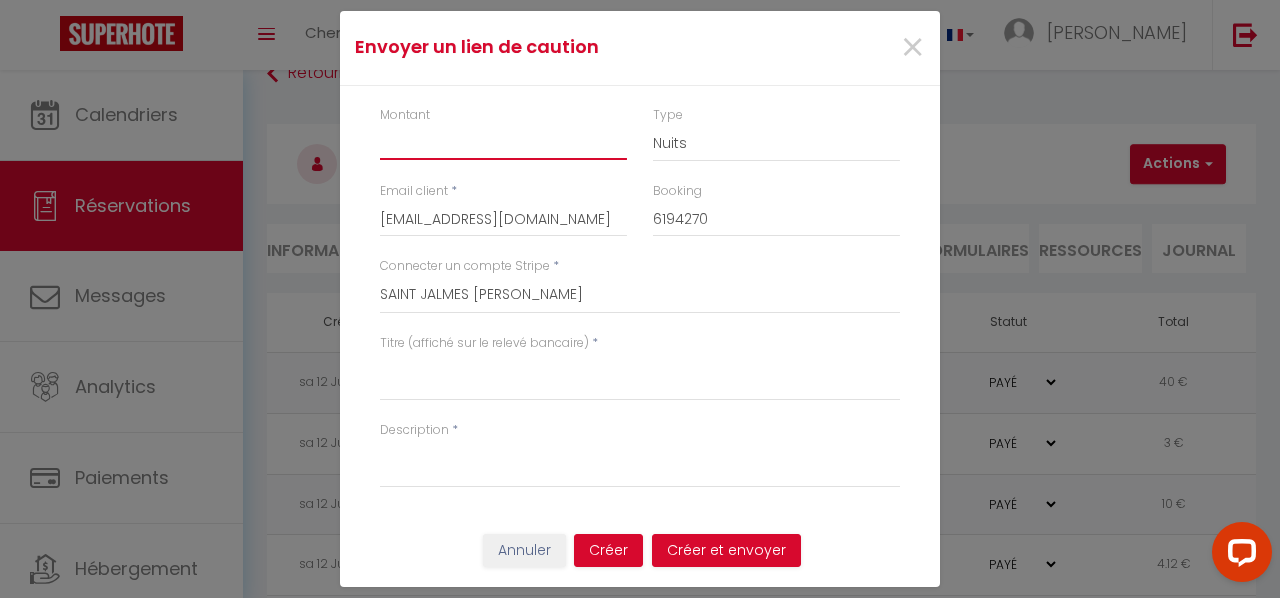 click on "Montant" at bounding box center (503, 142) 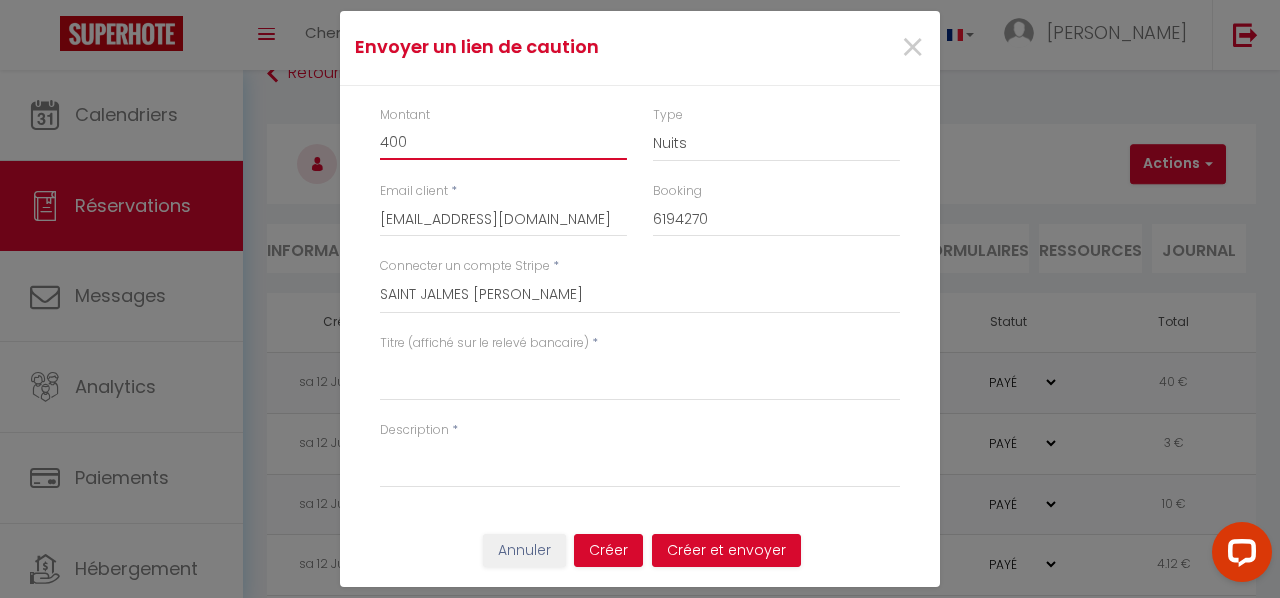 type on "400" 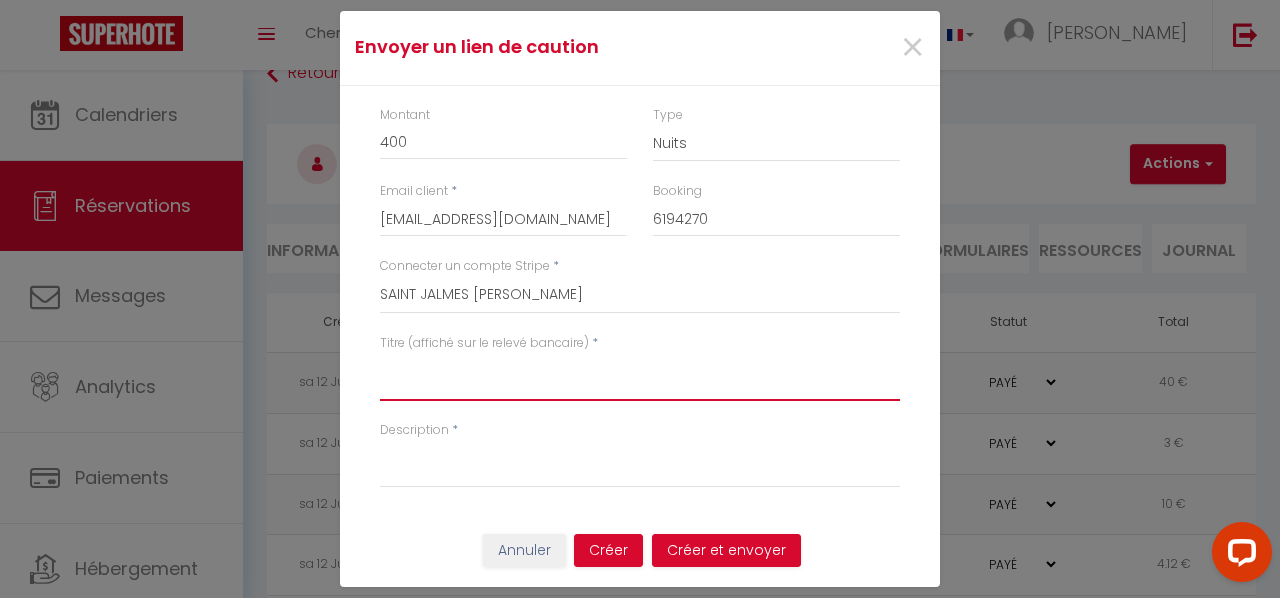 click on "Titre (affiché sur le relevé bancaire)" at bounding box center (640, 377) 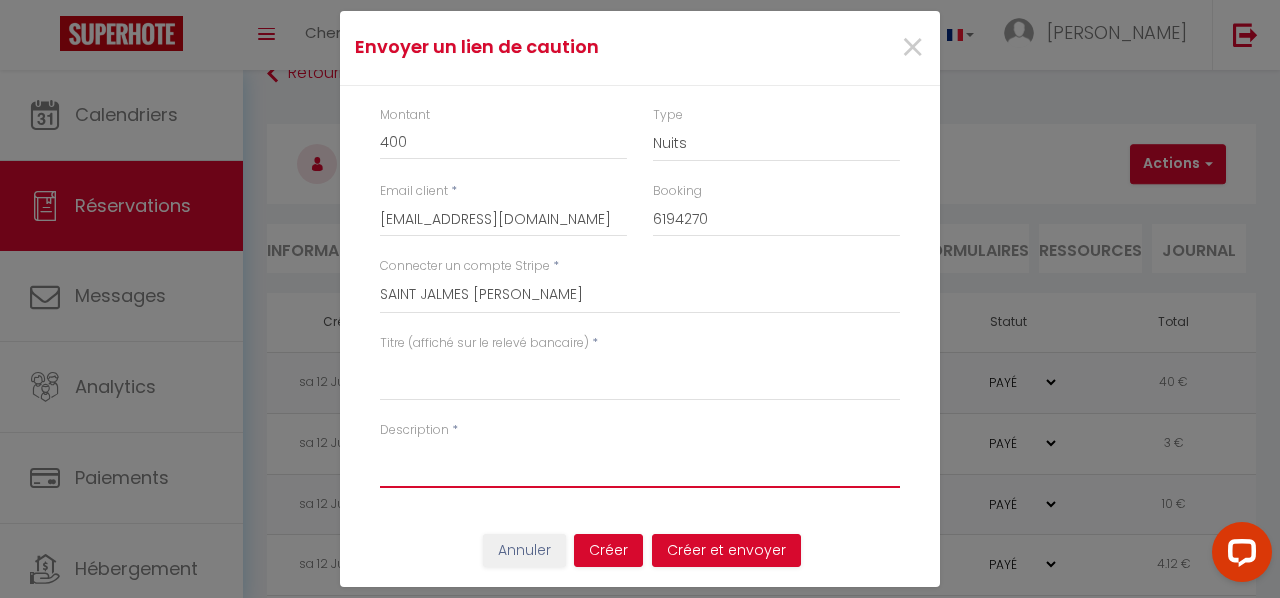 click on "Description" at bounding box center (640, 464) 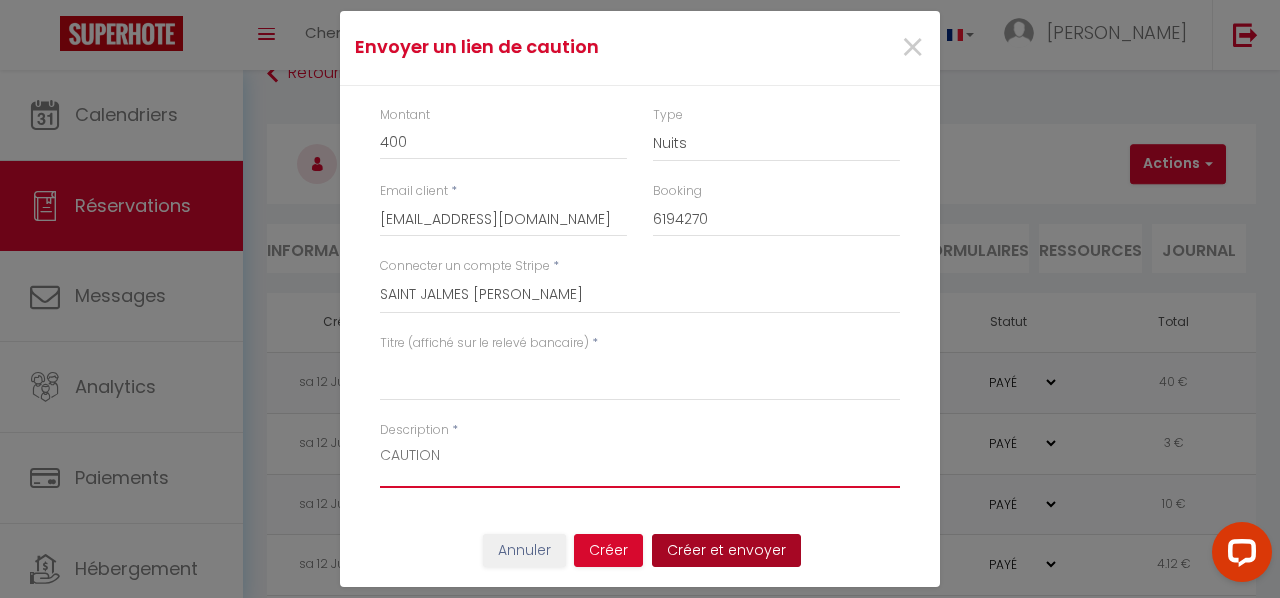 type on "CAUTION" 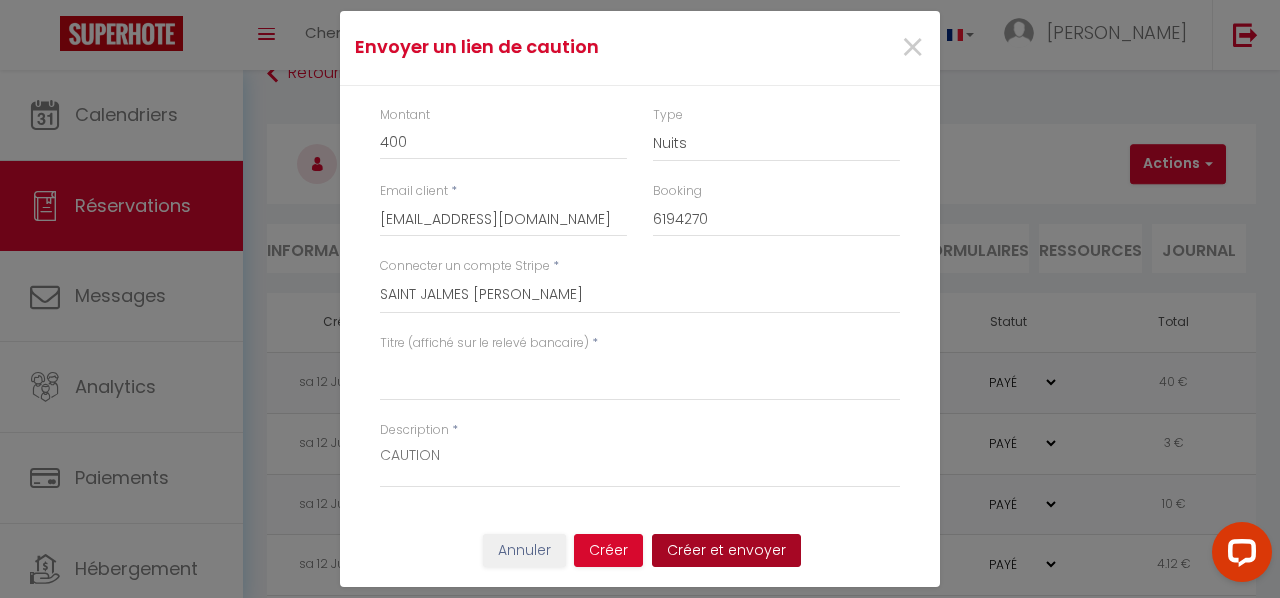 click on "Créer et envoyer" at bounding box center (726, 551) 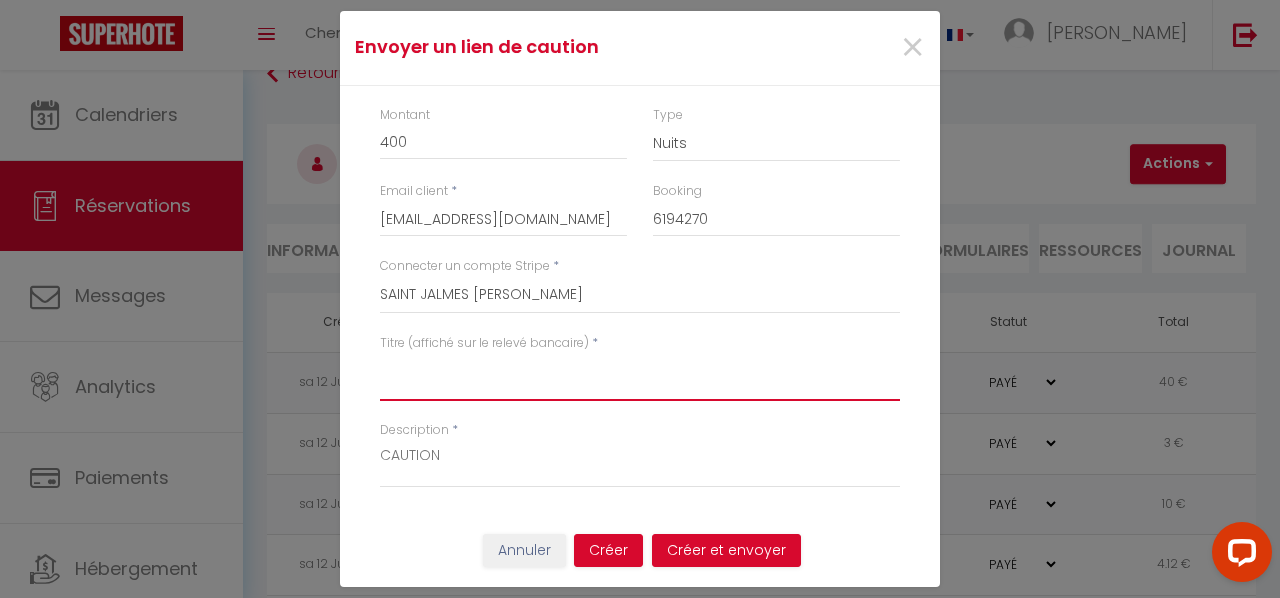click on "Titre (affiché sur le relevé bancaire)" at bounding box center (640, 377) 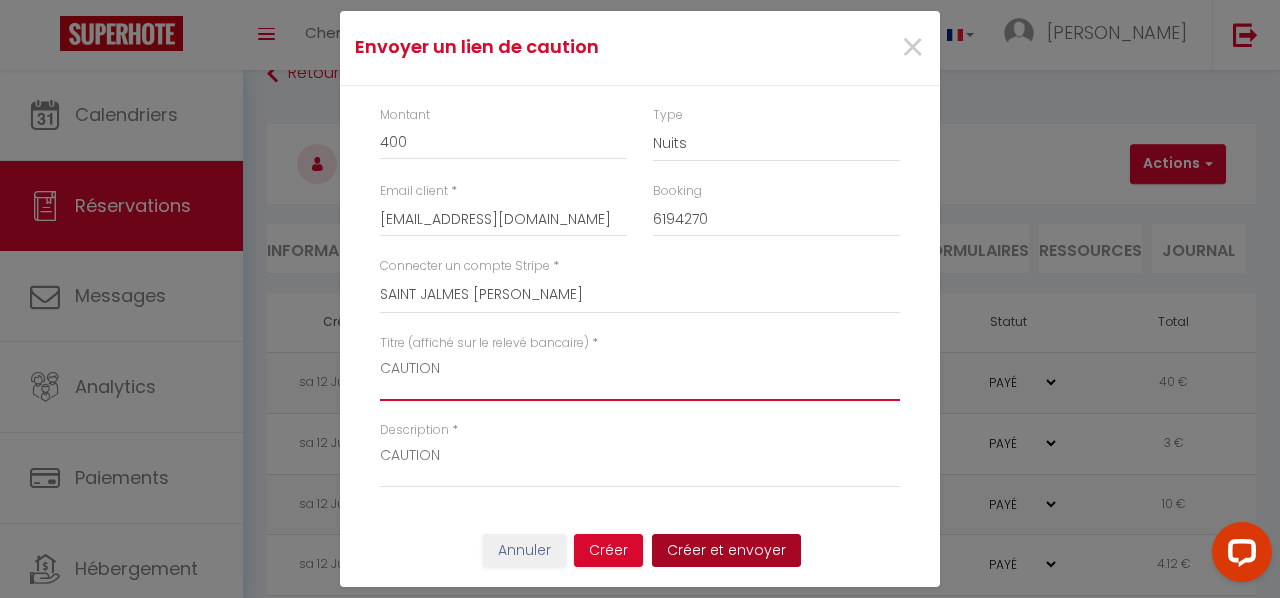 type on "CAUTION" 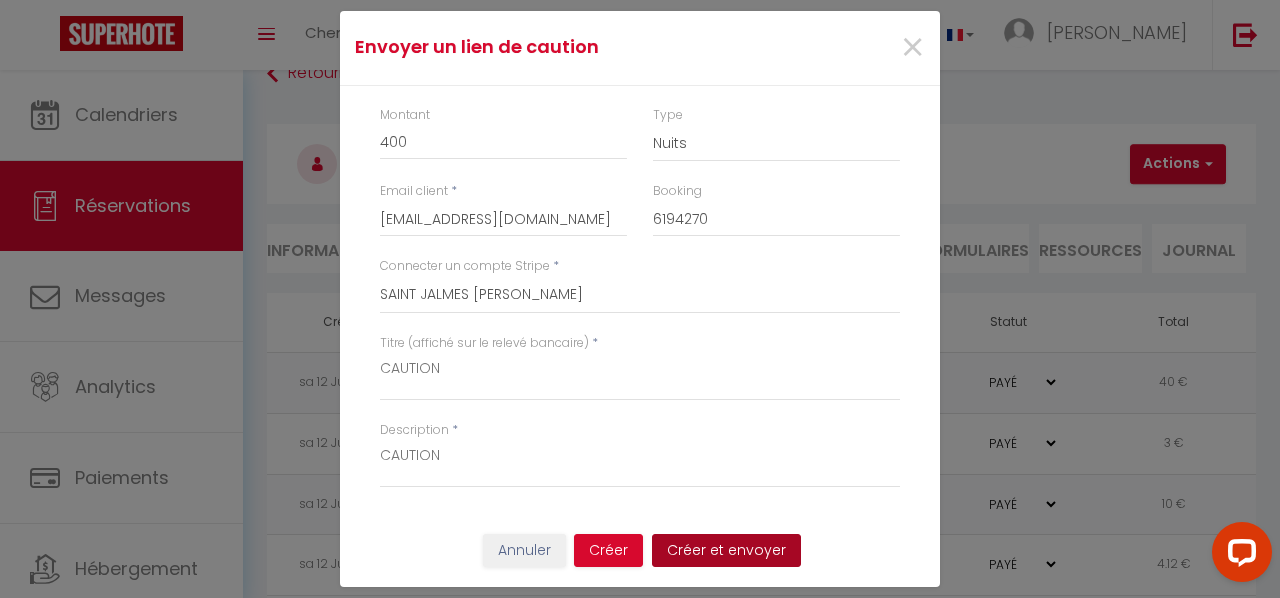 click on "Créer et envoyer" at bounding box center (726, 551) 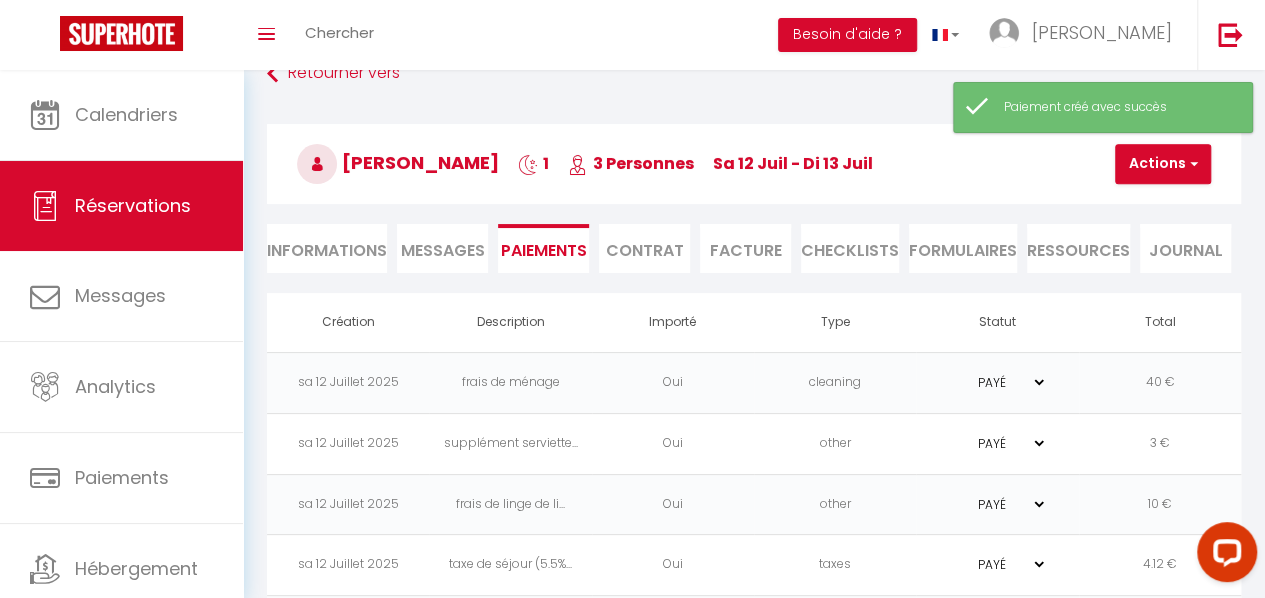 click on "Messages" at bounding box center [443, 250] 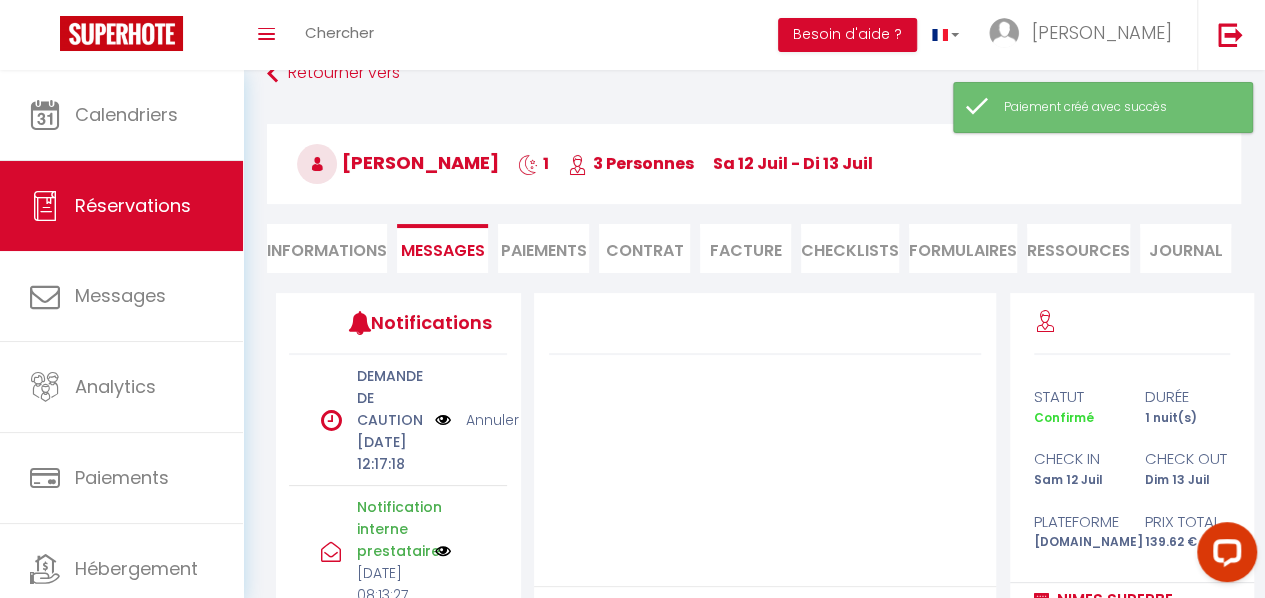 select on "fr" 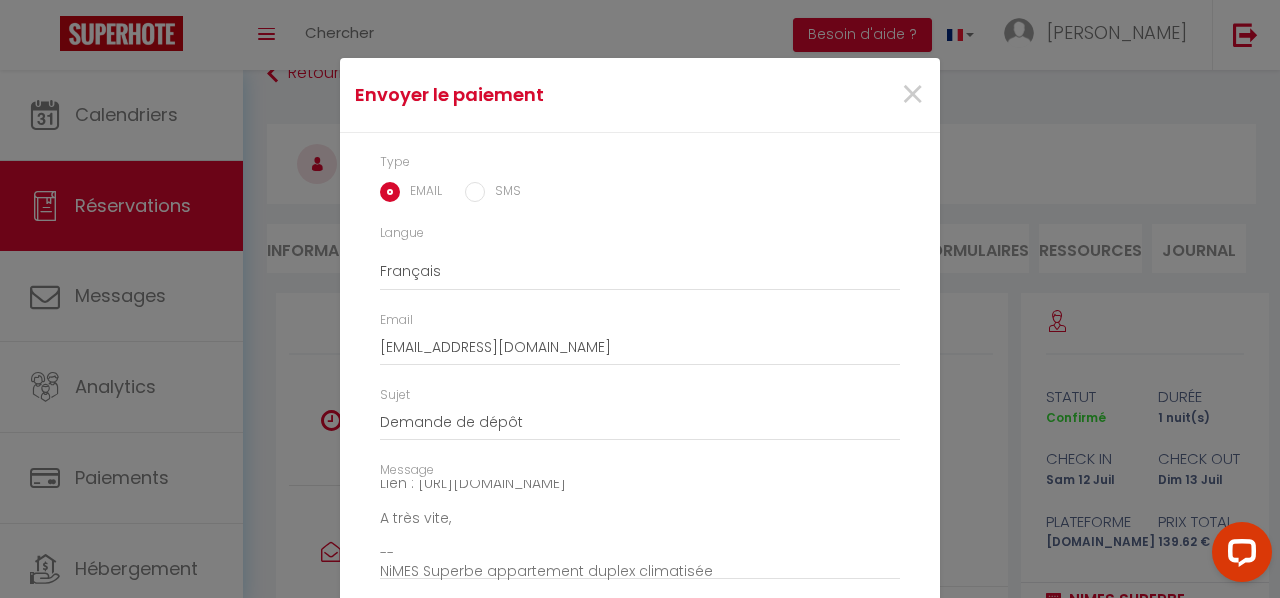 scroll, scrollTop: 140, scrollLeft: 0, axis: vertical 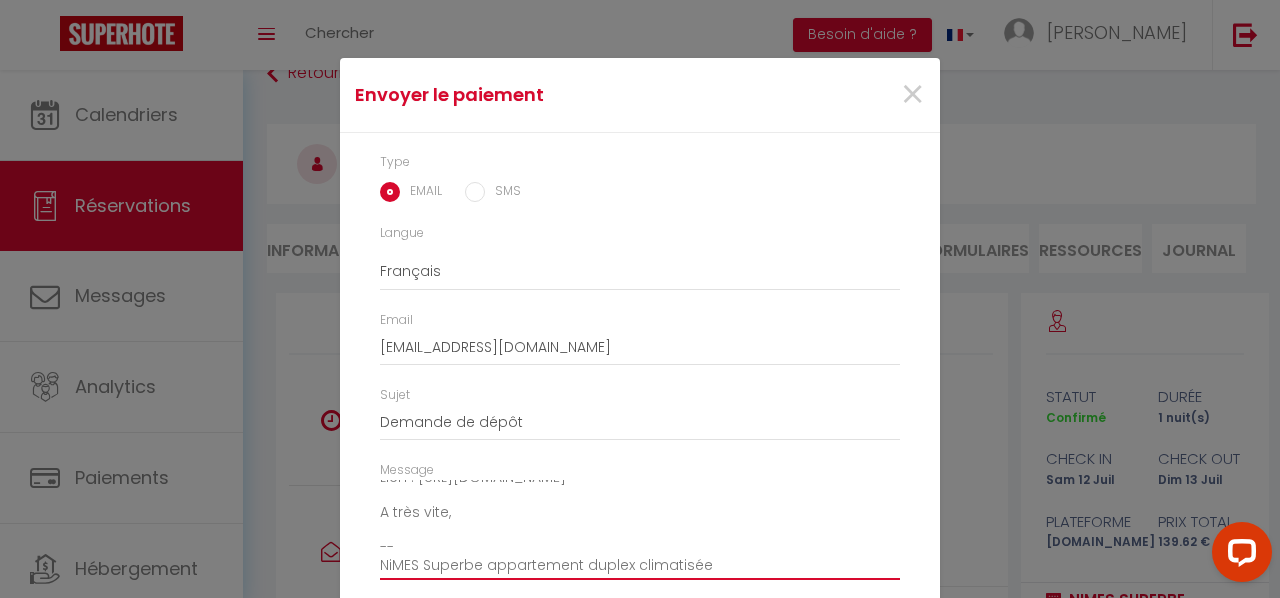 click on "Bonjour,
Nous vous invitons à cliquer sur le lien ci-dessous pour effectuer le dépôt:
Titre : CAUTION
Description : CAUTION
Lien : https://superhote.com/applink/p/BVNoSGcK
A très vite,
--
NiMES Superbe appartement duplex climatisée" at bounding box center [640, 530] 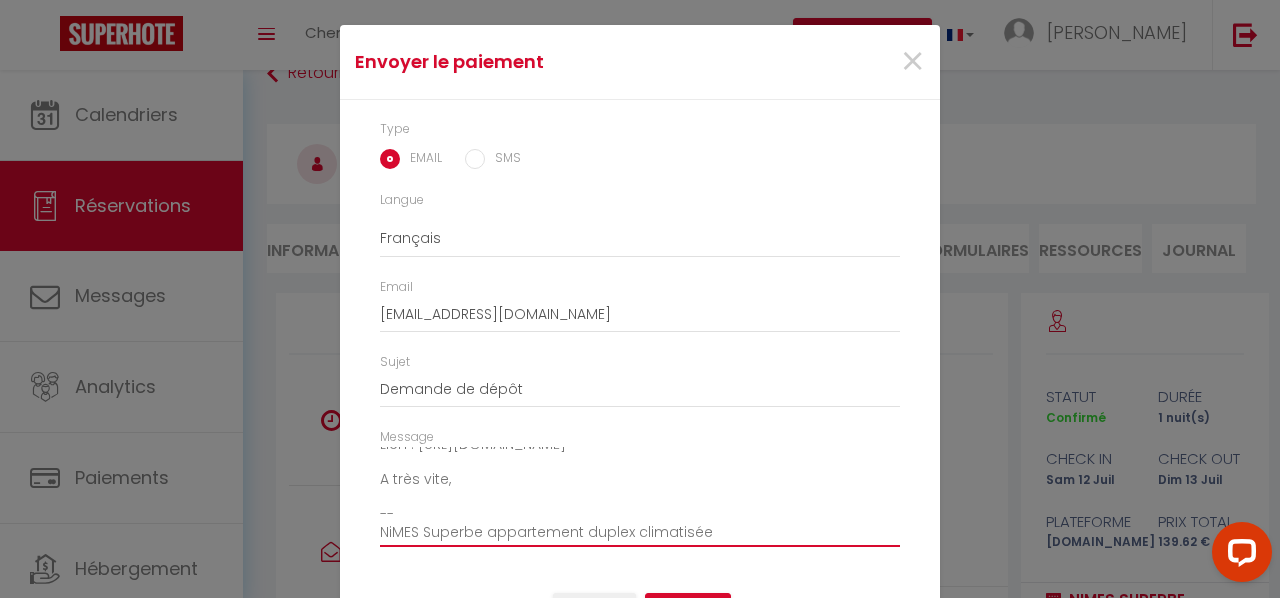 scroll, scrollTop: 81, scrollLeft: 0, axis: vertical 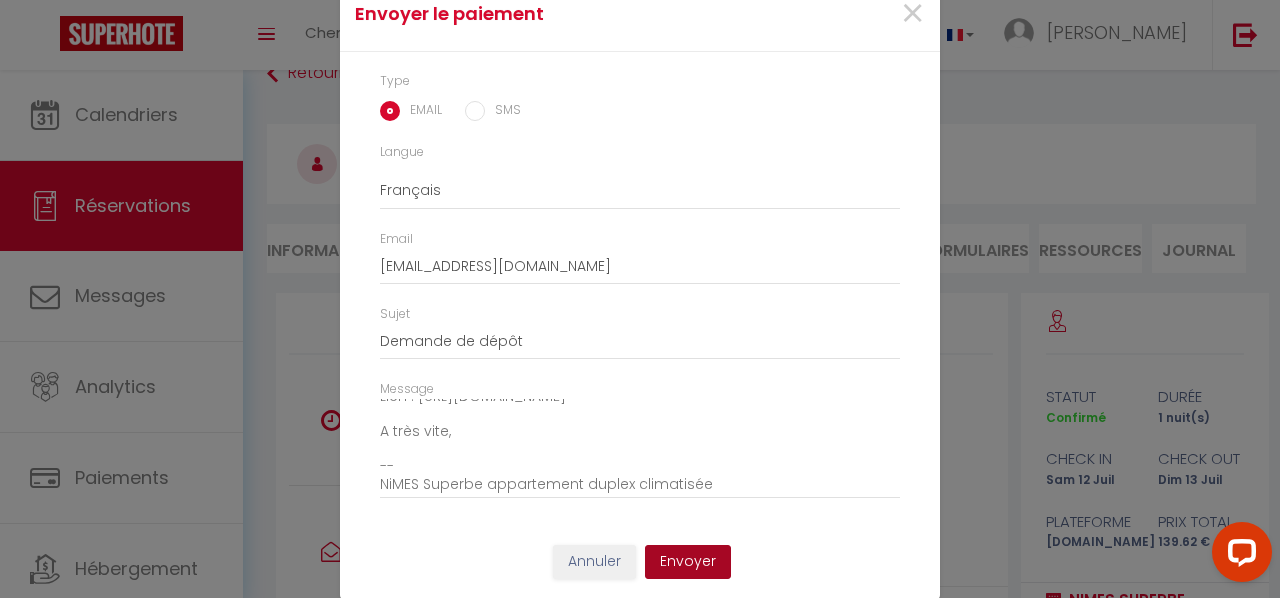click on "Envoyer" at bounding box center [688, 562] 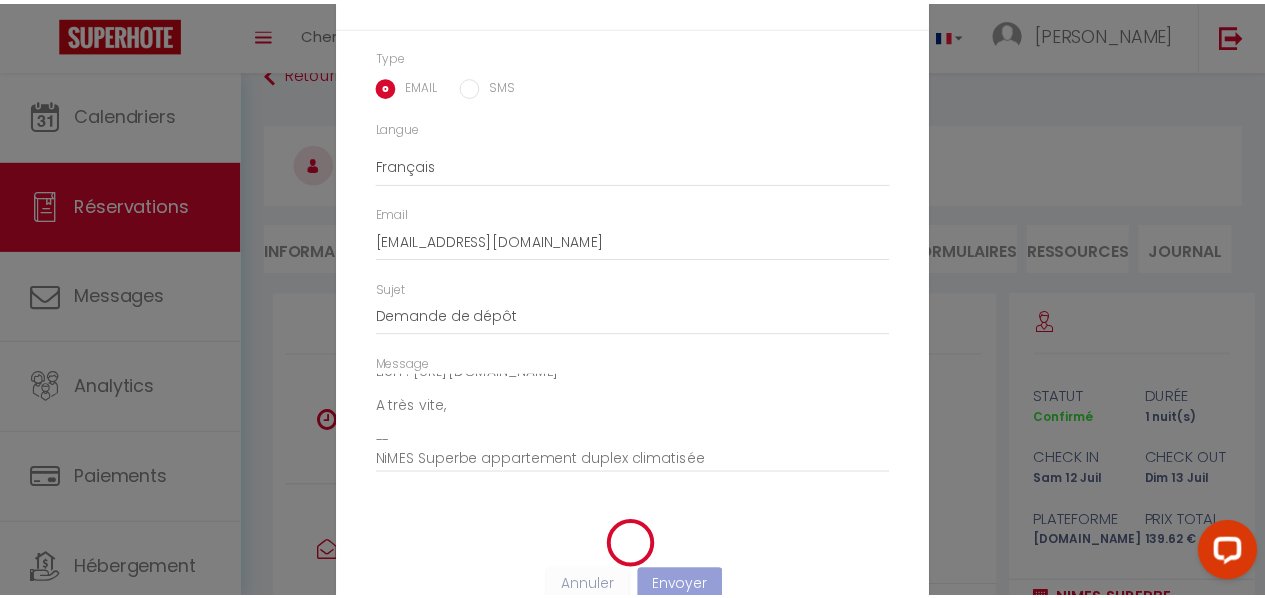 scroll, scrollTop: 56, scrollLeft: 0, axis: vertical 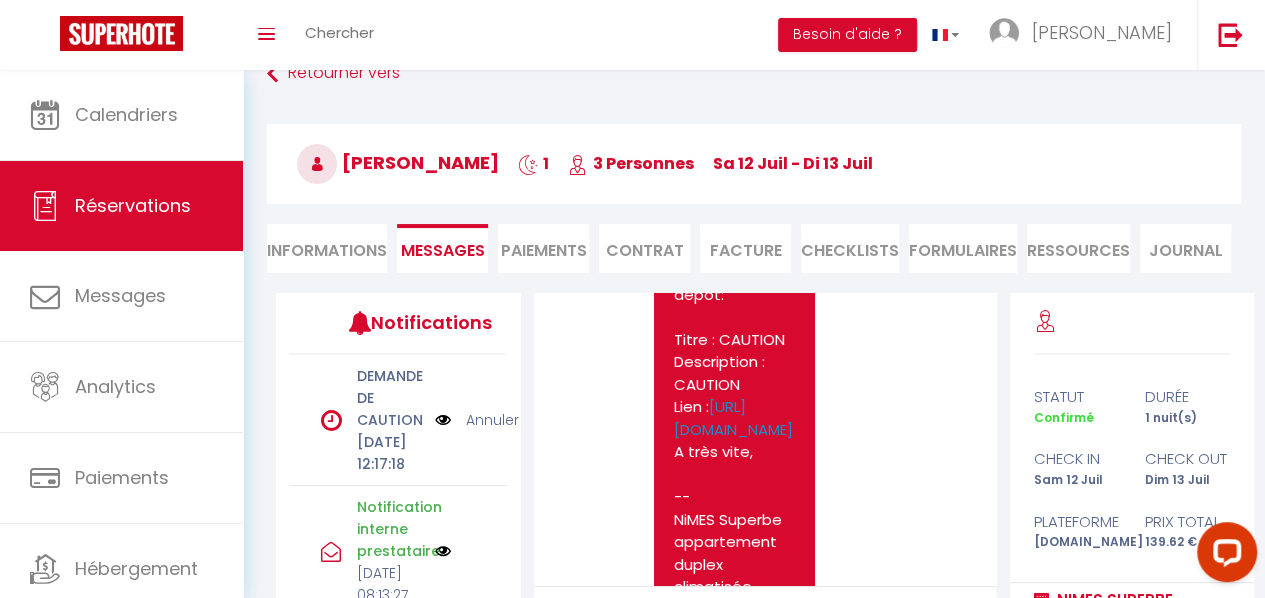 click on "Note Sms       Bonjour,
Nous vous invitons à cliquer sur le lien ci-dessous pour effectuer le dépôt:
Titre : CAUTION
Description : CAUTION
Lien :  https://superhote.com/applink/p/BVNoSGcK
A très vite,
--
NiMES Superbe appartement duplex climatisée   Sam 12 Juillet 2025 12:15:57 - mail" at bounding box center [765, 374] 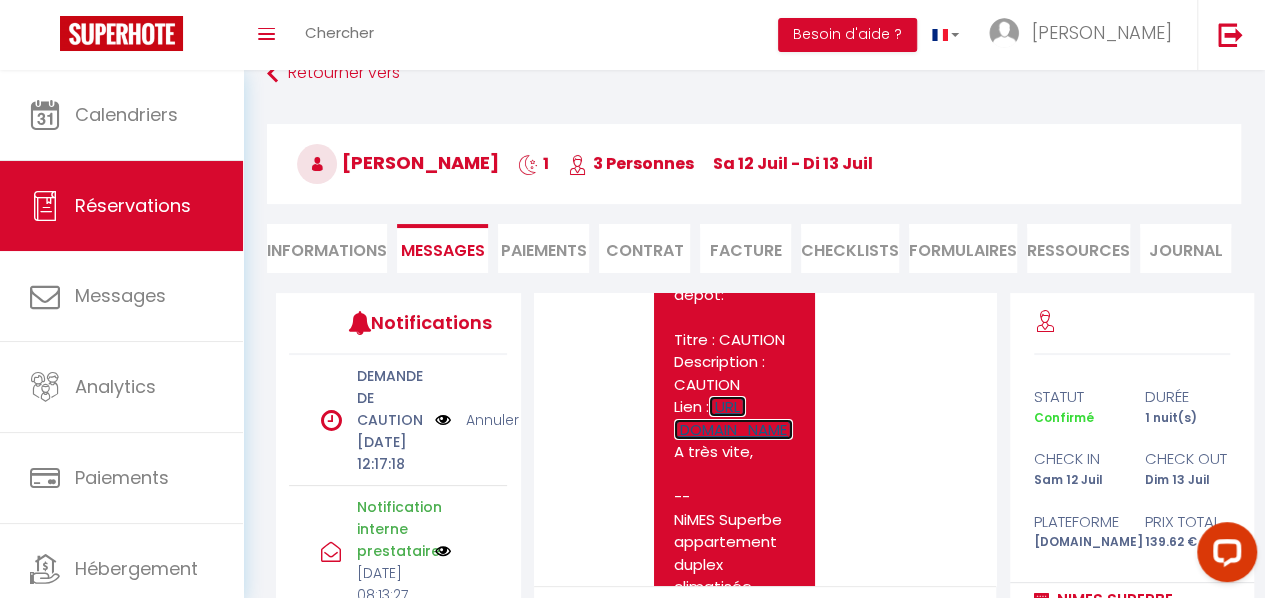 click on "[URL][DOMAIN_NAME]" at bounding box center [733, 418] 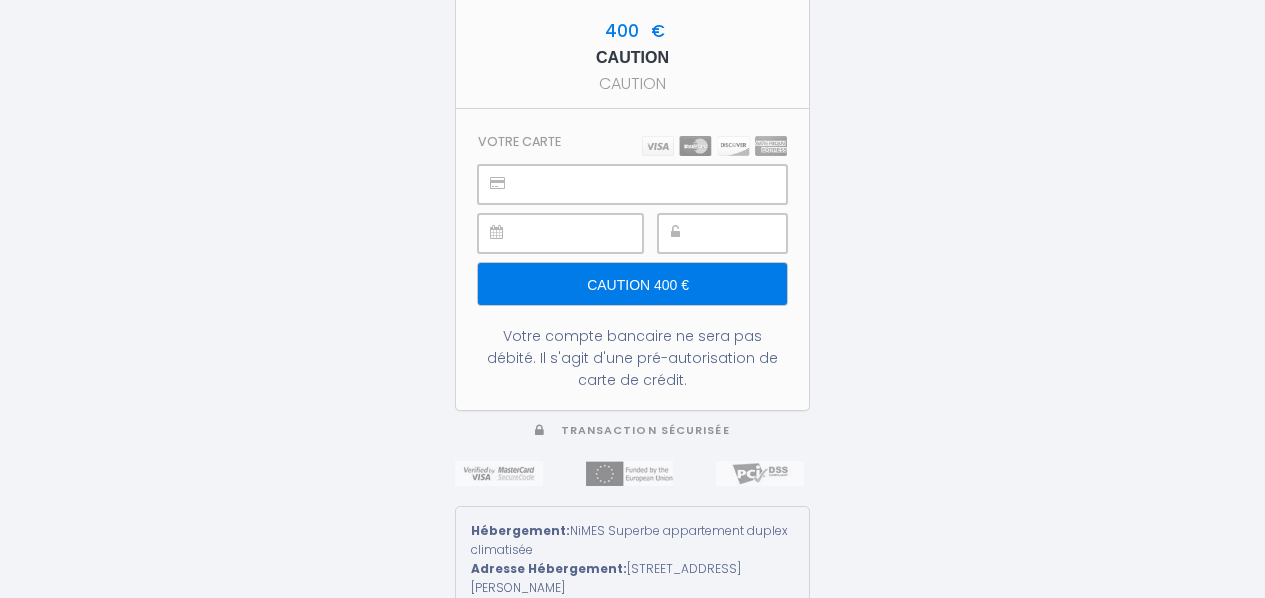 scroll, scrollTop: 0, scrollLeft: 0, axis: both 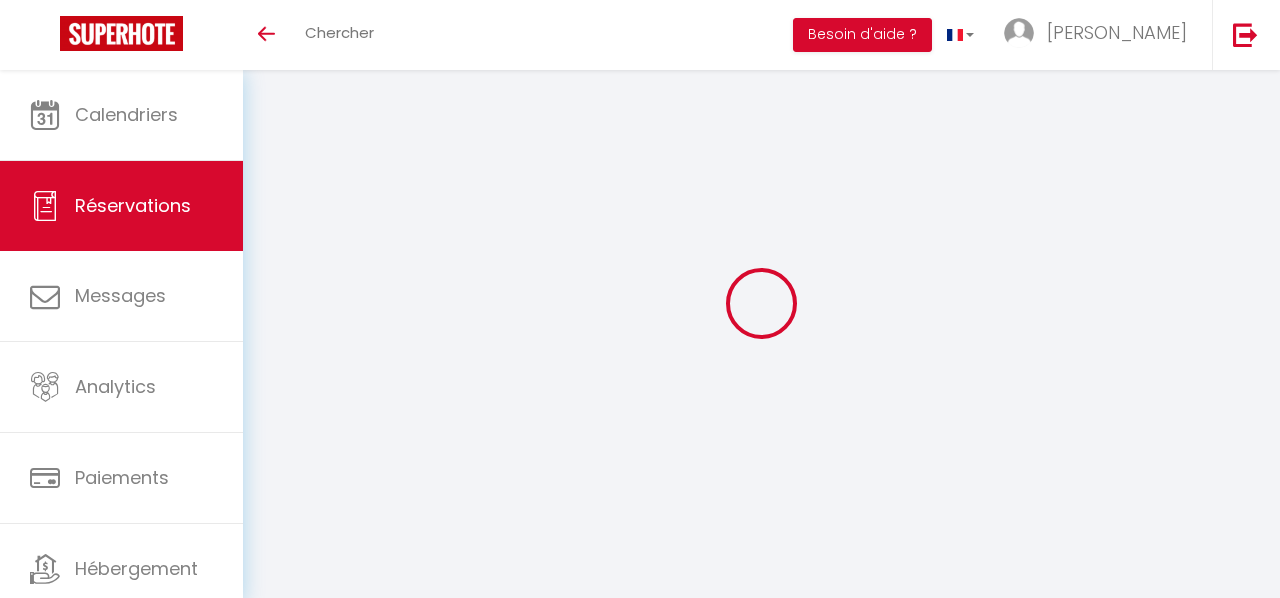 select on "70052" 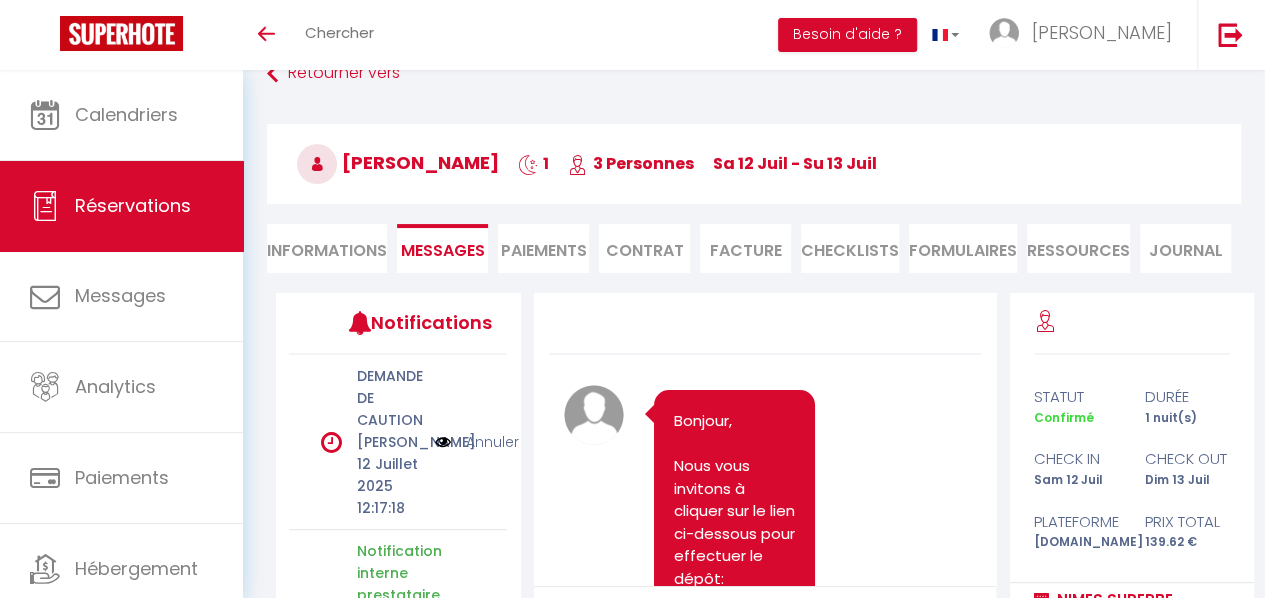 scroll, scrollTop: 38, scrollLeft: 0, axis: vertical 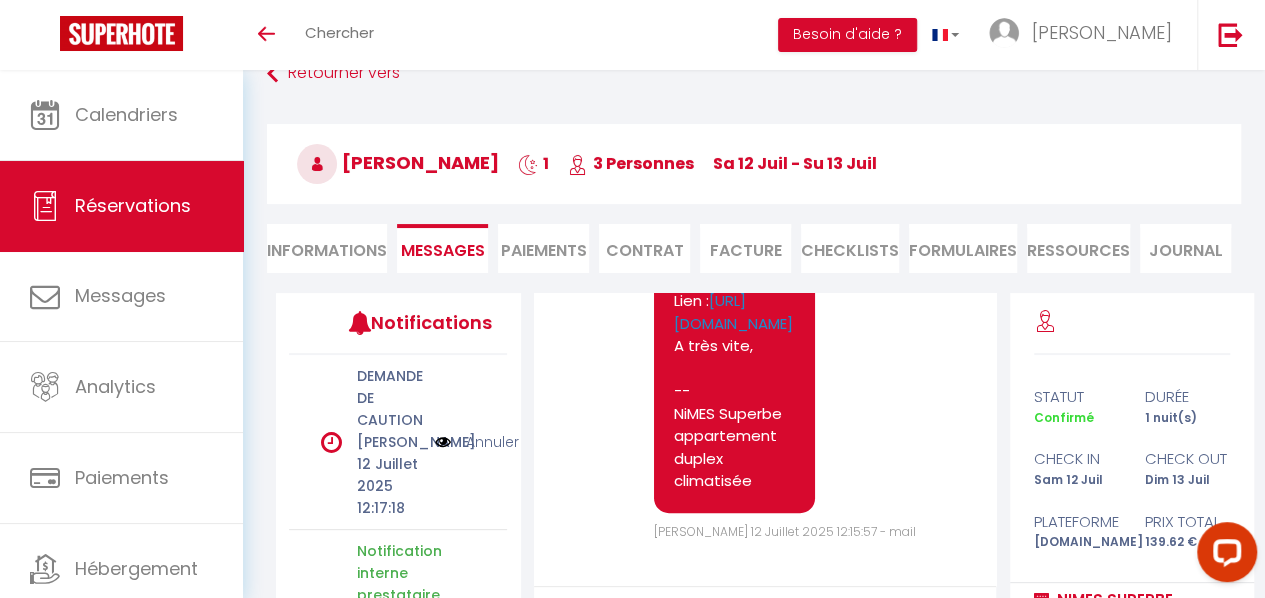 click on "Paiements" at bounding box center (543, 248) 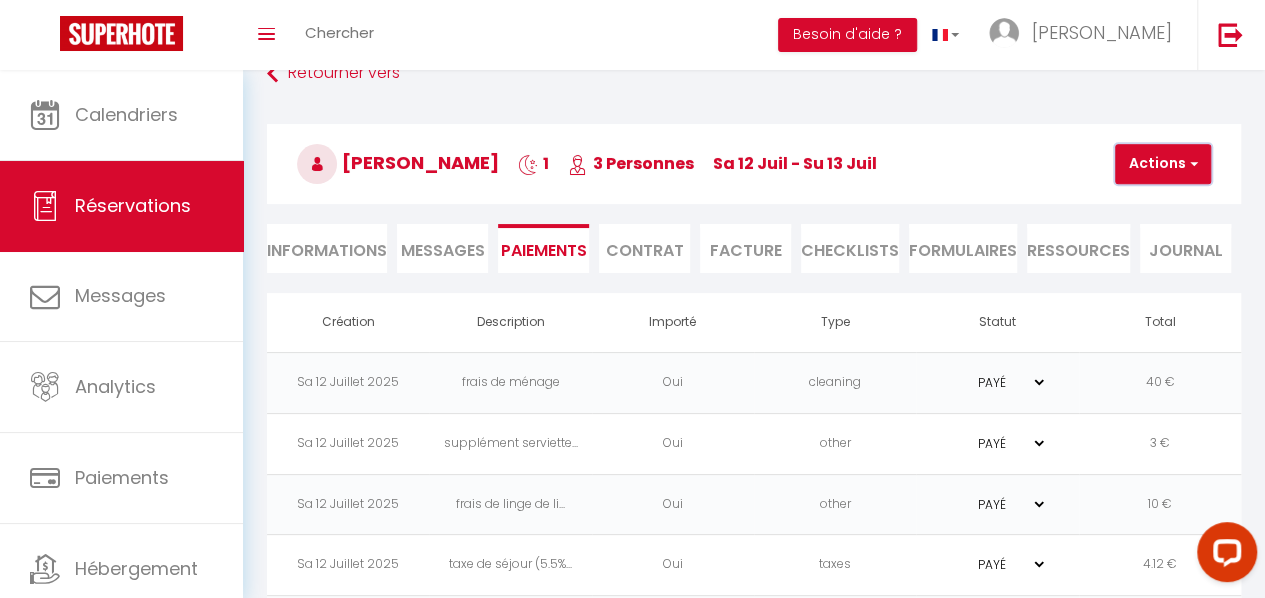 click on "Actions" at bounding box center (1163, 164) 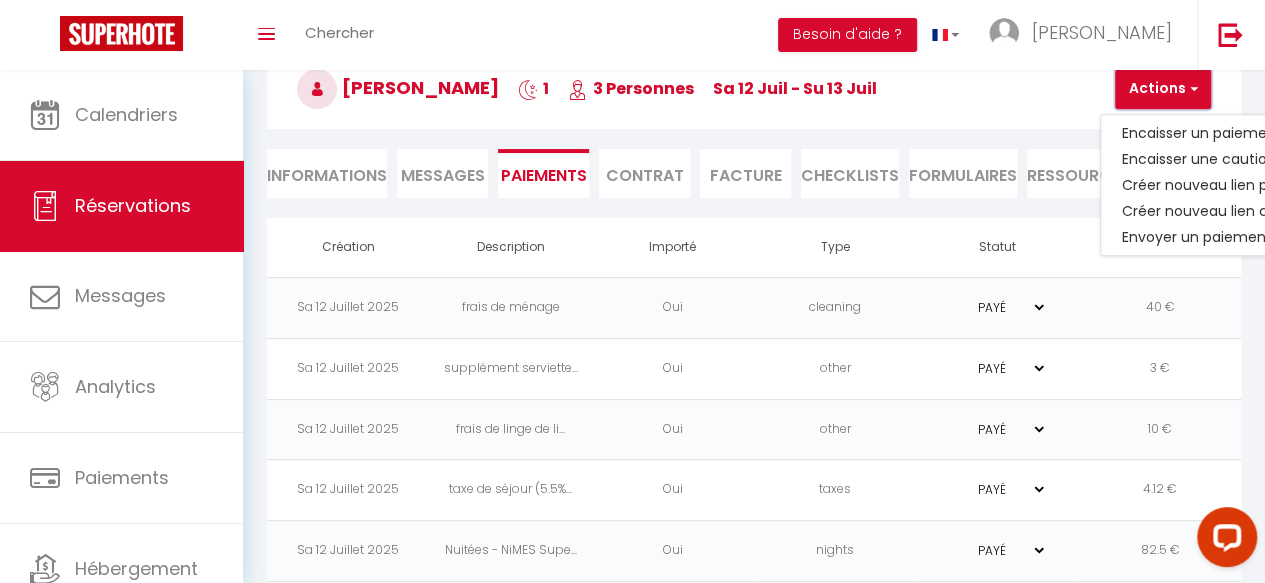 scroll, scrollTop: 198, scrollLeft: 0, axis: vertical 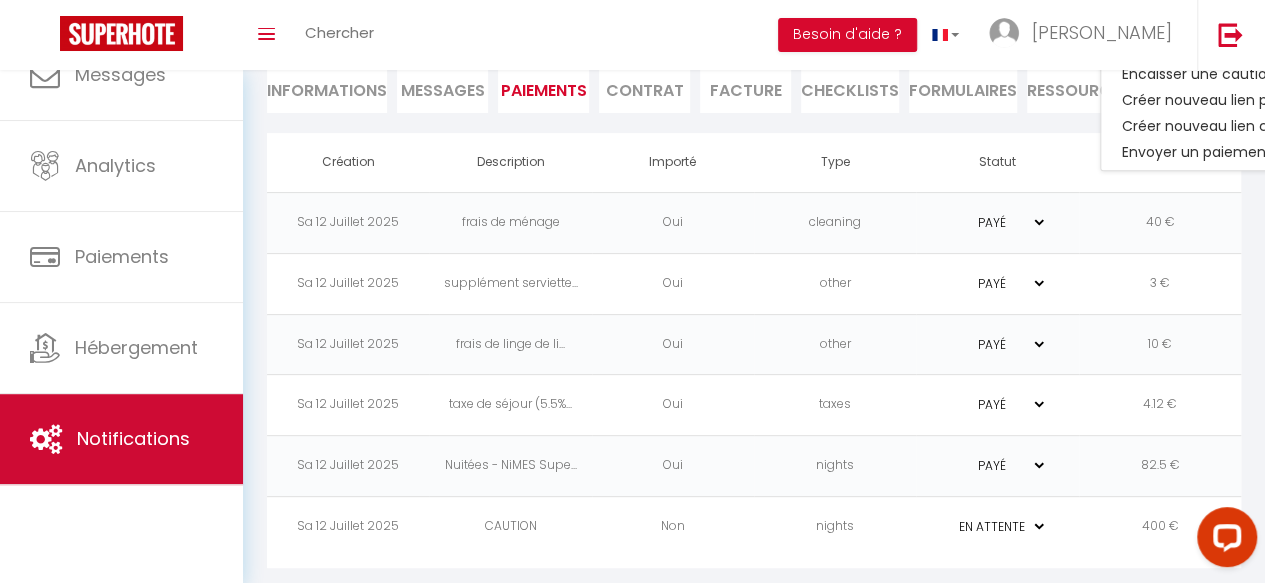 click on "Notifications" at bounding box center [133, 438] 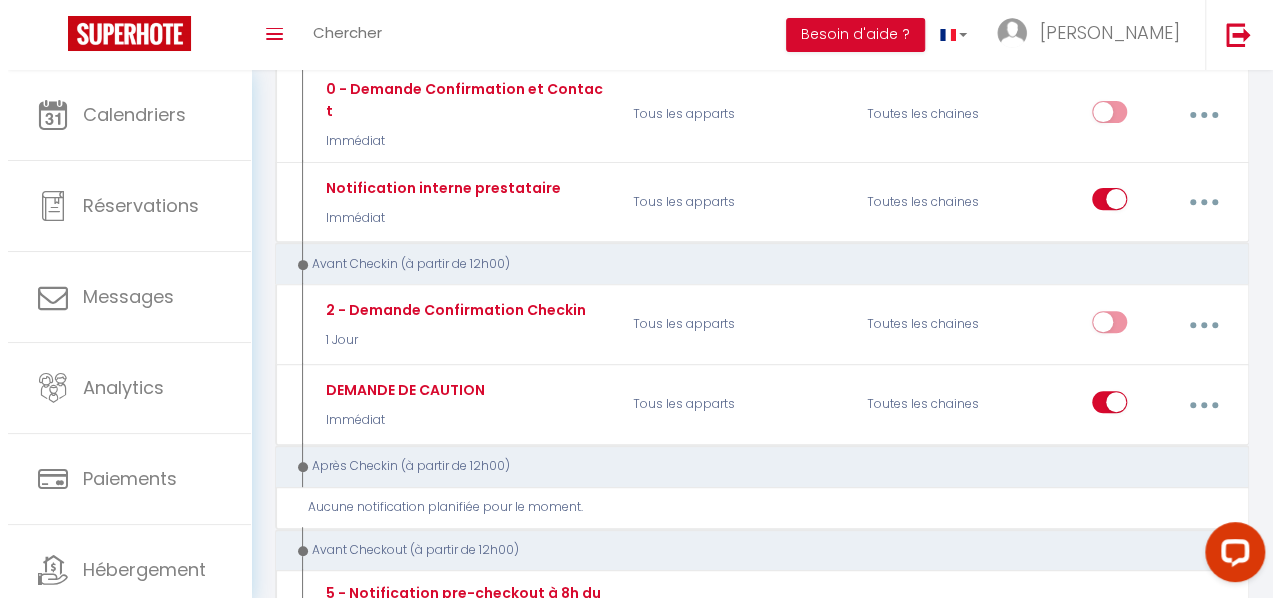 scroll, scrollTop: 284, scrollLeft: 0, axis: vertical 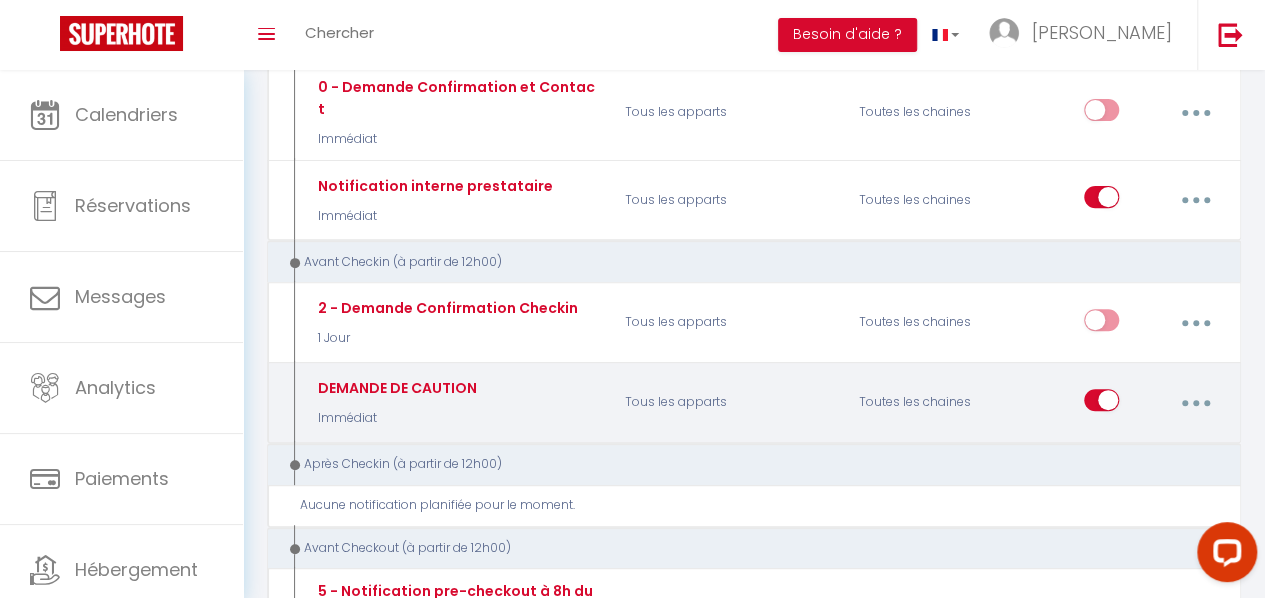 click at bounding box center (1195, 403) 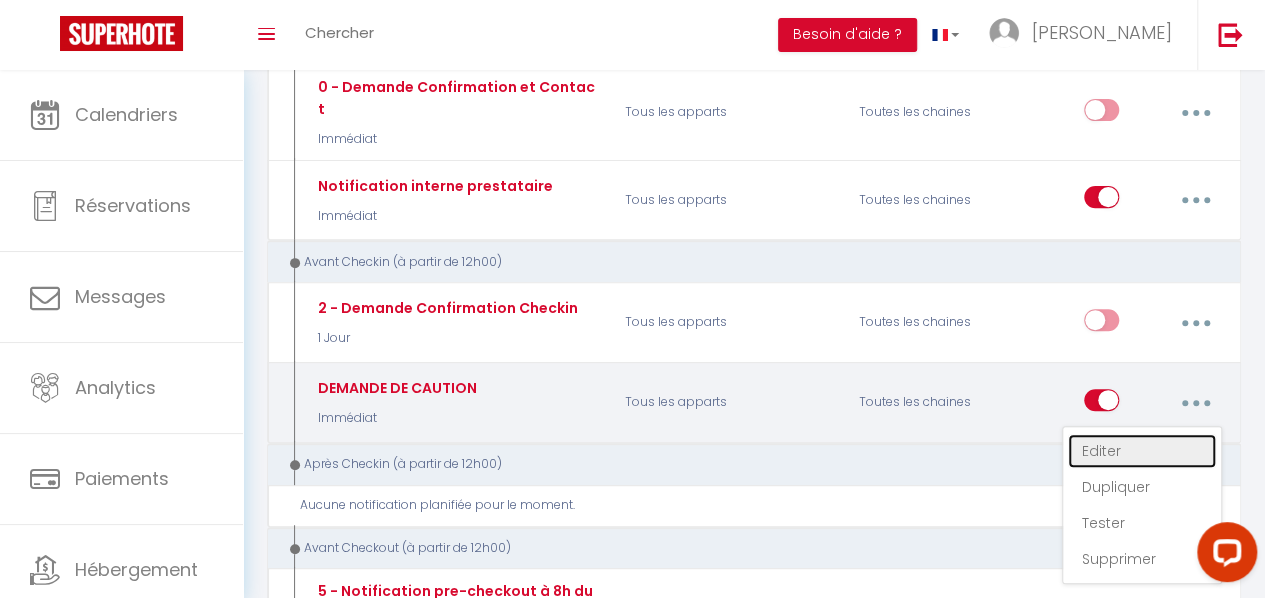 click on "Editer" at bounding box center [1142, 451] 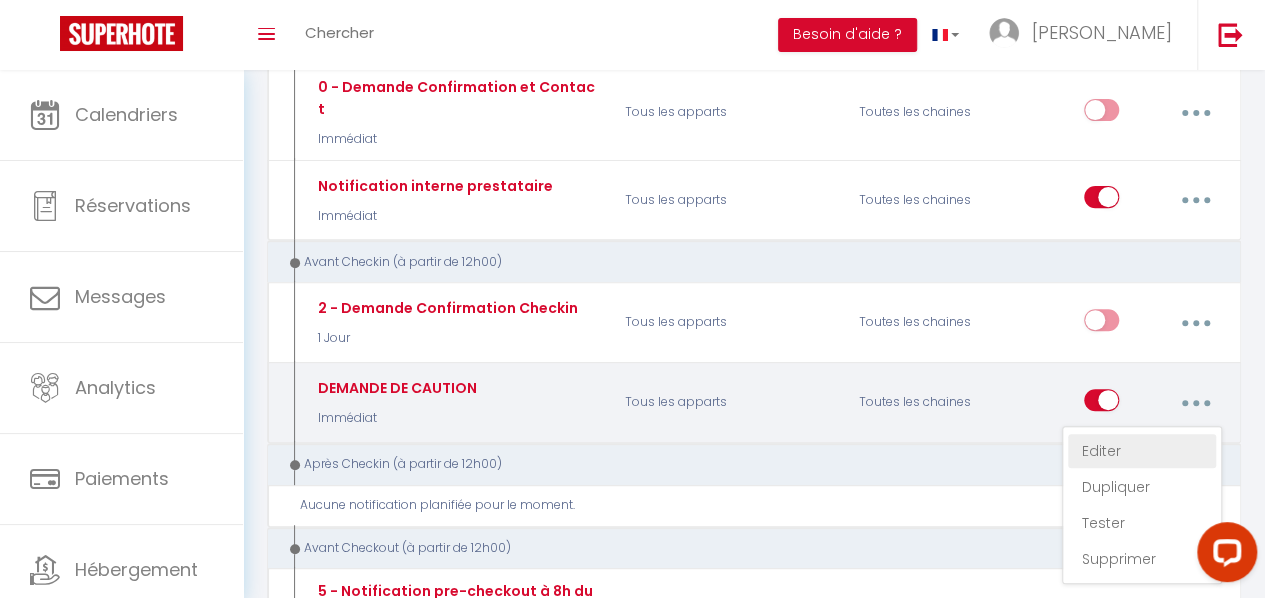 type on "DEMANDE DE CAUTION" 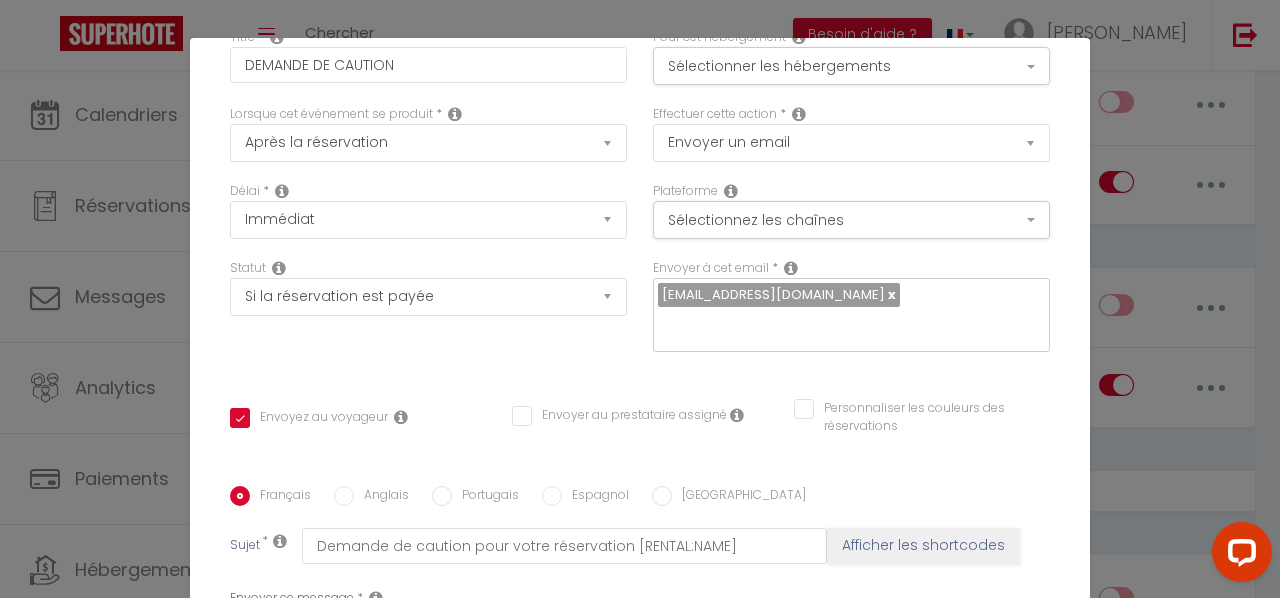 scroll, scrollTop: 70, scrollLeft: 0, axis: vertical 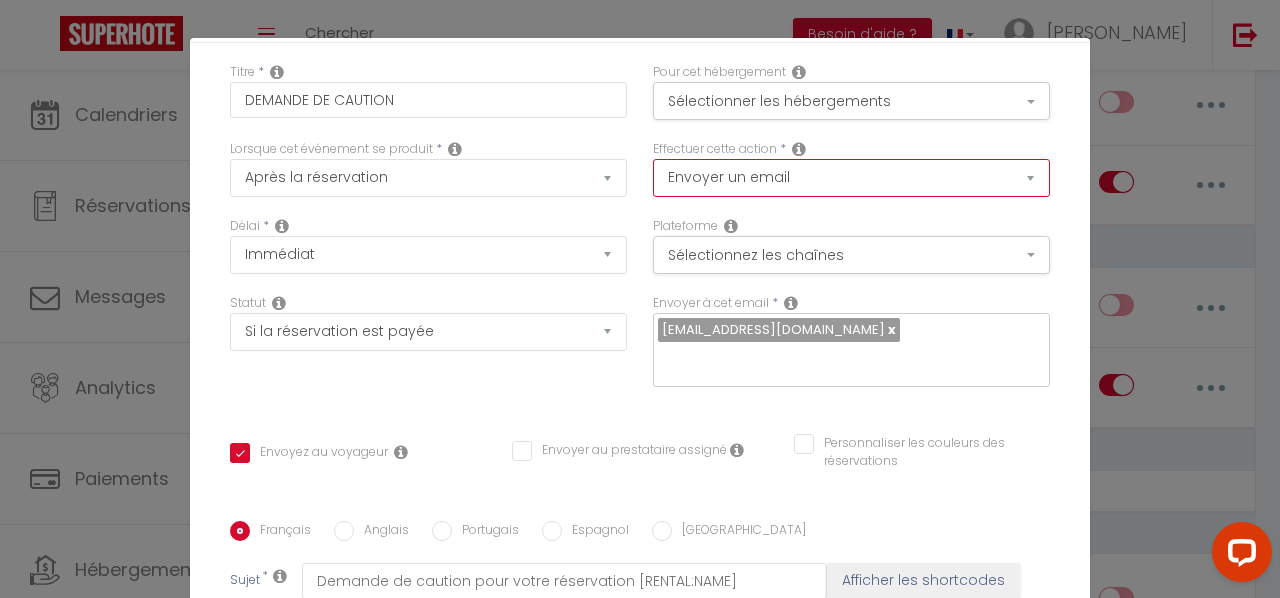 click on "Envoyer un email   Envoyer un SMS   Envoyer une notification push" at bounding box center [851, 178] 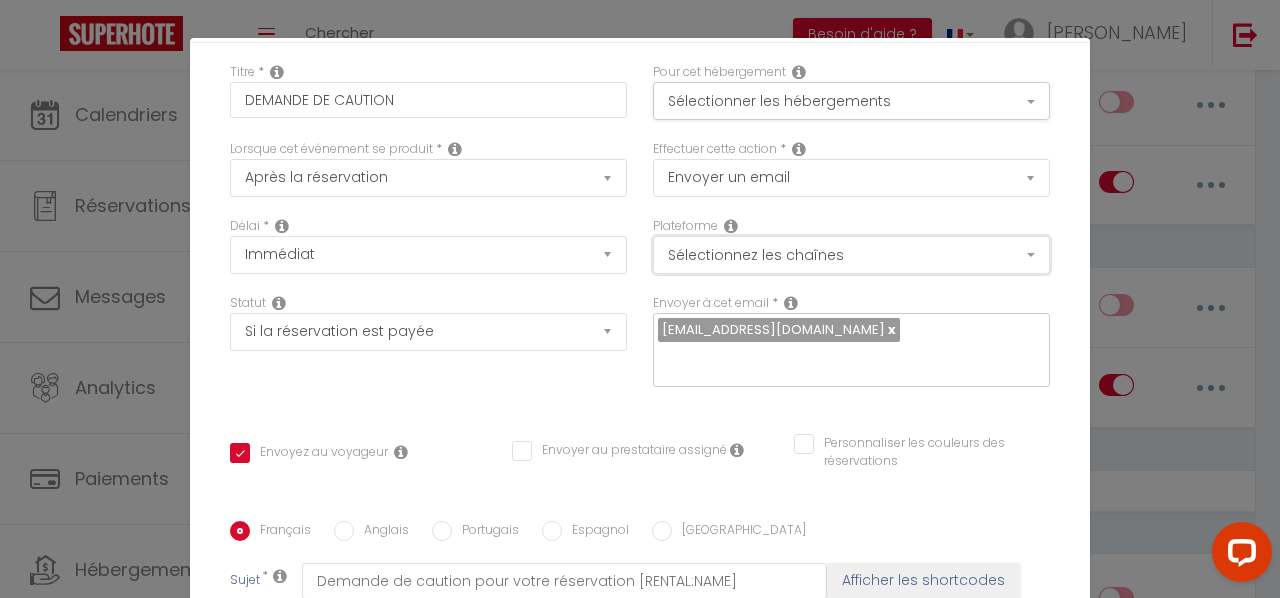 click on "Sélectionnez les chaînes" at bounding box center [851, 255] 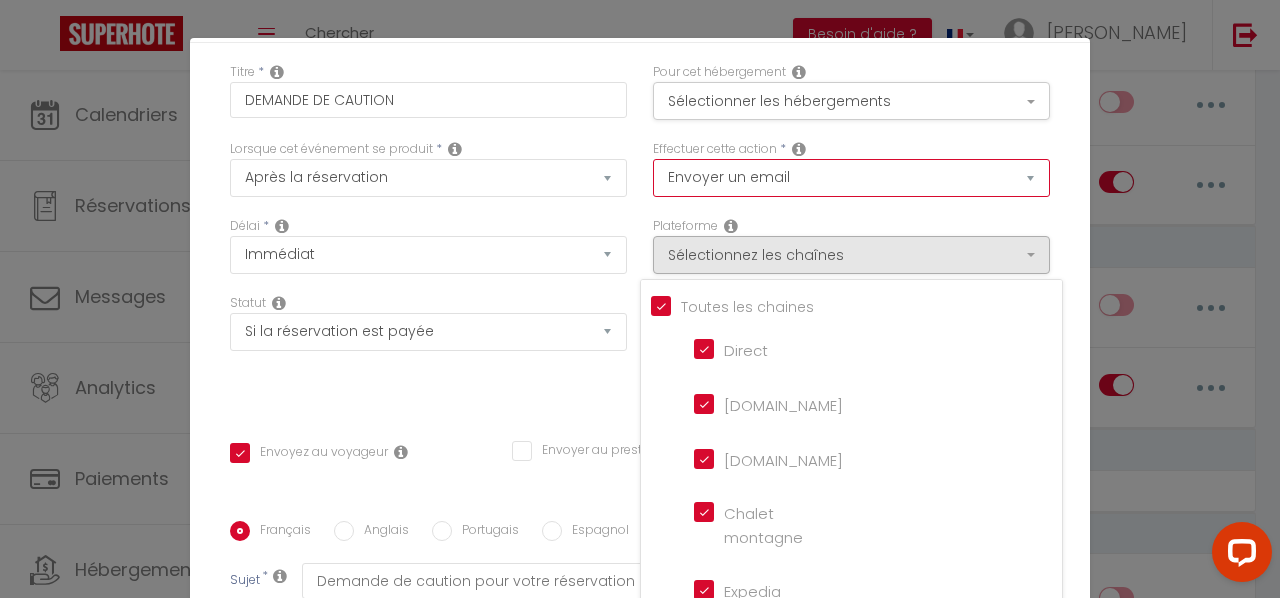 click on "Envoyer un email   Envoyer un SMS   Envoyer une notification push" at bounding box center [851, 178] 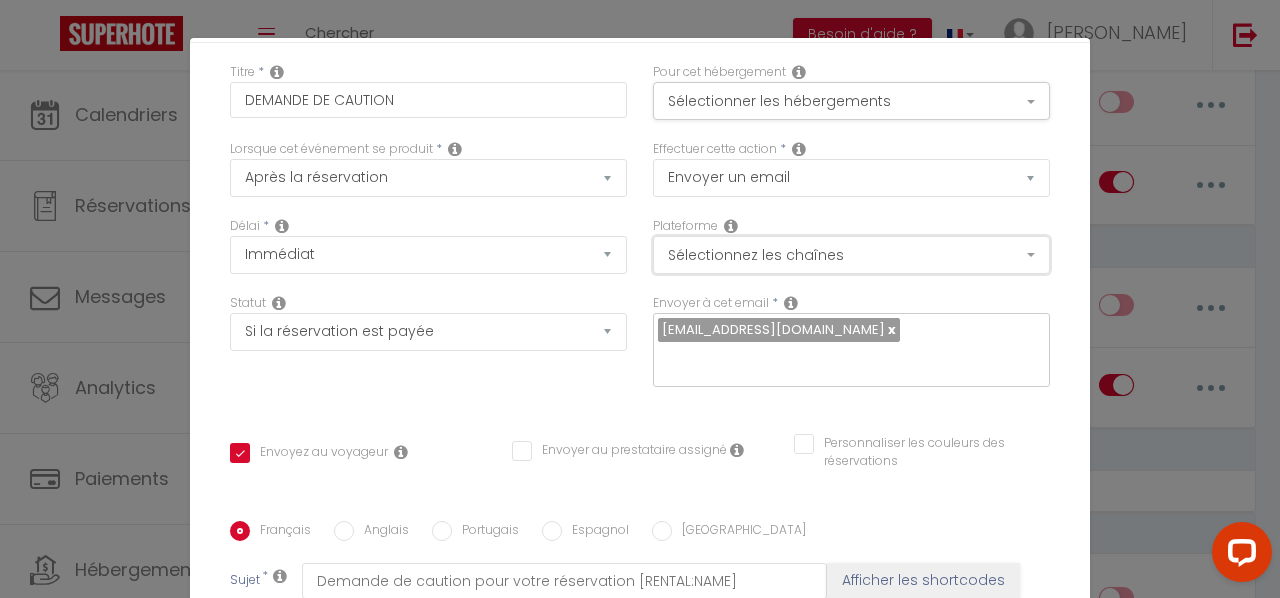 click on "Sélectionnez les chaînes" at bounding box center (851, 255) 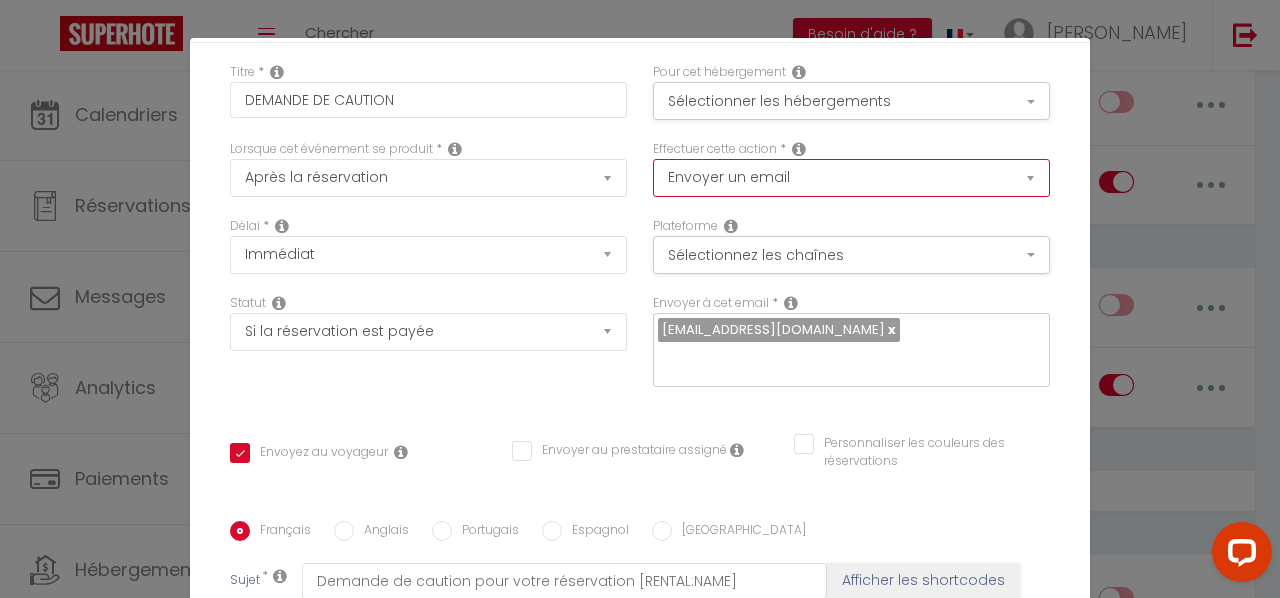 click on "Envoyer un email   Envoyer un SMS   Envoyer une notification push" at bounding box center (851, 178) 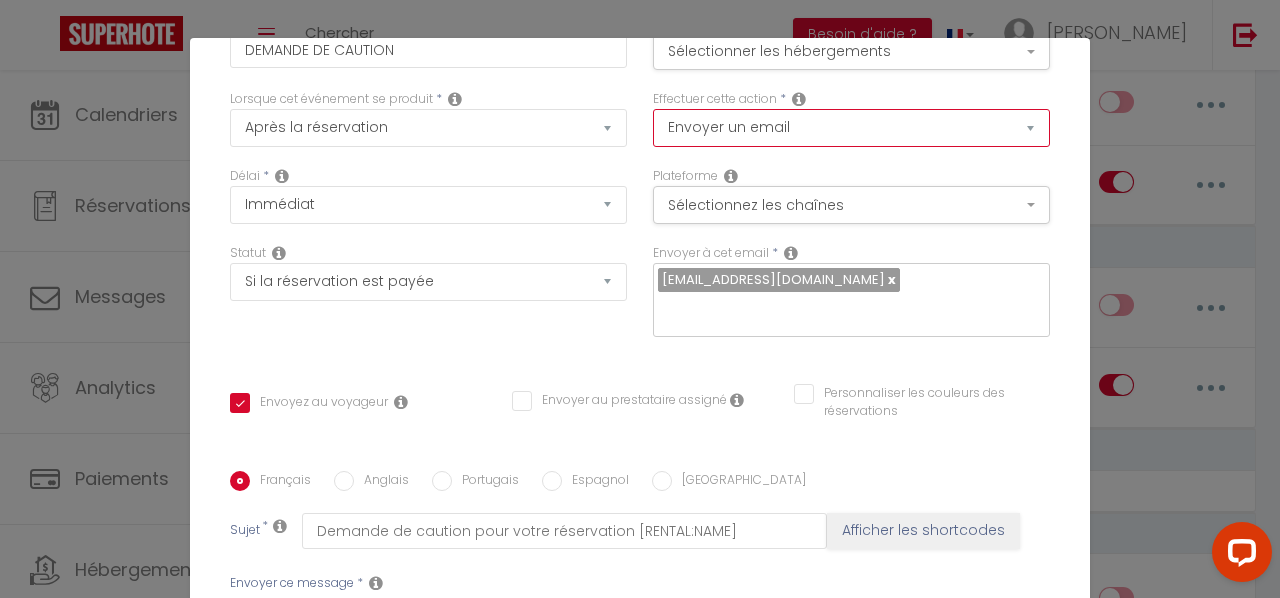 scroll, scrollTop: 108, scrollLeft: 0, axis: vertical 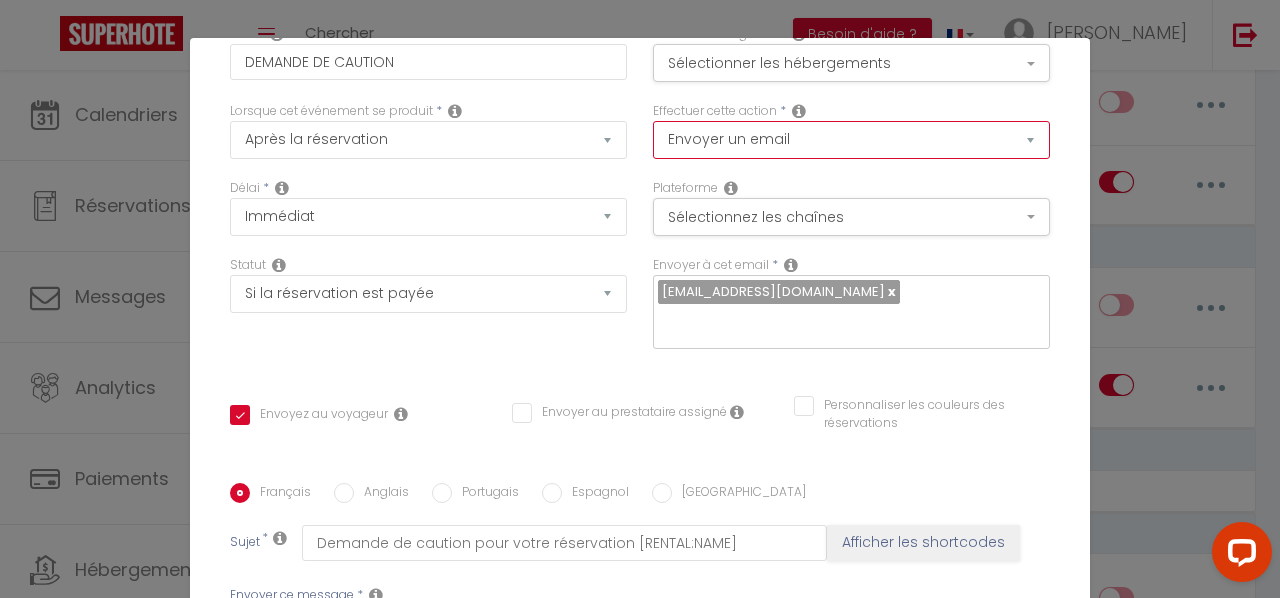 click on "Envoyer un email   Envoyer un SMS   Envoyer une notification push" at bounding box center [851, 140] 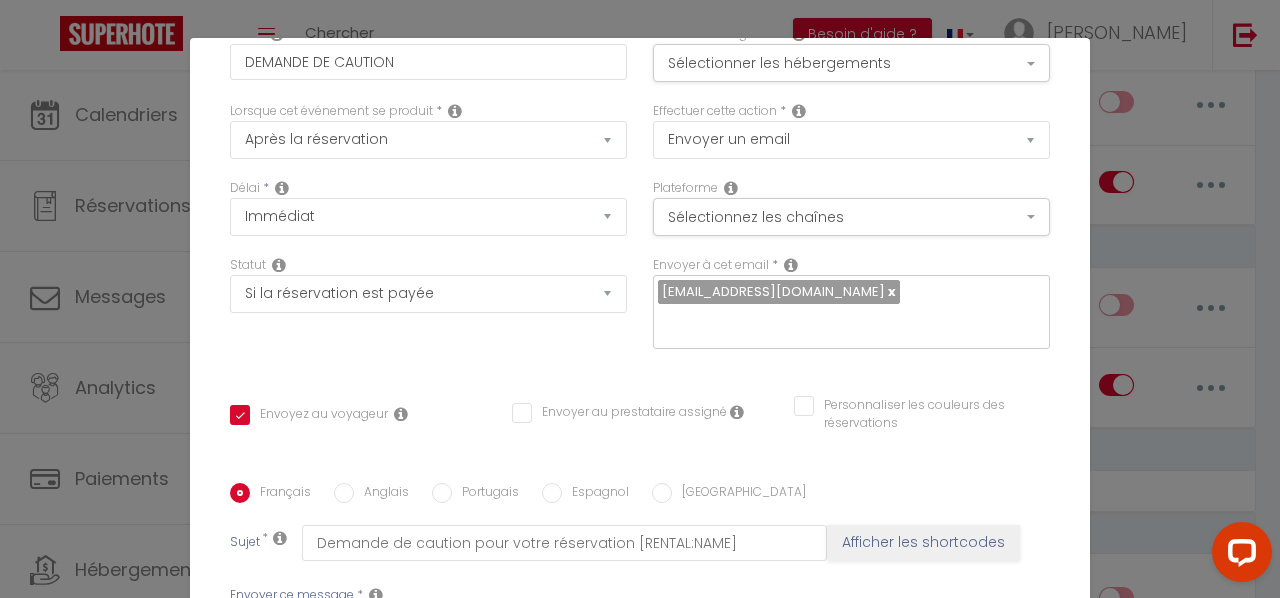 click on "Envoyer à cet email   *     [EMAIL_ADDRESS][DOMAIN_NAME]" at bounding box center (851, 302) 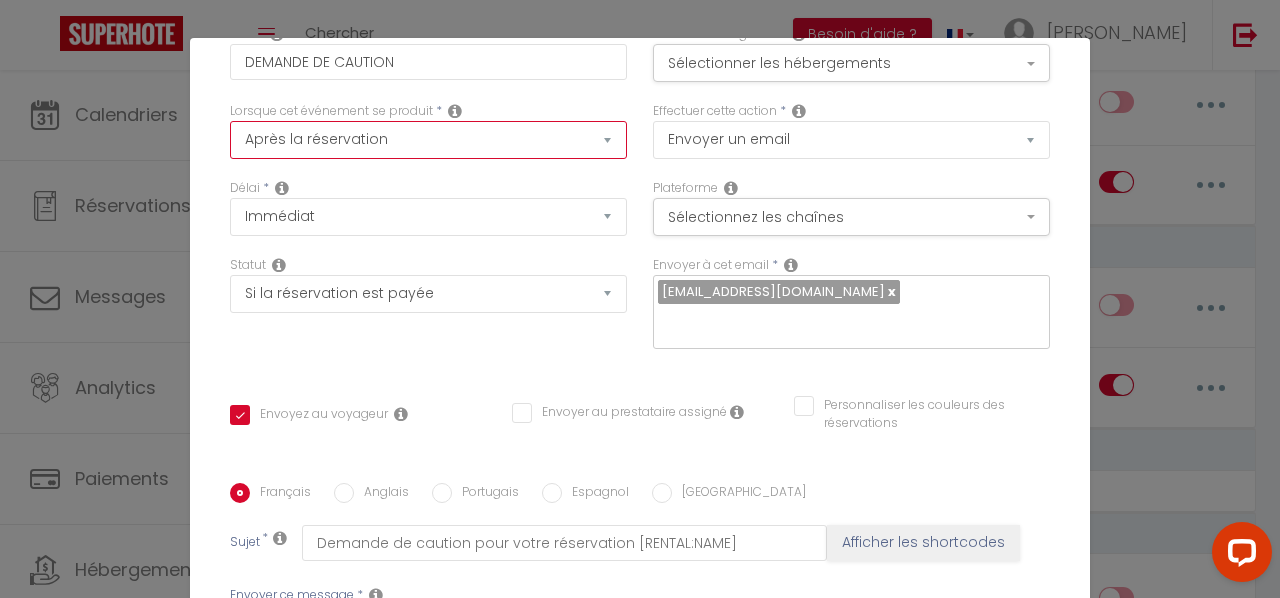 click on "Après la réservation   Avant Checkin (à partir de 12h00)   Après Checkin (à partir de 12h00)   Avant Checkout (à partir de 12h00)   Après Checkout (à partir de 12h00)   Température   Co2   [MEDICAL_DATA] sonore   Après visualisation [PERSON_NAME]   Après Paiement Lien KO   Après Caution Lien KO   Après Paiement Automatique KO   Après Caution Automatique KO   Après Visualisation du Contrat   Après Signature du Contrat   Paiement OK   Après soumission formulaire bienvenue   Aprés annulation réservation   Après remboursement automatique   Date spécifique   Après Assignation   Après Désassignation   Après soumission online checkin   Caution OK" at bounding box center (428, 140) 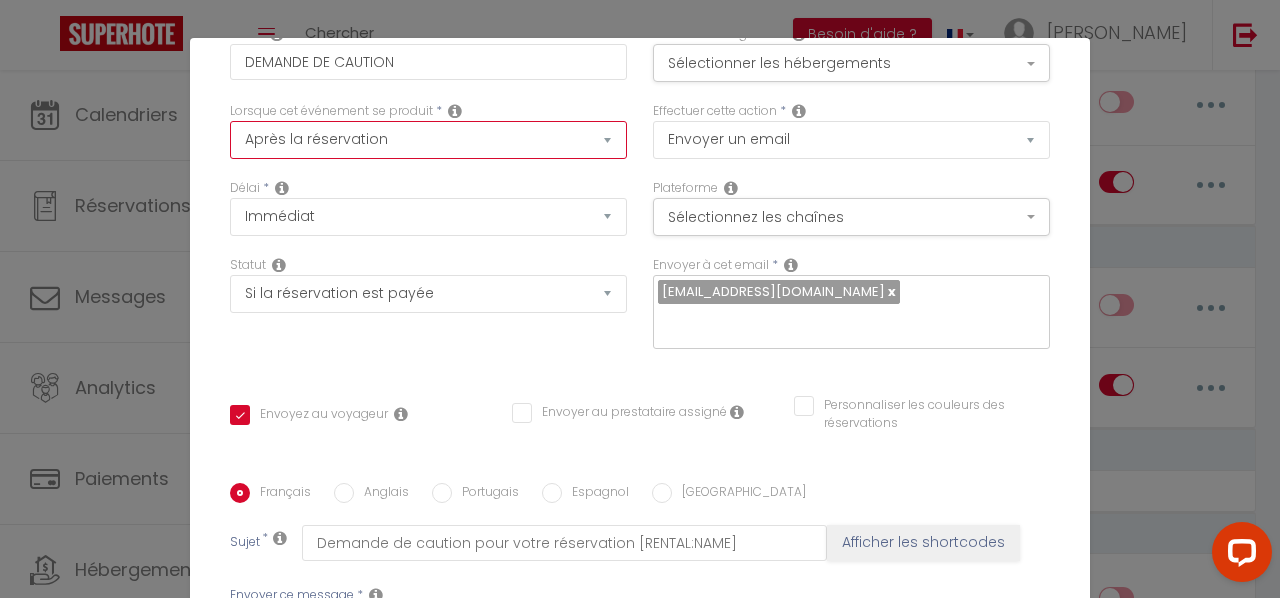 select on "1" 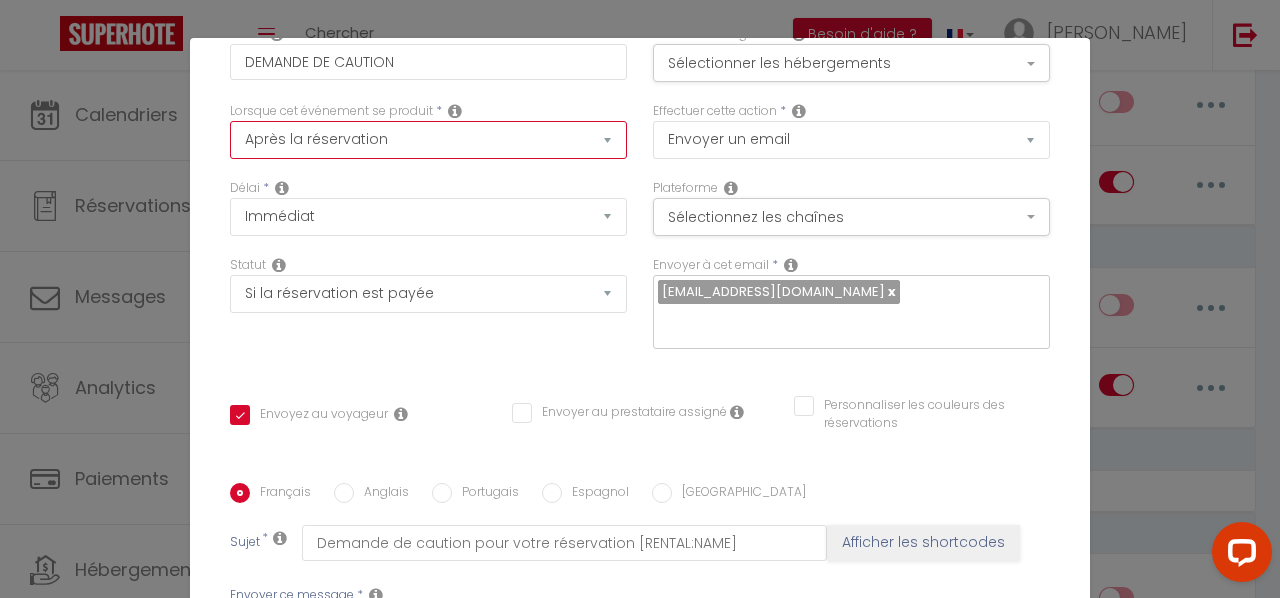 checkbox on "true" 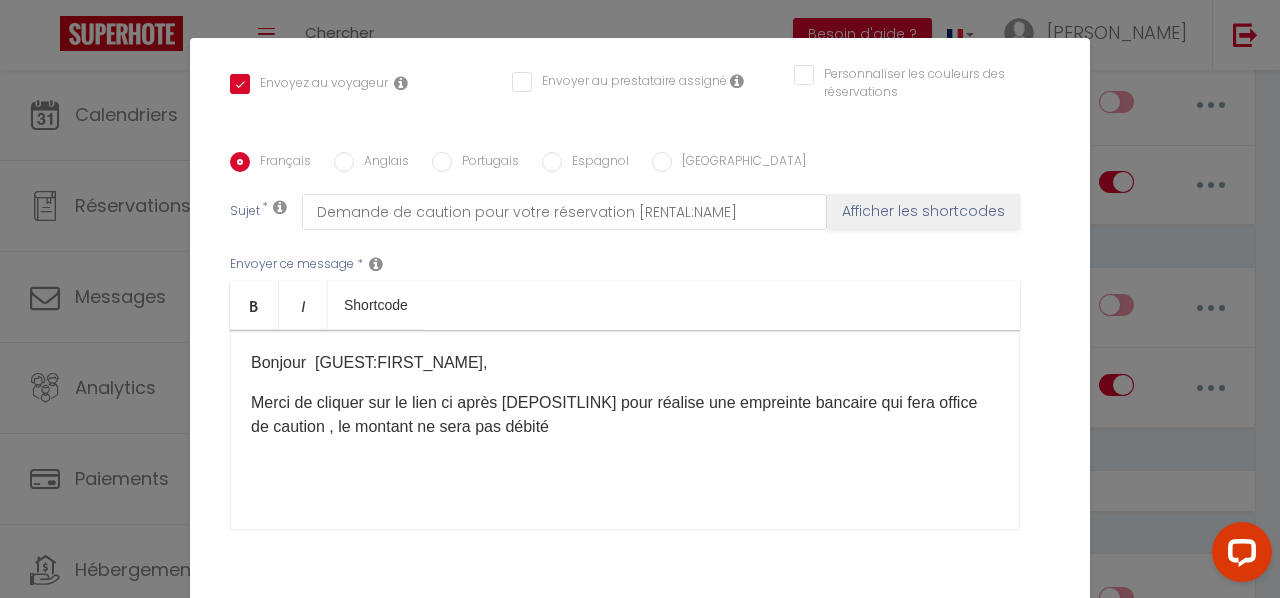 scroll, scrollTop: 464, scrollLeft: 0, axis: vertical 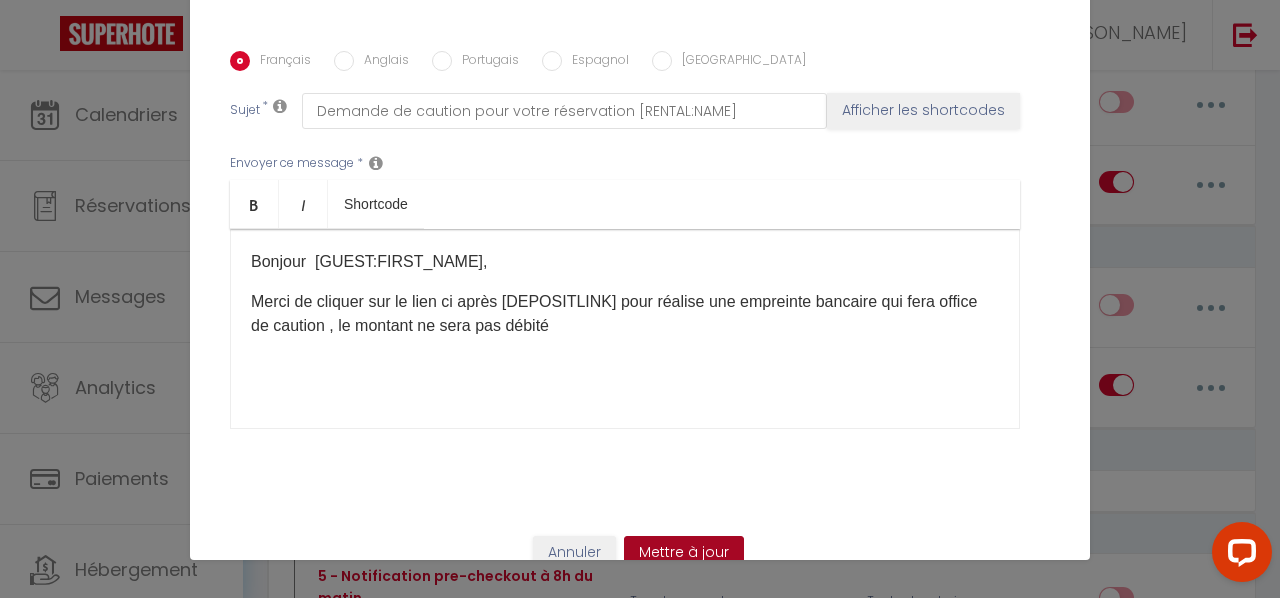 click on "Mettre à jour" at bounding box center (684, 553) 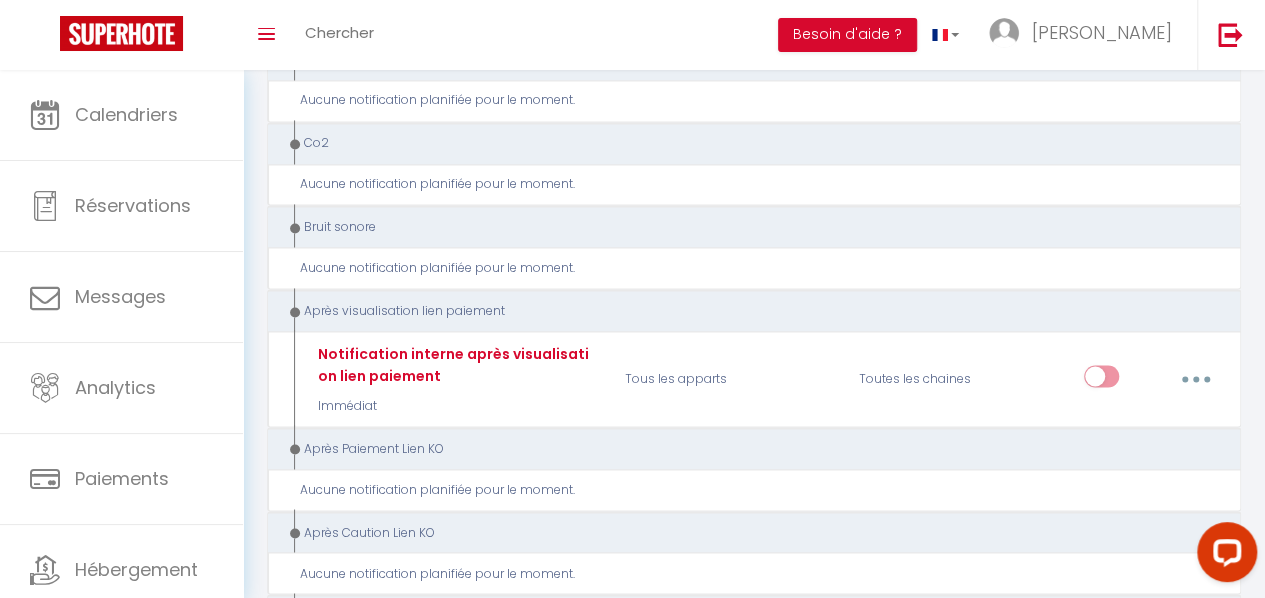 scroll, scrollTop: 1466, scrollLeft: 0, axis: vertical 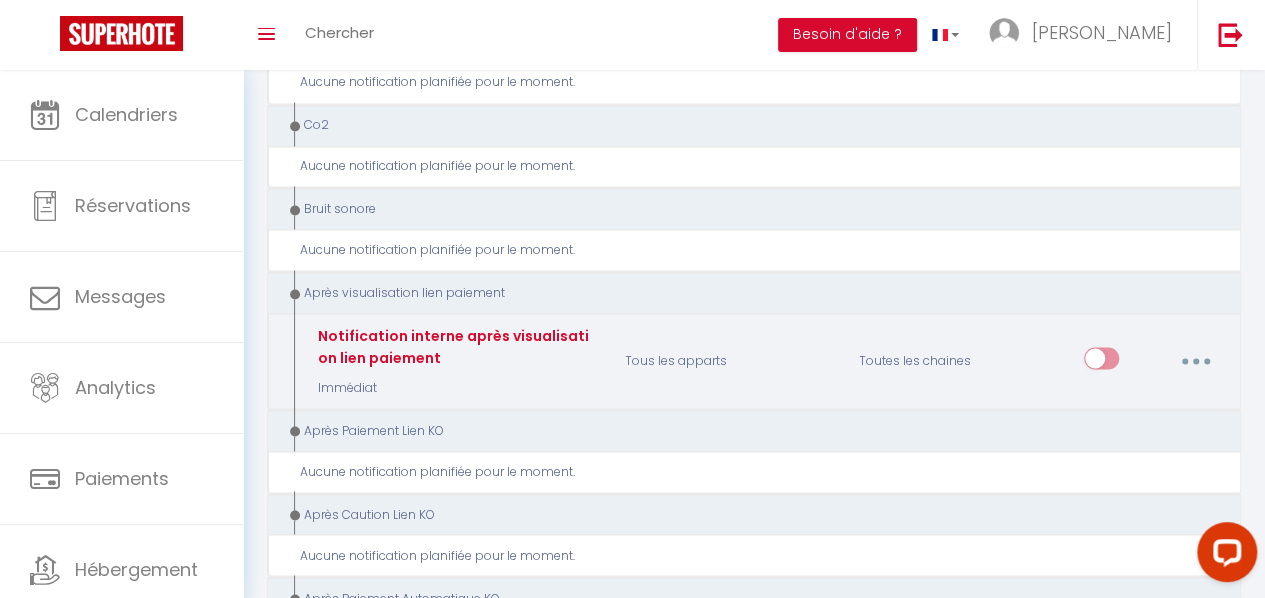 click at bounding box center [1195, 361] 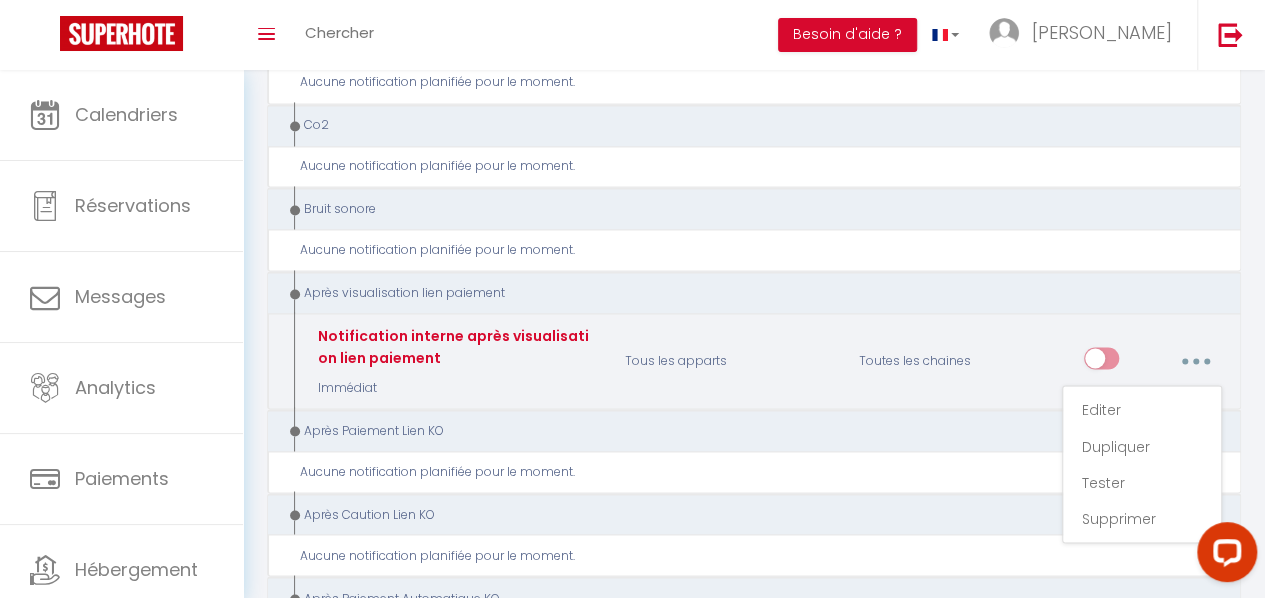 click at bounding box center [1195, 361] 